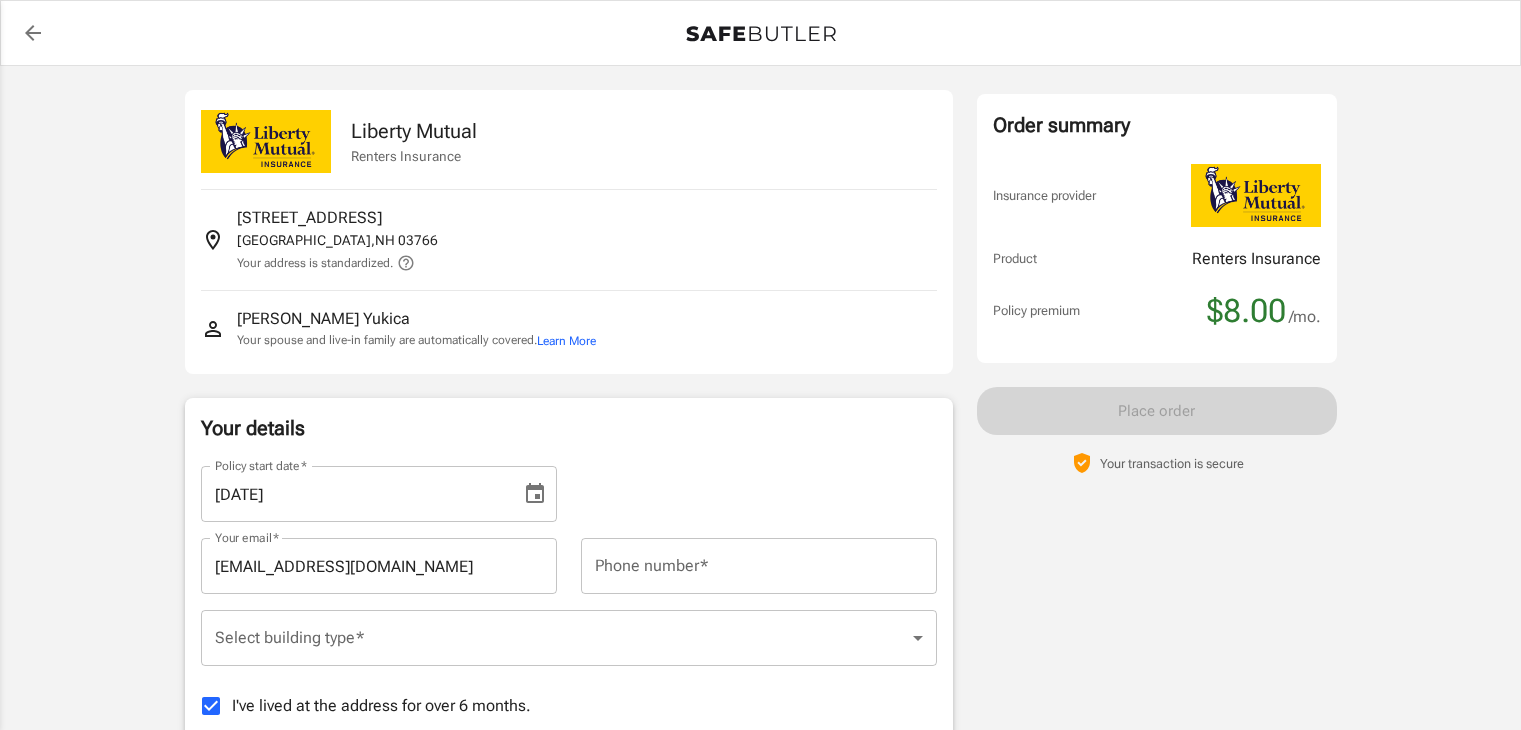 scroll, scrollTop: 0, scrollLeft: 0, axis: both 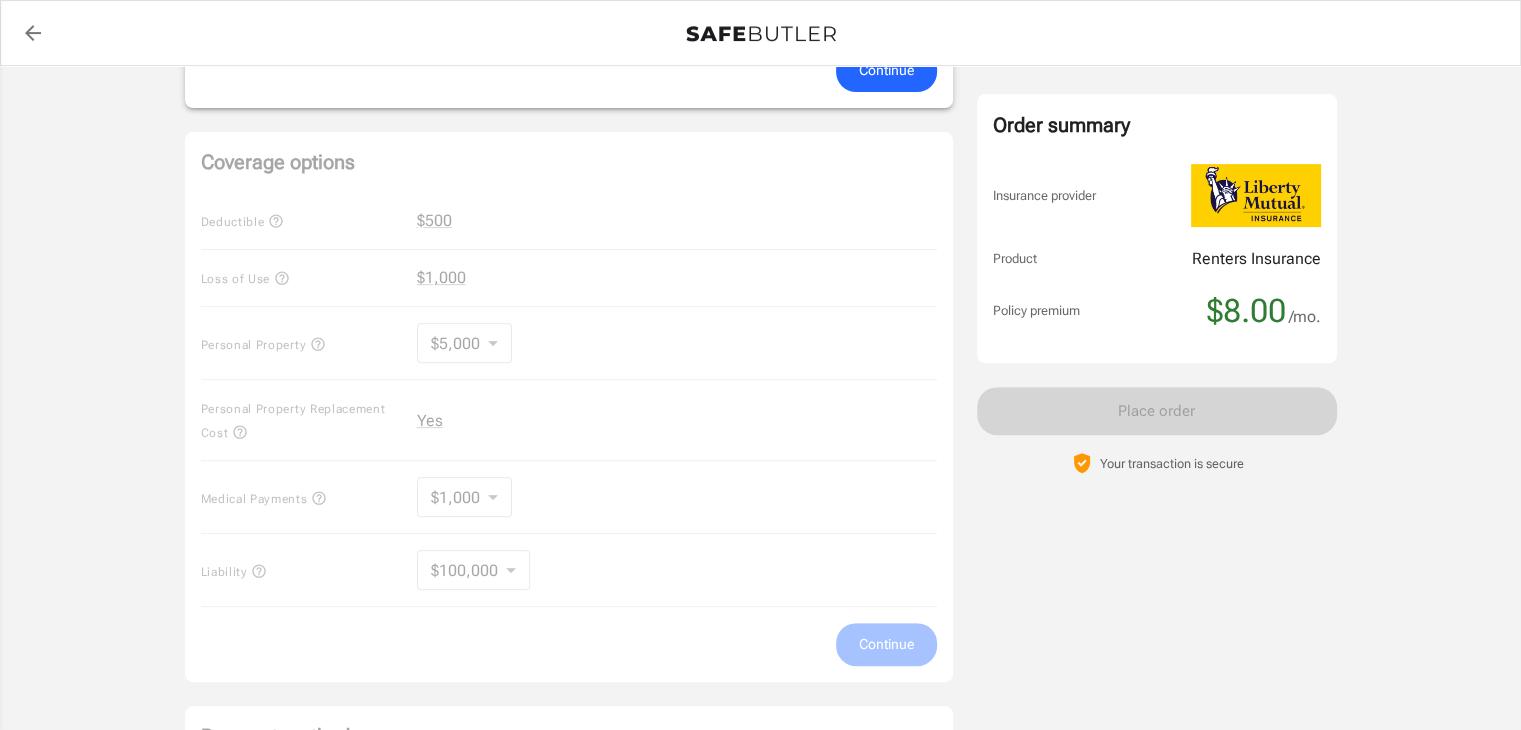 click on "Coverage options Deductible   $500 Loss of Use   $1,000 Personal Property   $5,000 5000 ​ Personal Property Replacement Cost   Yes Medical Payments   $1,000 1000 ​ Liability   $100,000 100000 ​ Continue" at bounding box center (569, 407) 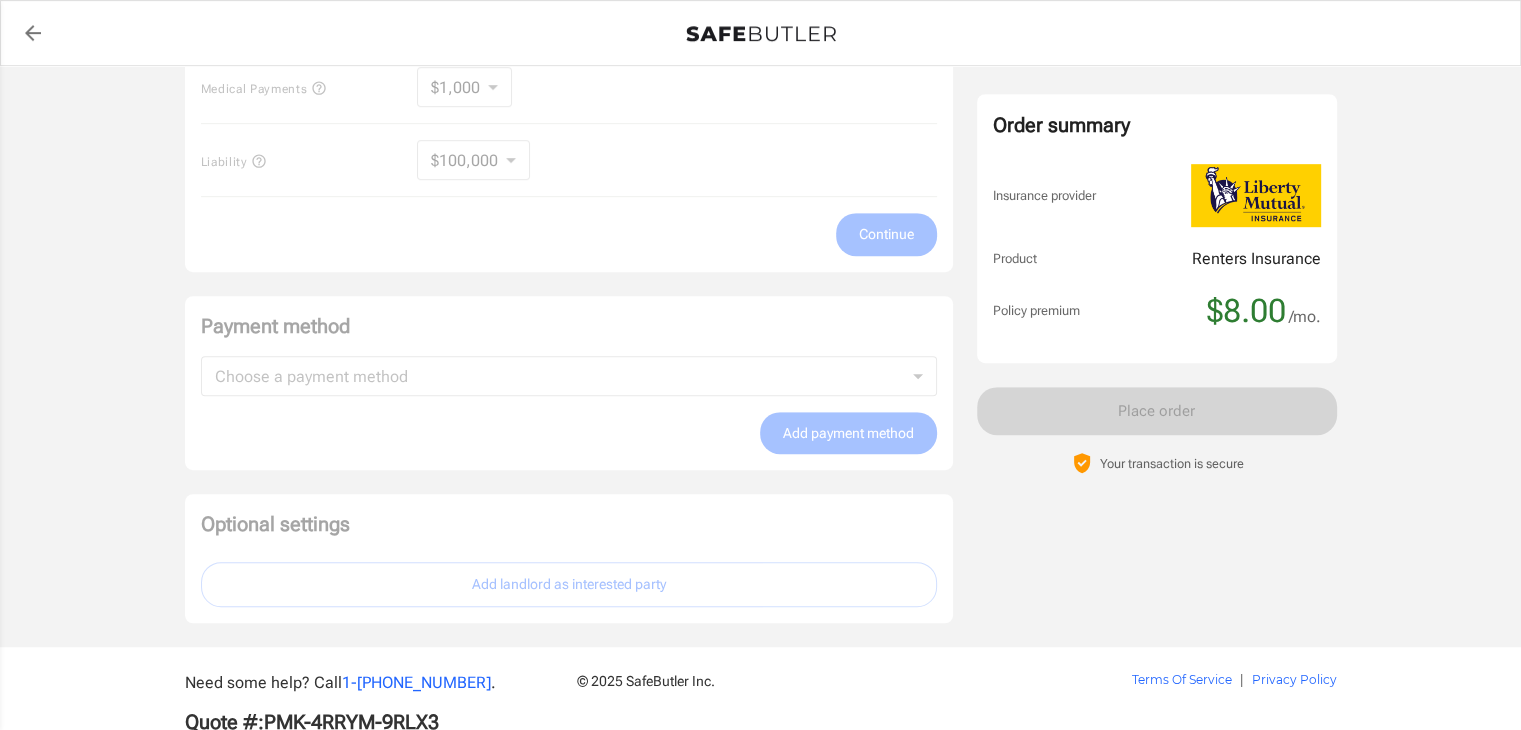scroll, scrollTop: 1125, scrollLeft: 0, axis: vertical 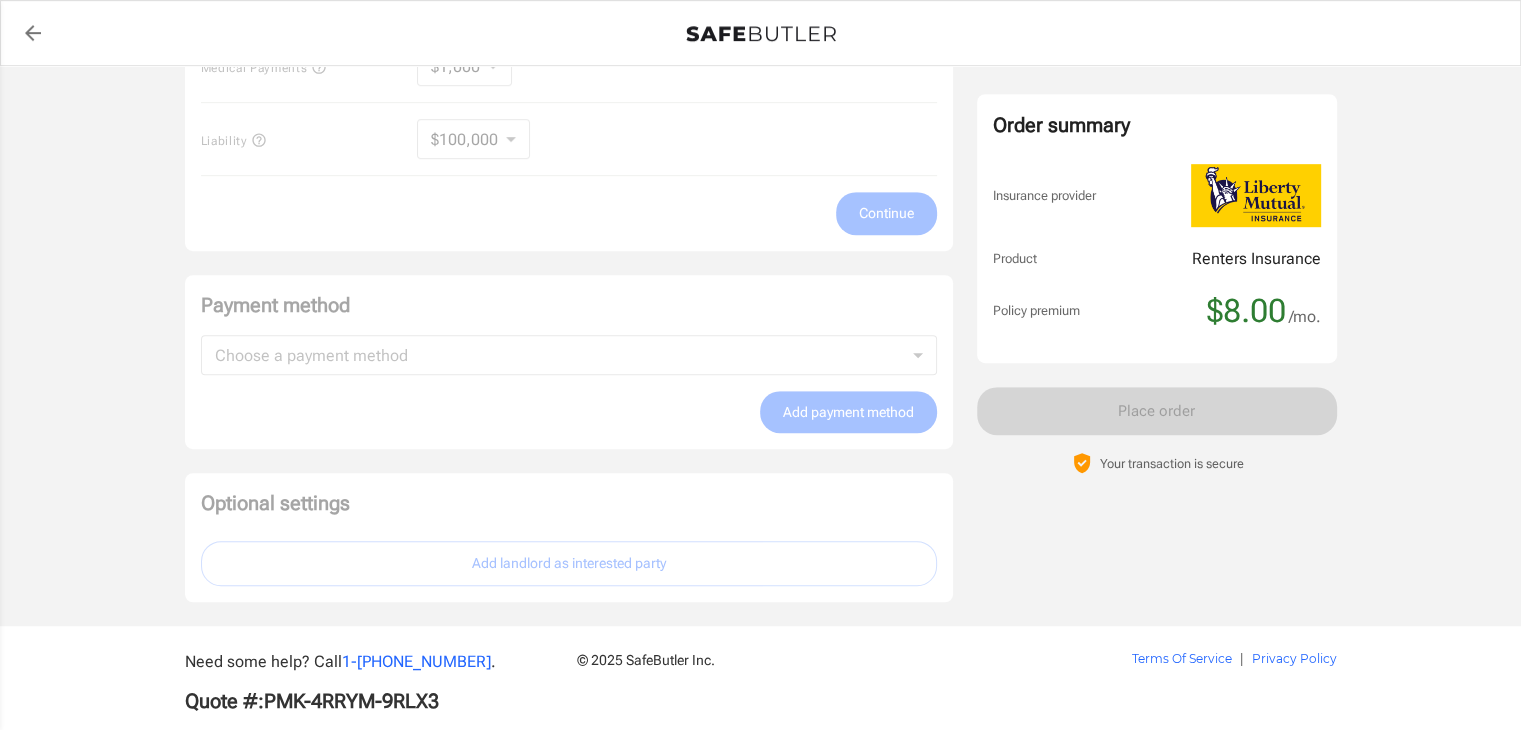 click on "Coverage options Deductible   $500 Loss of Use   $1,000 Personal Property   $5,000 5000 ​ Personal Property Replacement Cost   Yes Medical Payments   $1,000 1000 ​ Liability   $100,000 100000 ​ Continue" at bounding box center [569, -24] 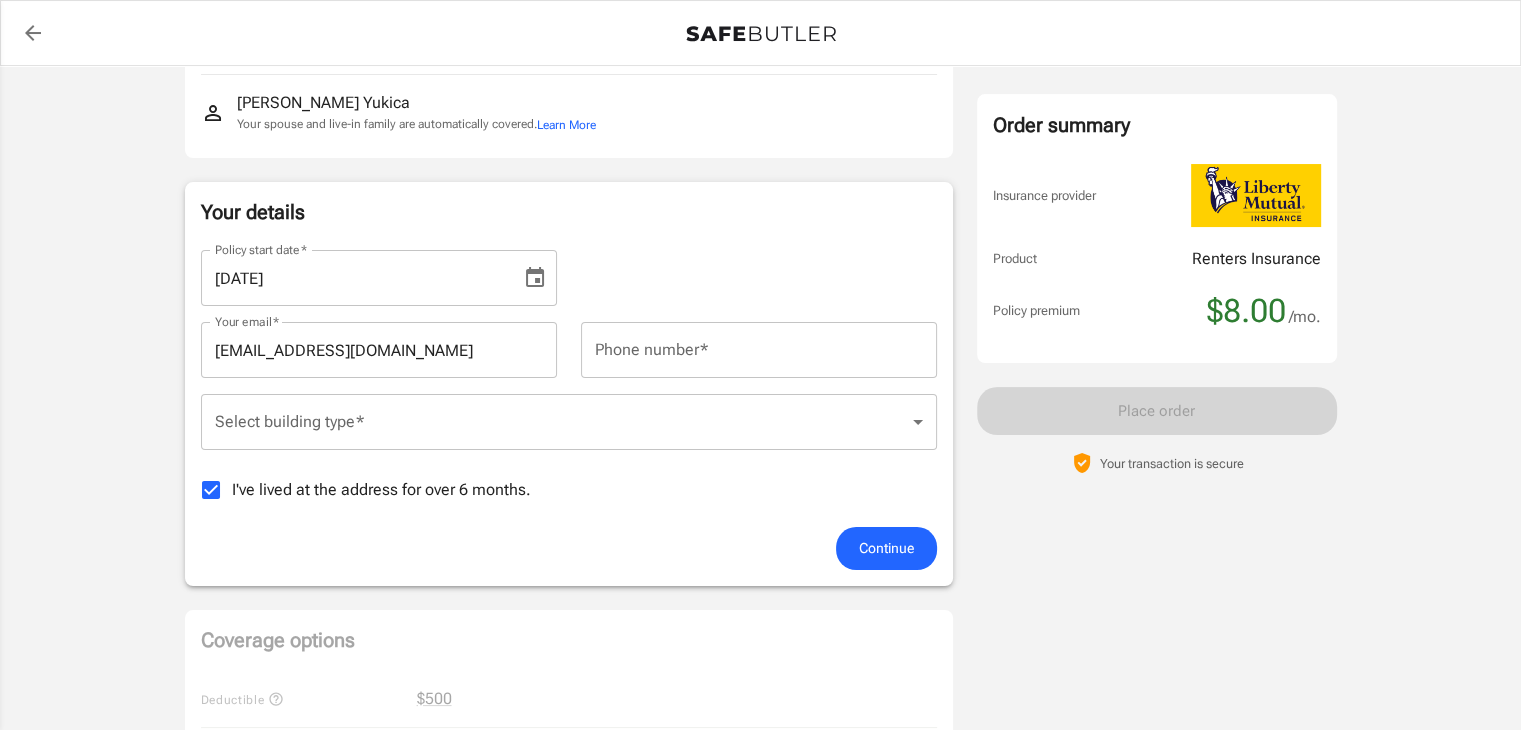 scroll, scrollTop: 213, scrollLeft: 0, axis: vertical 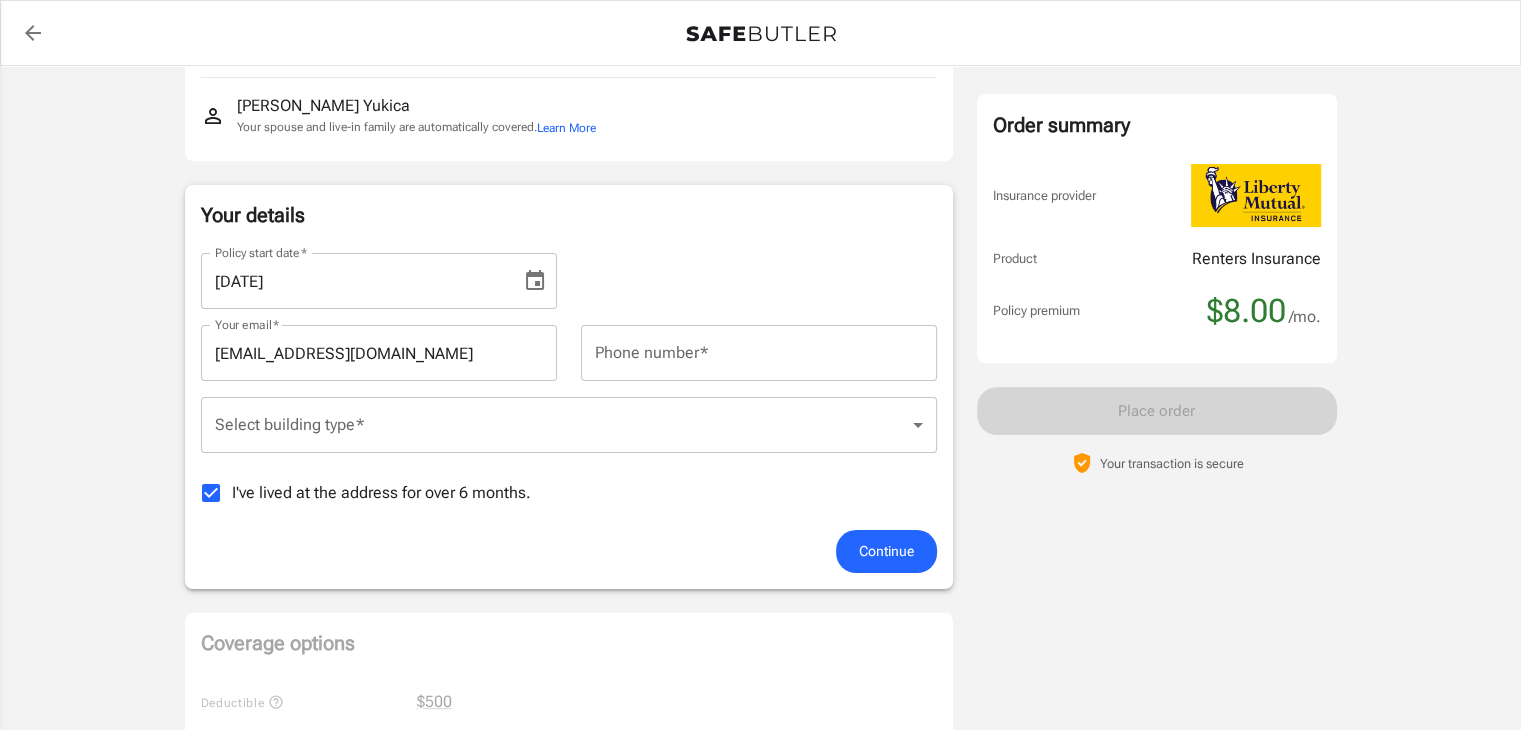 click on "Phone number   *" at bounding box center (759, 353) 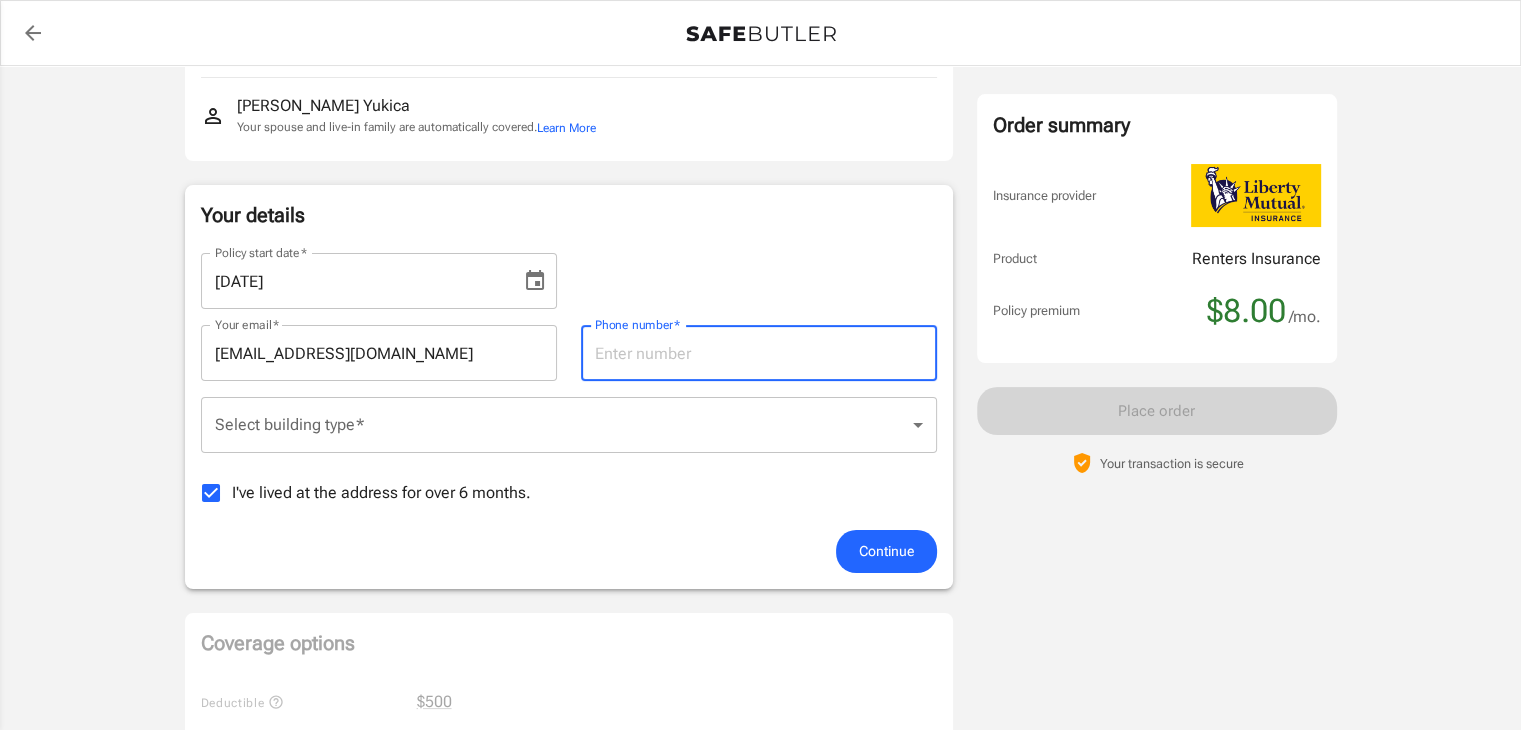 type on "6033064617" 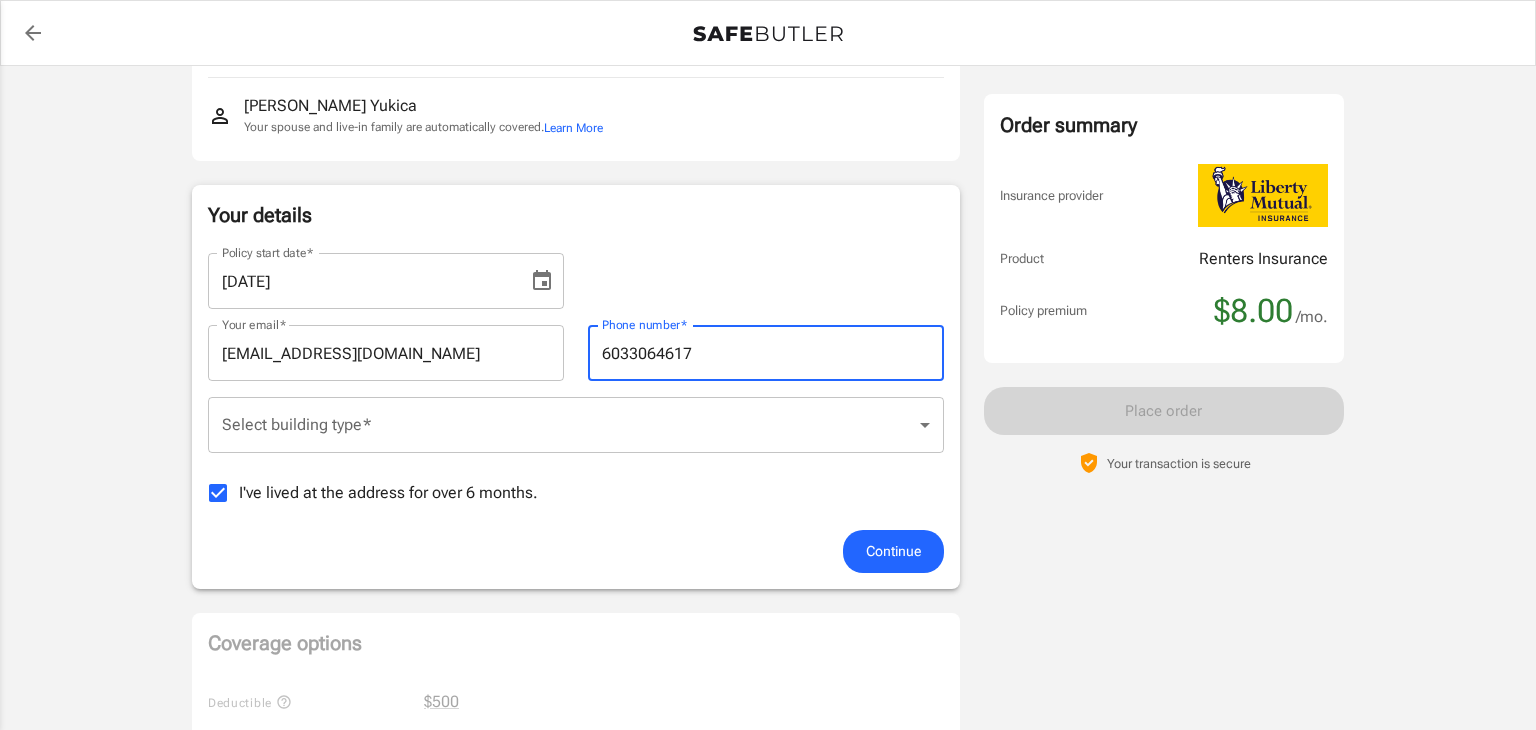 click on "Policy premium $ 8.00 /mo Liberty Mutual Renters Insurance 39 N PARK ST APT 4E   LEBANON ,  NH   03766 Your address is standardized. James   Yukica Your spouse and live-in family are automatically covered.  Learn More Your details Policy start date   * 07/18/2025 Policy start date   * Your email   * jimyukica@gmail.com Your email   * Phone number   * 6033064617 Phone number   * Select building type   * ​ Select building type   * I've lived at the address for over 6 months. Previous Address     Your Previous Address If you have lived at the insured address for less than 6 months, Liberty Mutual requires your previous address. Street address Street address Apt, suite, etc. (optional) Apt, suite, etc. (optional) City City State Alabama Alaska Arizona Arkansas California Colorado Connecticut Delaware District Of Columbia Florida Georgia Hawaii Idaho Illinois Indiana Iowa Kansas Kentucky Louisiana Maine Maryland Massachusetts Michigan Montana" at bounding box center (768, 732) 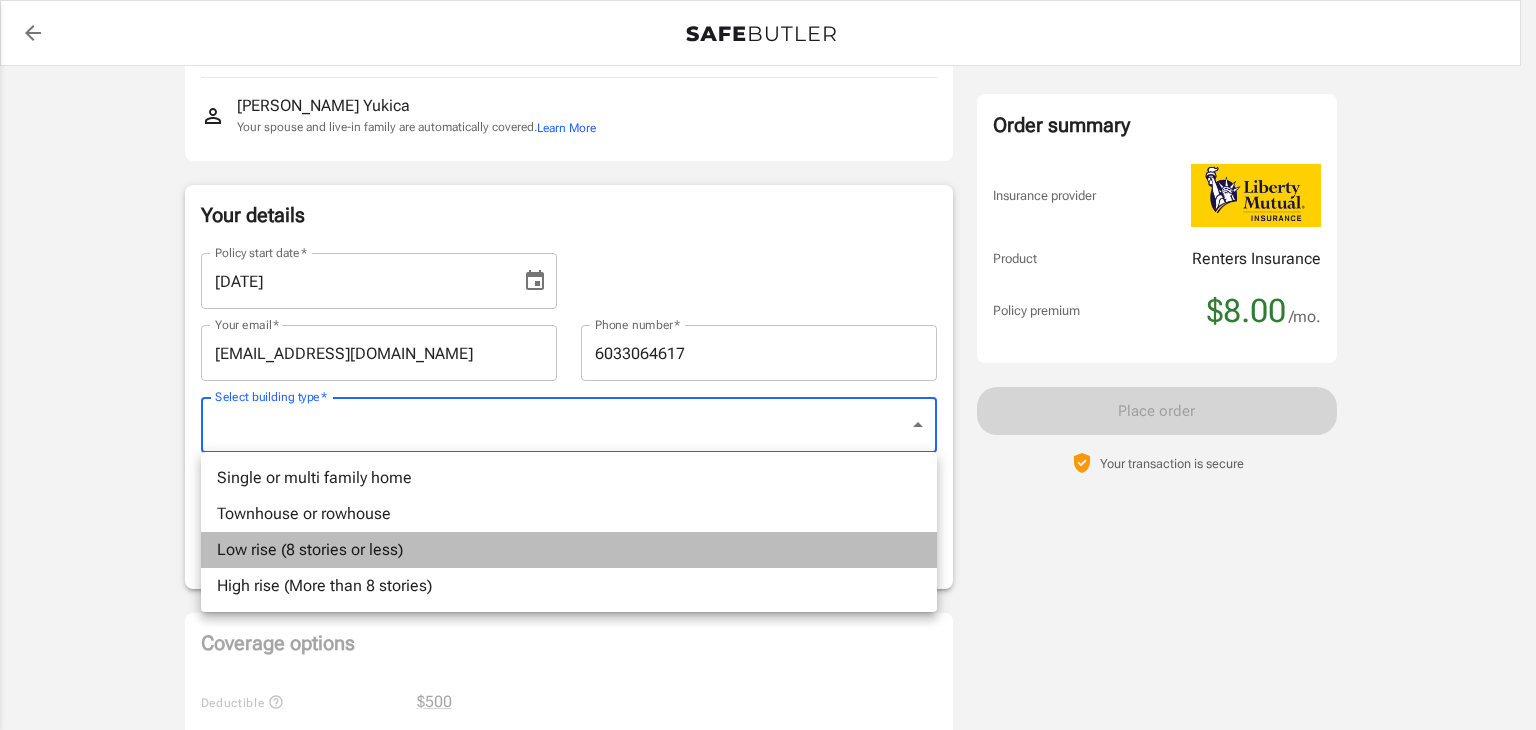 click on "Low rise (8 stories or less)" at bounding box center (569, 550) 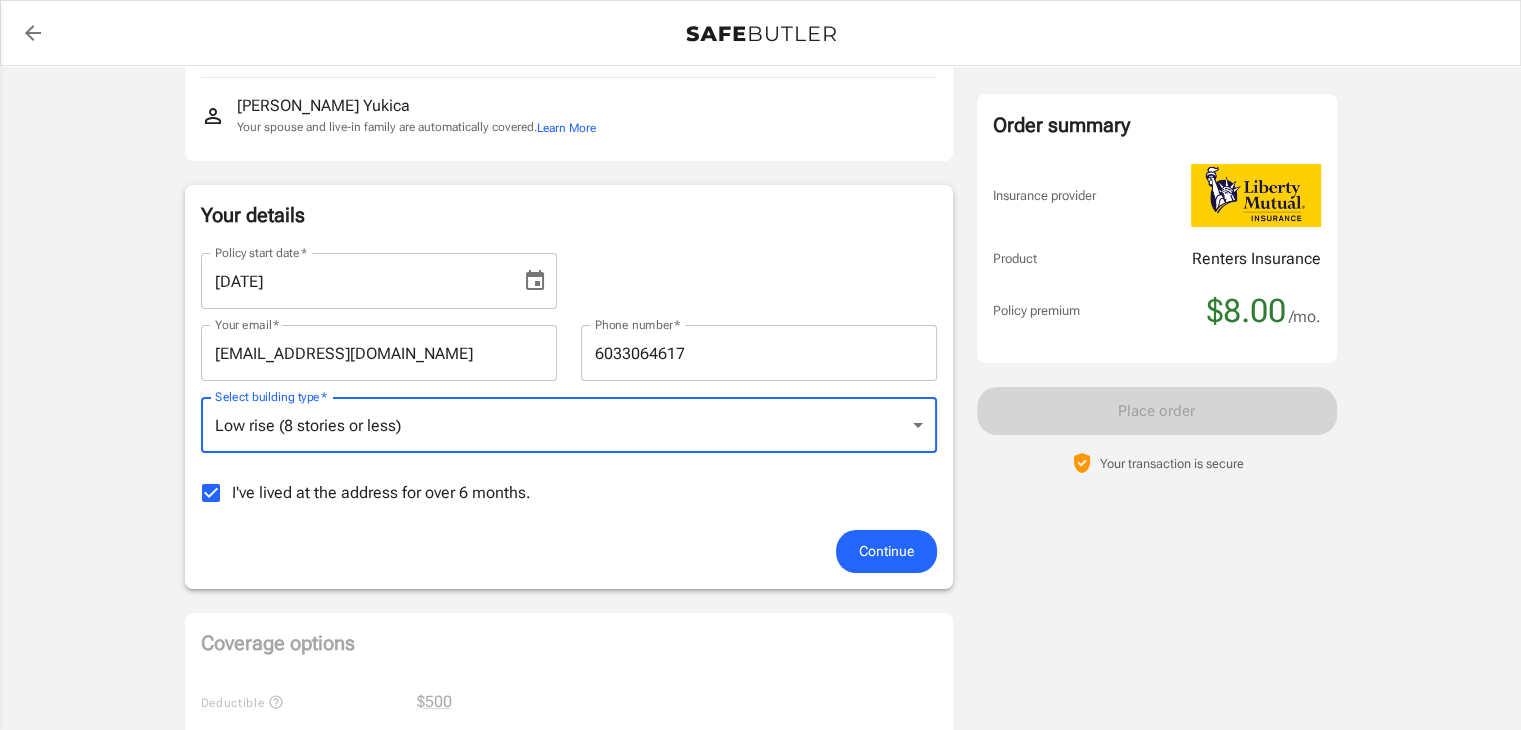 click on "Continue" at bounding box center (886, 551) 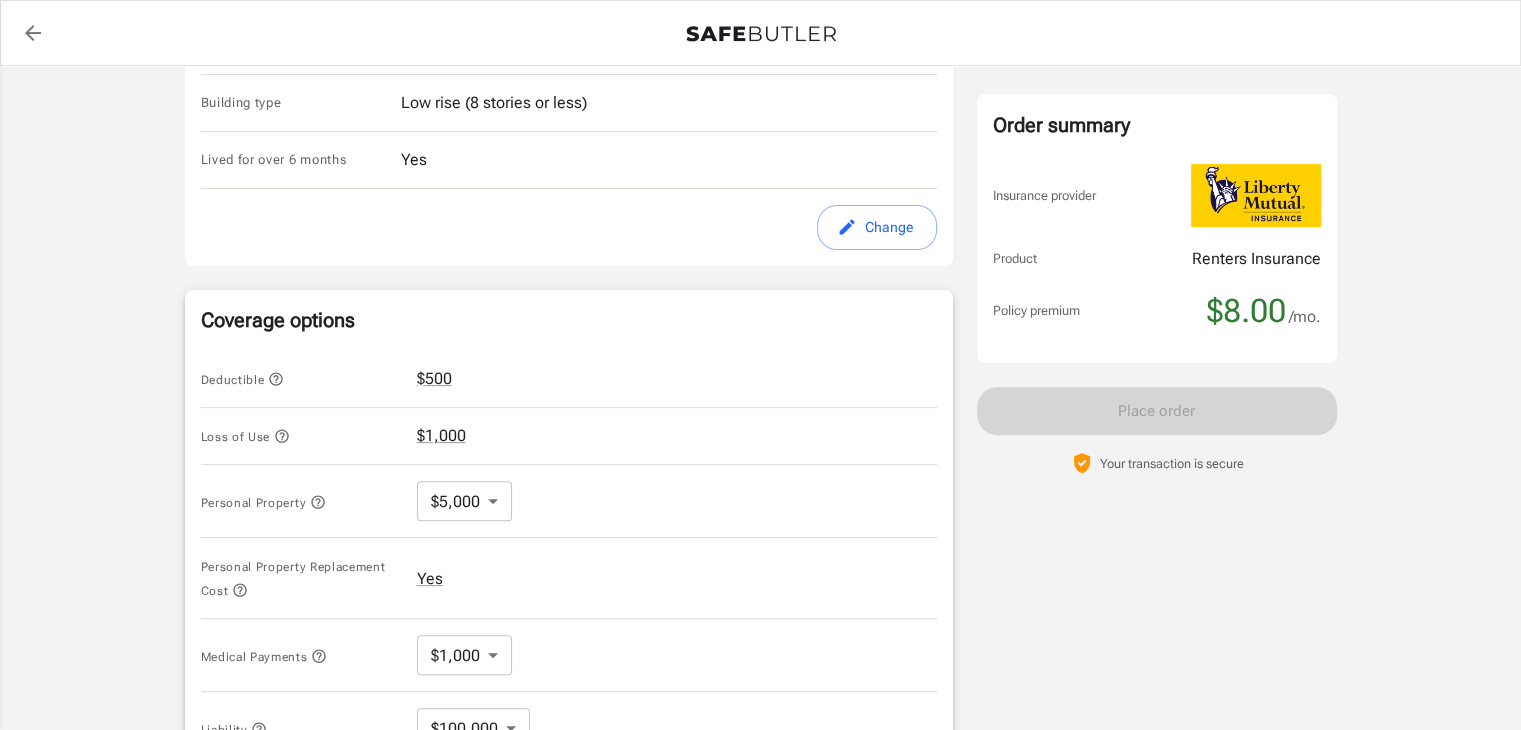 scroll, scrollTop: 752, scrollLeft: 0, axis: vertical 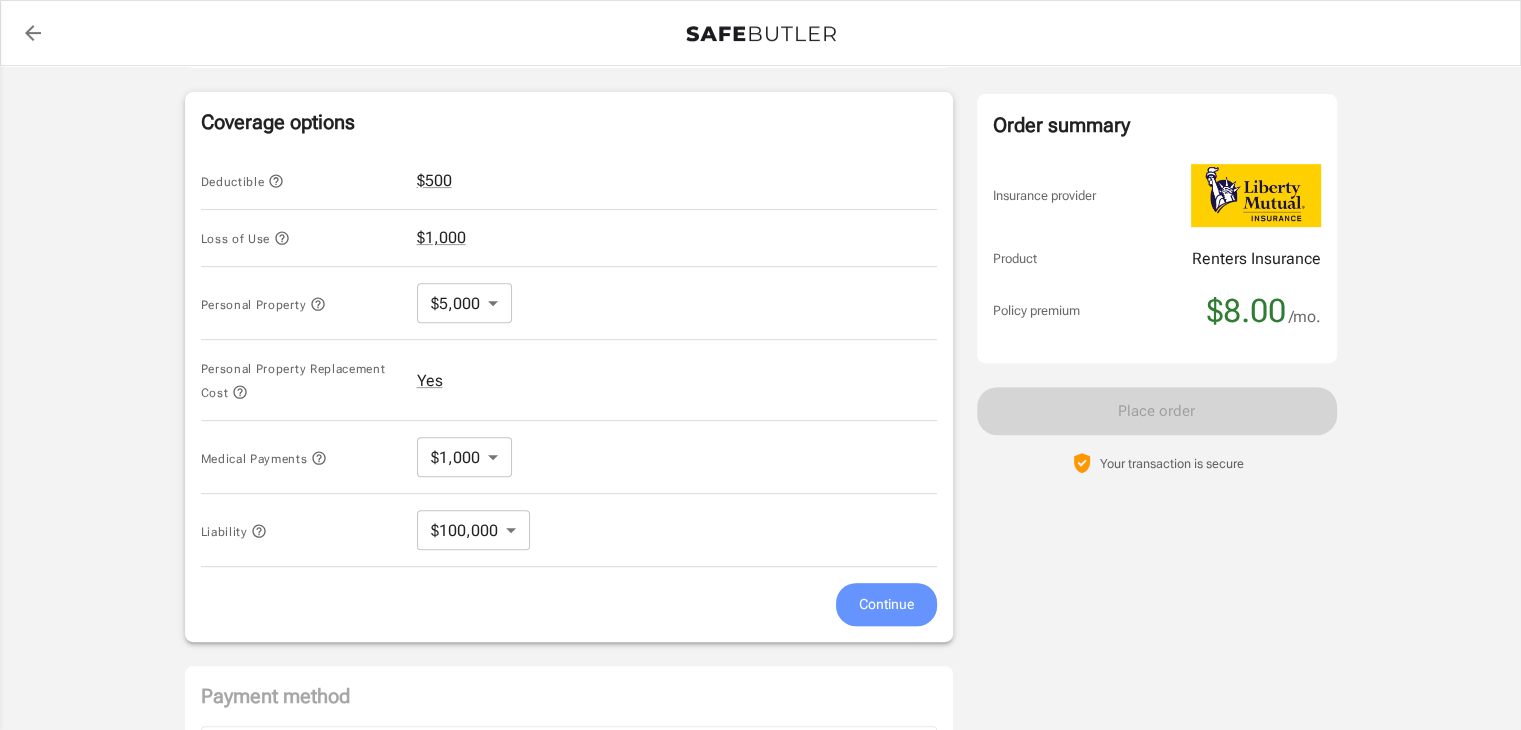 click on "Continue" at bounding box center (886, 604) 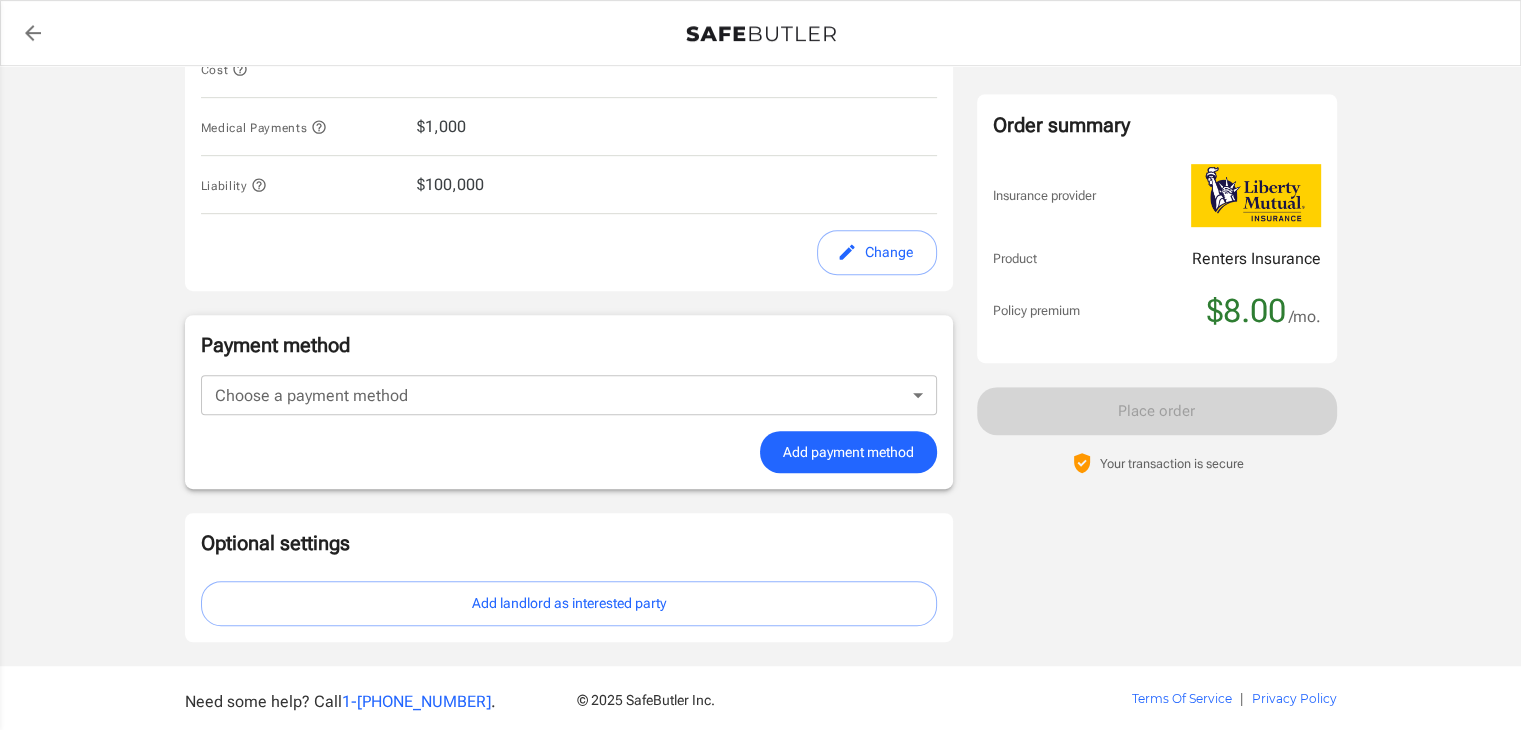 click on "Liberty Mutual Renters Insurance 39 N PARK ST APT 4E   LEBANON ,  NH   03766 Your address is standardized. James   Yukica Your spouse and live-in family are automatically covered.  Learn More Your details Policy start date Jul 18, 2025 Email jimyukica@gmail.com Phone 6033064617 Building type Low rise (8 stories or less) Lived for over 6 months Yes Change Coverage options Deductible   $500 Loss of Use   $1,000 Personal Property   $5,000 Personal Property Replacement Cost   Yes Medical Payments   $1,000 Liability   $100,000 Change Payment method Choose a payment method ​ Choose a payment method Add payment method Optional settings Add landlord as interested party" at bounding box center (569, -164) 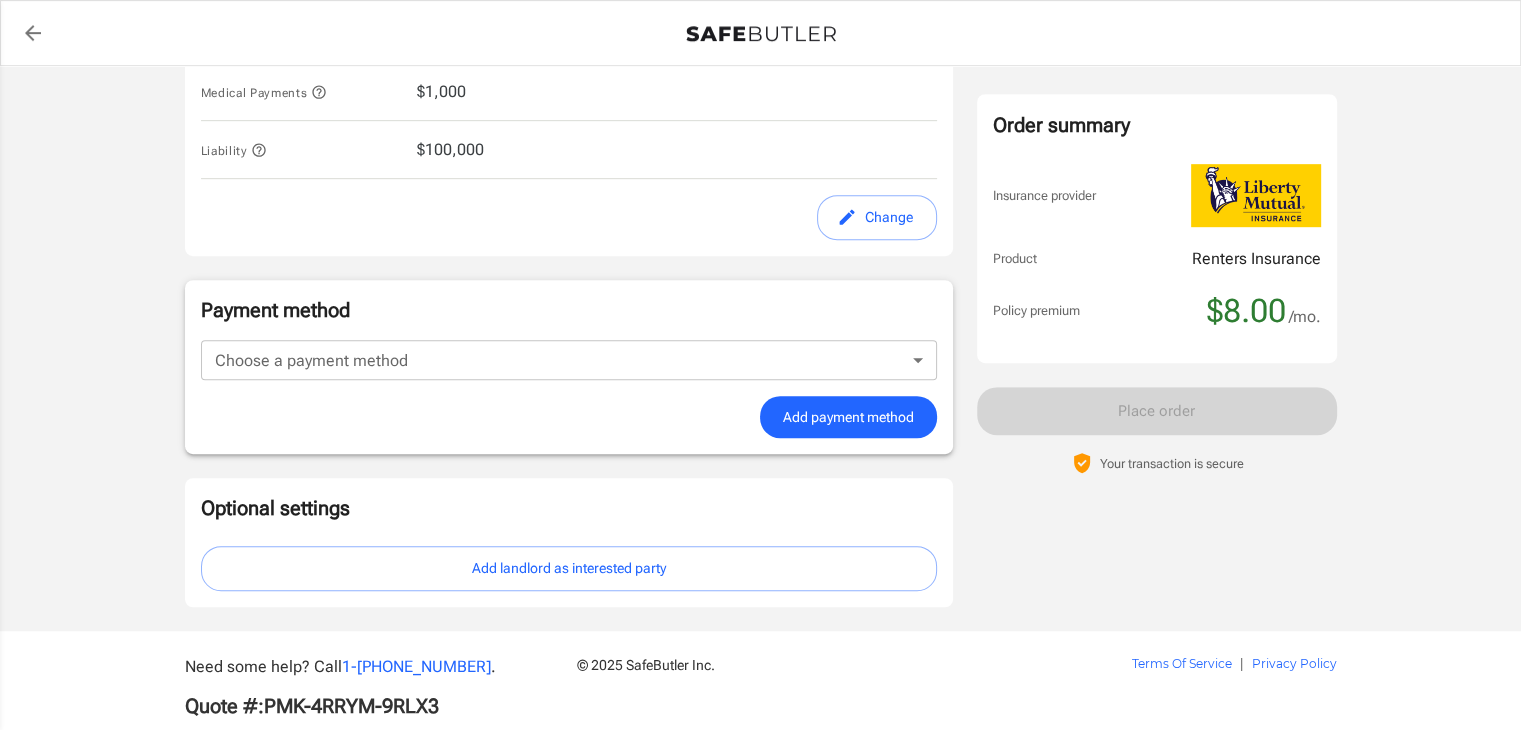 scroll, scrollTop: 1096, scrollLeft: 0, axis: vertical 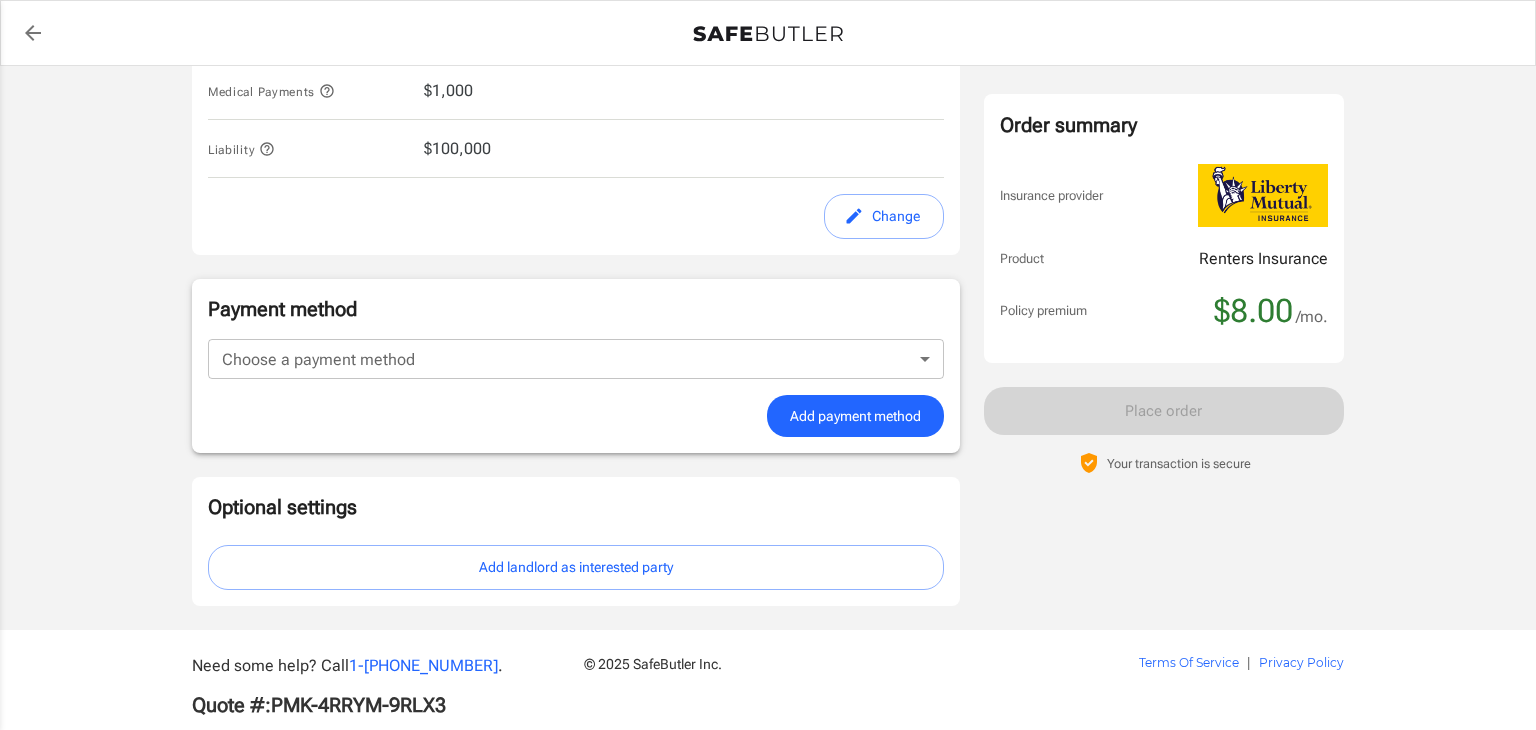 click on "Policy premium $ 8.00 /mo Liberty Mutual Renters Insurance 39 N PARK ST APT 4E   LEBANON ,  NH   03766 Your address is standardized. James   Yukica Your spouse and live-in family are automatically covered.  Learn More Your details Policy start date Jul 18, 2025 Email jimyukica@gmail.com Phone 6033064617 Building type Low rise (8 stories or less) Lived for over 6 months Yes Change Coverage options Deductible   $500 Loss of Use   $1,000 Personal Property   $5,000 Personal Property Replacement Cost   Yes Medical Payments   $1,000 Liability   $100,000 Change Payment method Choose a payment method ​ Choose a payment method Add payment method Optional settings Add landlord as interested party Order summary Insurance provider Product Renters Insurance Policy premium $8.00 /mo. Online purchase discount applied. Payment frequency No additional fees. Today's Due $8.00 Place order   Your transaction is secure Need some help? Call  1- 800-216-1417 . Quote #:  |" at bounding box center [768, -163] 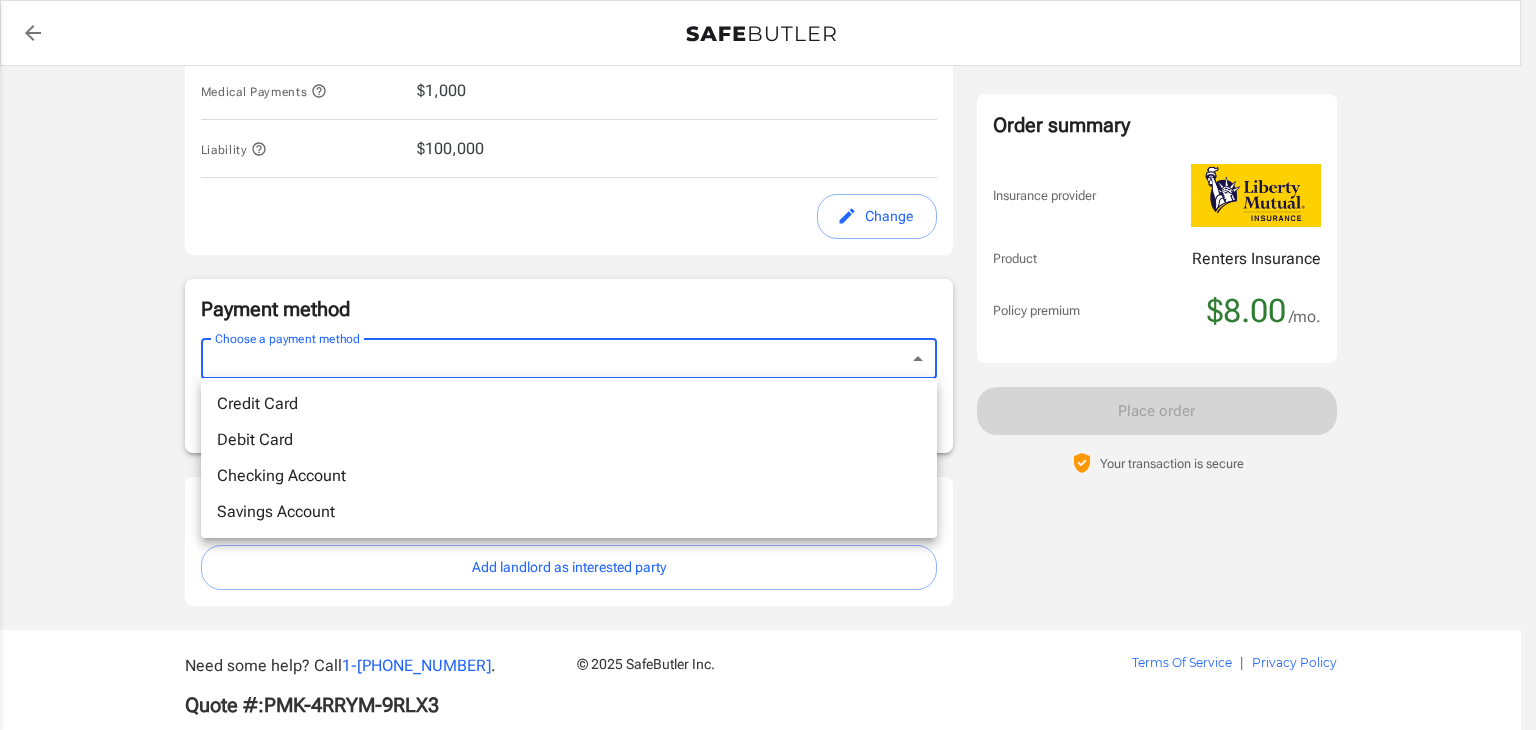 drag, startPoint x: 264, startPoint y: 369, endPoint x: 270, endPoint y: 399, distance: 30.594116 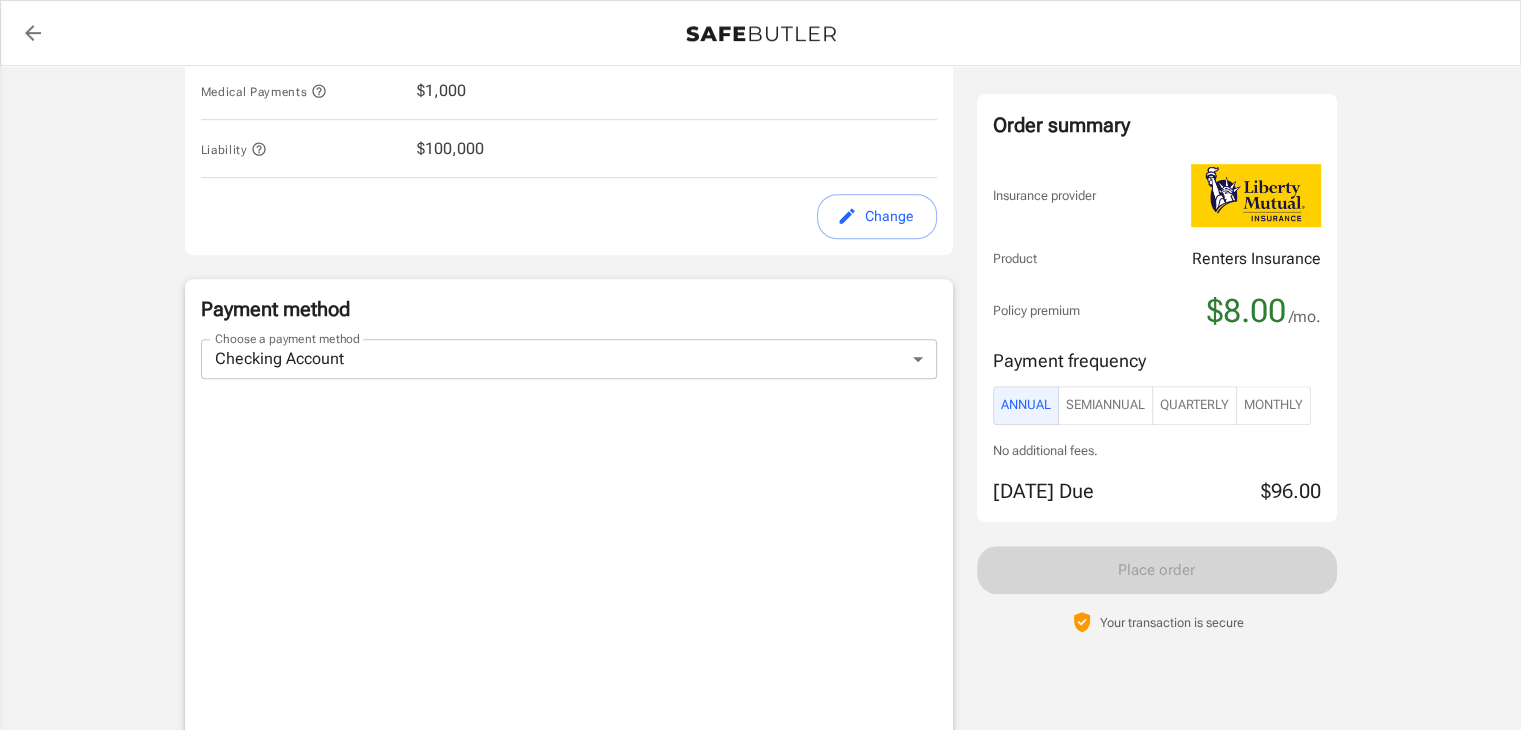 click on "Policy premium $ 8.00 /mo Liberty Mutual Renters Insurance 39 N PARK ST APT 4E   LEBANON ,  NH   03766 Your address is standardized. James   Yukica Your spouse and live-in family are automatically covered.  Learn More Your details Policy start date Jul 18, 2025 Email jimyukica@gmail.com Phone 6033064617 Building type Low rise (8 stories or less) Lived for over 6 months Yes Change Coverage options Deductible   $500 Loss of Use   $1,000 Personal Property   $5,000 Personal Property Replacement Cost   Yes Medical Payments   $1,000 Liability   $100,000 Change Payment method Choose a payment method Checking Account checking Choose a payment method Add payment method Optional settings Add landlord as interested party Order summary Insurance provider Product Renters Insurance Policy premium $8.00 /mo. Online purchase discount applied. Payment frequency Annual SemiAnnual Quarterly Monthly No additional fees. Today's Due $96.00 Place order   Your transaction is secure" at bounding box center [760, 87] 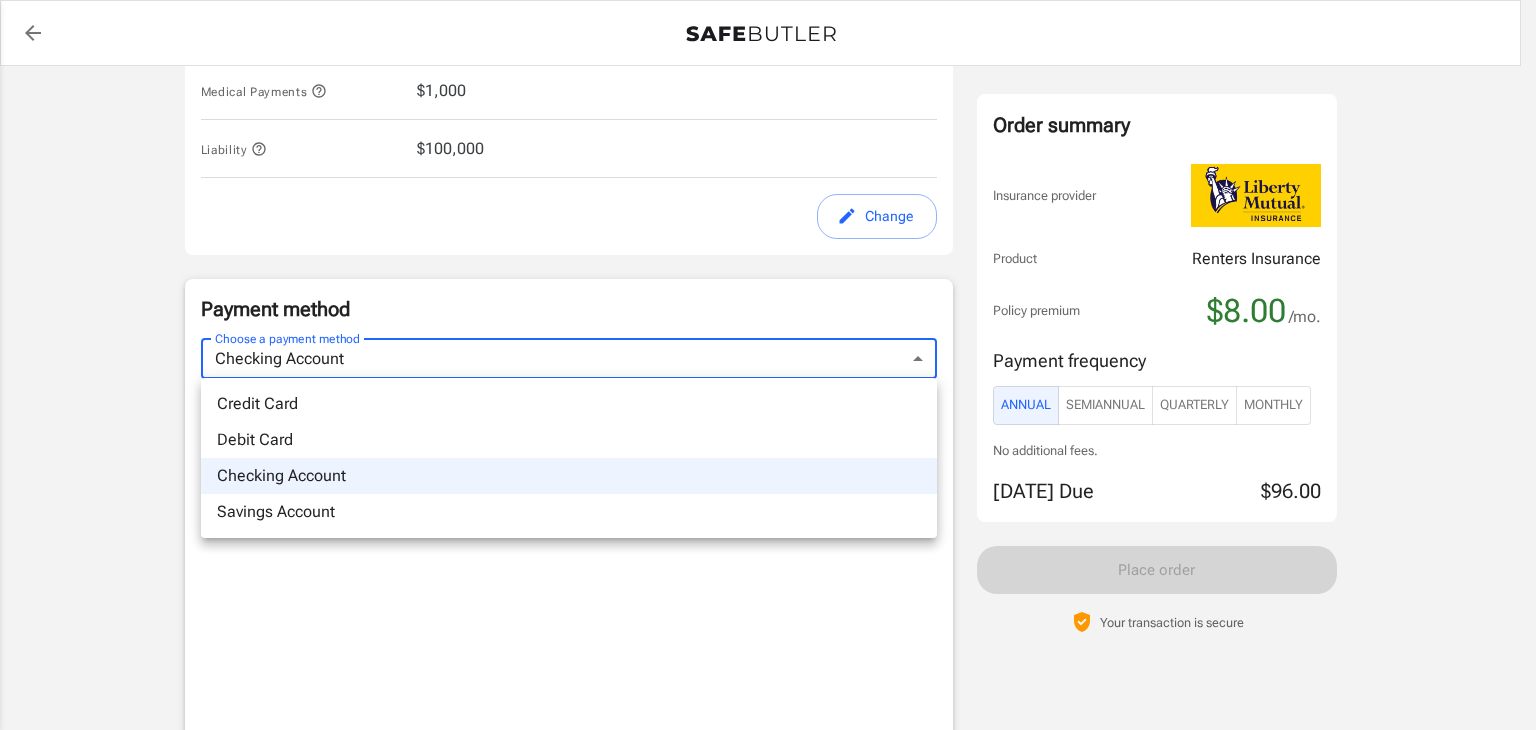 click on "Policy premium $ 8.00 /mo Liberty Mutual Renters Insurance 39 N PARK ST APT 4E   LEBANON ,  NH   03766 Your address is standardized. James   Yukica Your spouse and live-in family are automatically covered.  Learn More Your details Policy start date Jul 18, 2025 Email jimyukica@gmail.com Phone 6033064617 Building type Low rise (8 stories or less) Lived for over 6 months Yes Change Coverage options Deductible   $500 Loss of Use   $1,000 Personal Property   $5,000 Personal Property Replacement Cost   Yes Medical Payments   $1,000 Liability   $100,000 Change Payment method Choose a payment method Checking Account checking Choose a payment method Add payment method Optional settings Add landlord as interested party Order summary Insurance provider Product Renters Insurance Policy premium $8.00 /mo. Online purchase discount applied. Payment frequency Annual SemiAnnual Quarterly Monthly No additional fees. Today's Due $96.00 Place order   Need some help? Call  ." at bounding box center (768, 124) 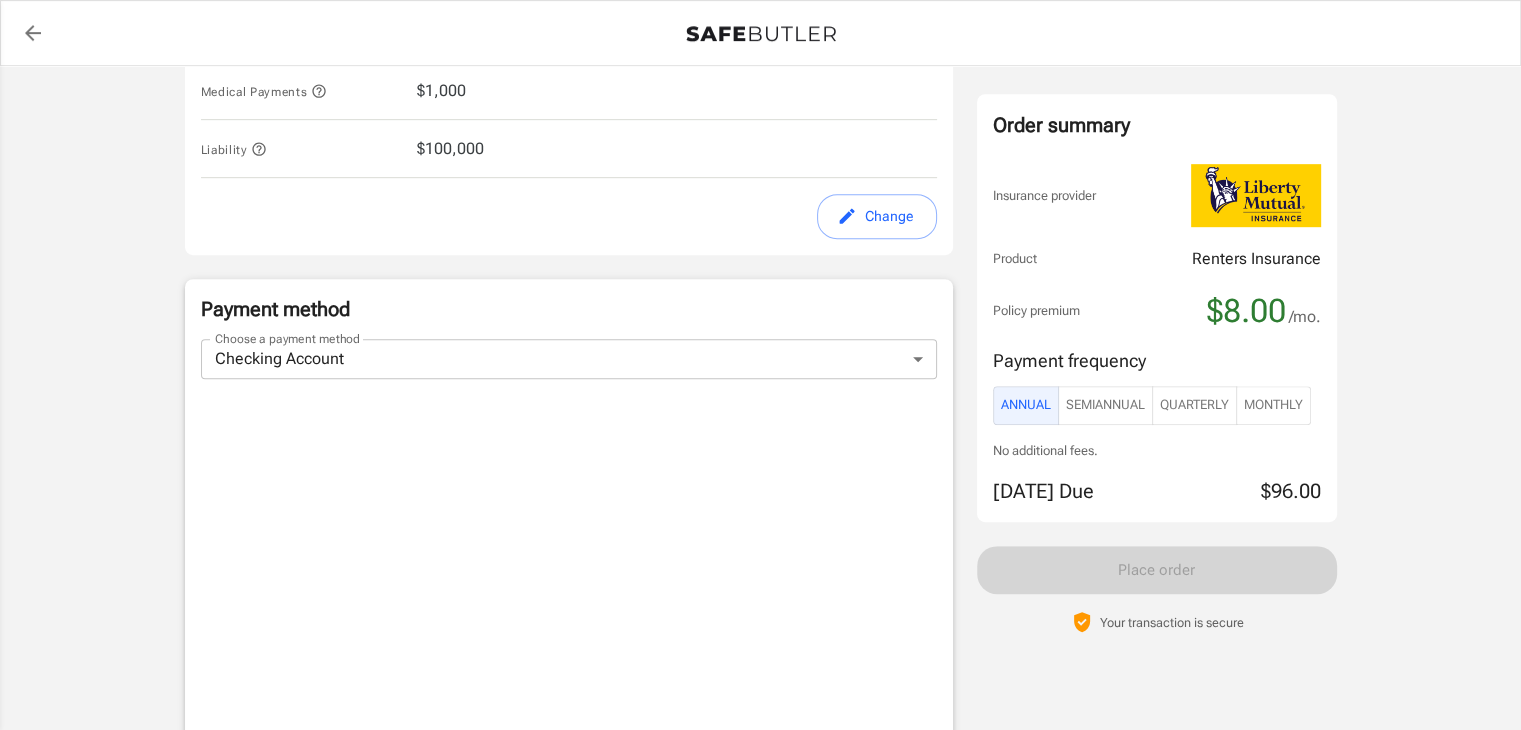 click on "Credit Card Debit Card Checking Account Savings Account" at bounding box center (760, 365) 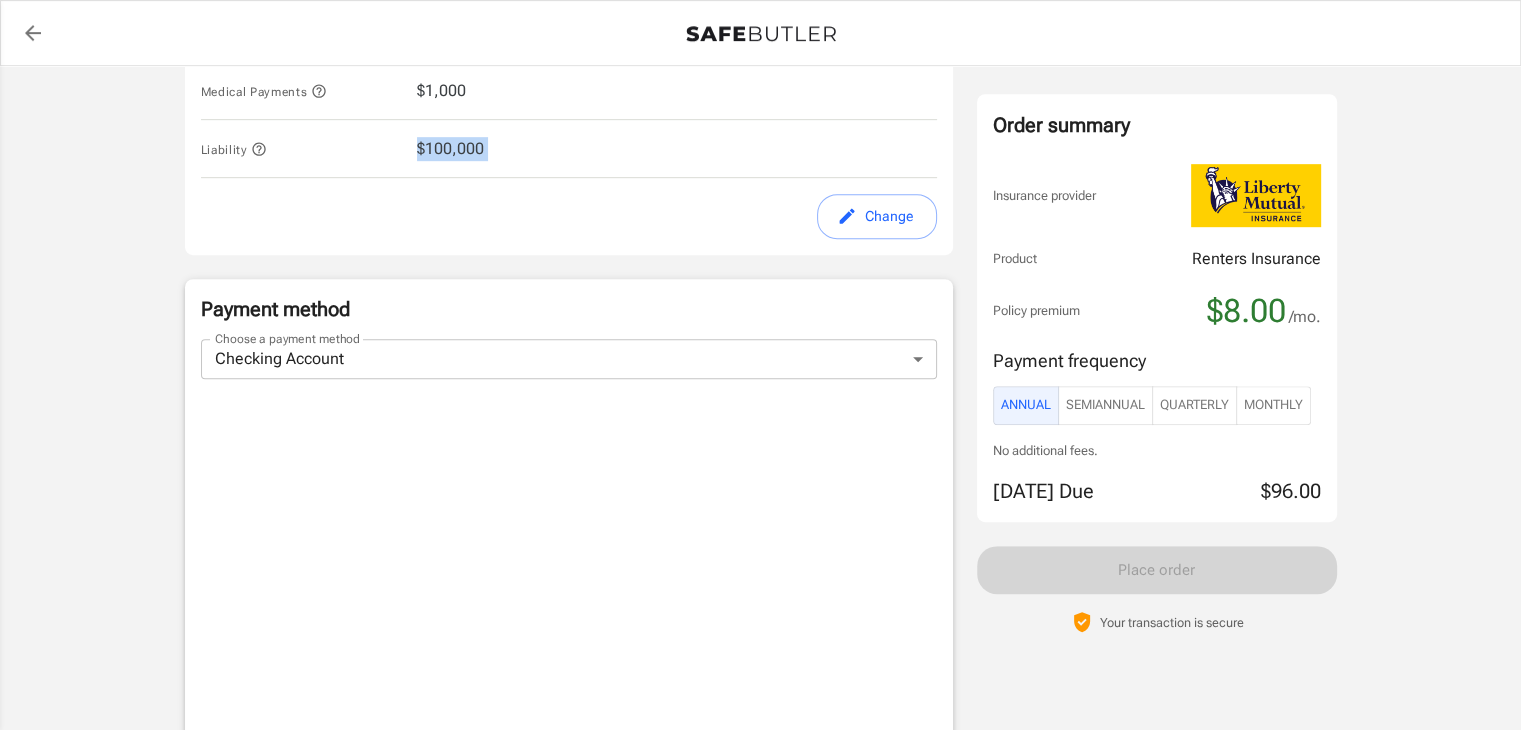 click on "Policy premium $ 8.00 /mo Liberty Mutual Renters Insurance 39 N PARK ST APT 4E   LEBANON ,  NH   03766 Your address is standardized. James   Yukica Your spouse and live-in family are automatically covered.  Learn More Your details Policy start date Jul 18, 2025 Email jimyukica@gmail.com Phone 6033064617 Building type Low rise (8 stories or less) Lived for over 6 months Yes Change Coverage options Deductible   $500 Loss of Use   $1,000 Personal Property   $5,000 Personal Property Replacement Cost   Yes Medical Payments   $1,000 Liability   $100,000 Change Payment method Choose a payment method Checking Account checking Choose a payment method Add payment method Optional settings Add landlord as interested party Order summary Insurance provider Product Renters Insurance Policy premium $8.00 /mo. Online purchase discount applied. Payment frequency Annual SemiAnnual Quarterly Monthly No additional fees. Today's Due $96.00 Place order   Your transaction is secure" at bounding box center (760, 87) 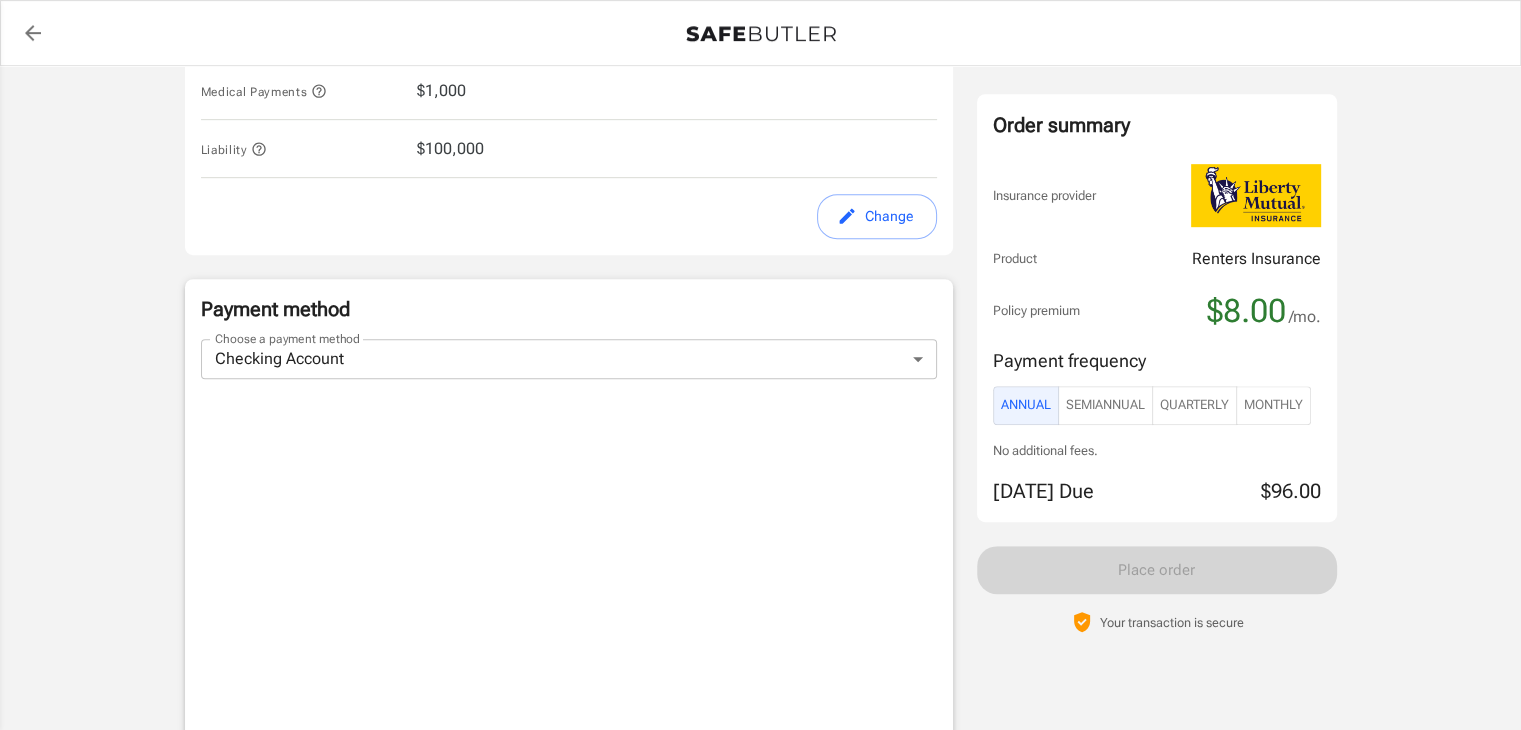 click on "Policy premium $ 8.00 /mo Liberty Mutual Renters Insurance 39 N PARK ST APT 4E   LEBANON ,  NH   03766 Your address is standardized. James   Yukica Your spouse and live-in family are automatically covered.  Learn More Your details Policy start date Jul 18, 2025 Email jimyukica@gmail.com Phone 6033064617 Building type Low rise (8 stories or less) Lived for over 6 months Yes Change Coverage options Deductible   $500 Loss of Use   $1,000 Personal Property   $5,000 Personal Property Replacement Cost   Yes Medical Payments   $1,000 Liability   $100,000 Change Payment method Choose a payment method Checking Account checking Choose a payment method Add payment method Optional settings Add landlord as interested party Order summary Insurance provider Product Renters Insurance Policy premium $8.00 /mo. Online purchase discount applied. Payment frequency Annual SemiAnnual Quarterly Monthly No additional fees. Today's Due $96.00 Place order   Your transaction is secure" at bounding box center (760, 87) 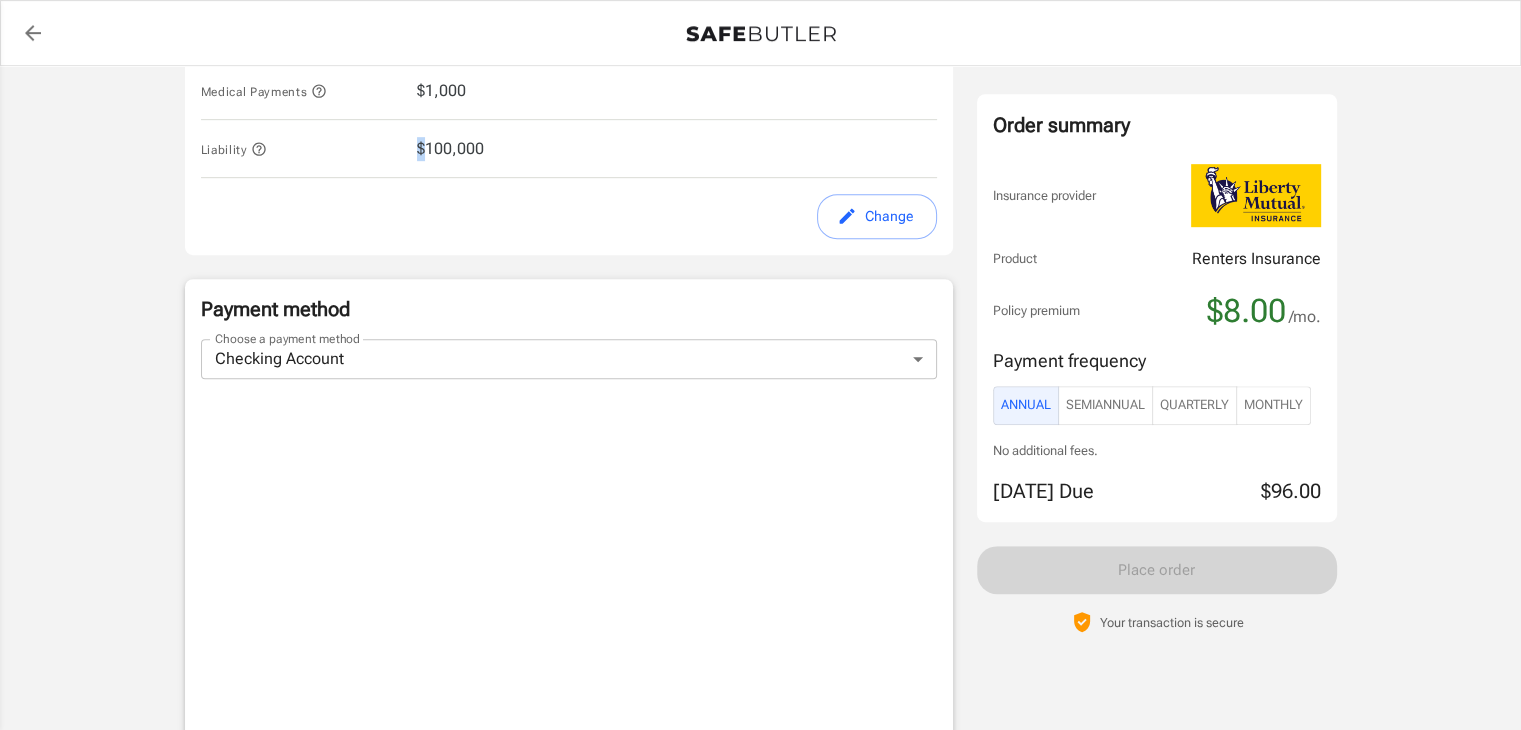 click on "Policy premium $ 8.00 /mo Liberty Mutual Renters Insurance 39 N PARK ST APT 4E   LEBANON ,  NH   03766 Your address is standardized. James   Yukica Your spouse and live-in family are automatically covered.  Learn More Your details Policy start date Jul 18, 2025 Email jimyukica@gmail.com Phone 6033064617 Building type Low rise (8 stories or less) Lived for over 6 months Yes Change Coverage options Deductible   $500 Loss of Use   $1,000 Personal Property   $5,000 Personal Property Replacement Cost   Yes Medical Payments   $1,000 Liability   $100,000 Change Payment method Choose a payment method Checking Account checking Choose a payment method Add payment method Optional settings Add landlord as interested party Order summary Insurance provider Product Renters Insurance Policy premium $8.00 /mo. Online purchase discount applied. Payment frequency Annual SemiAnnual Quarterly Monthly No additional fees. Today's Due $96.00 Place order   Your transaction is secure" at bounding box center [760, 87] 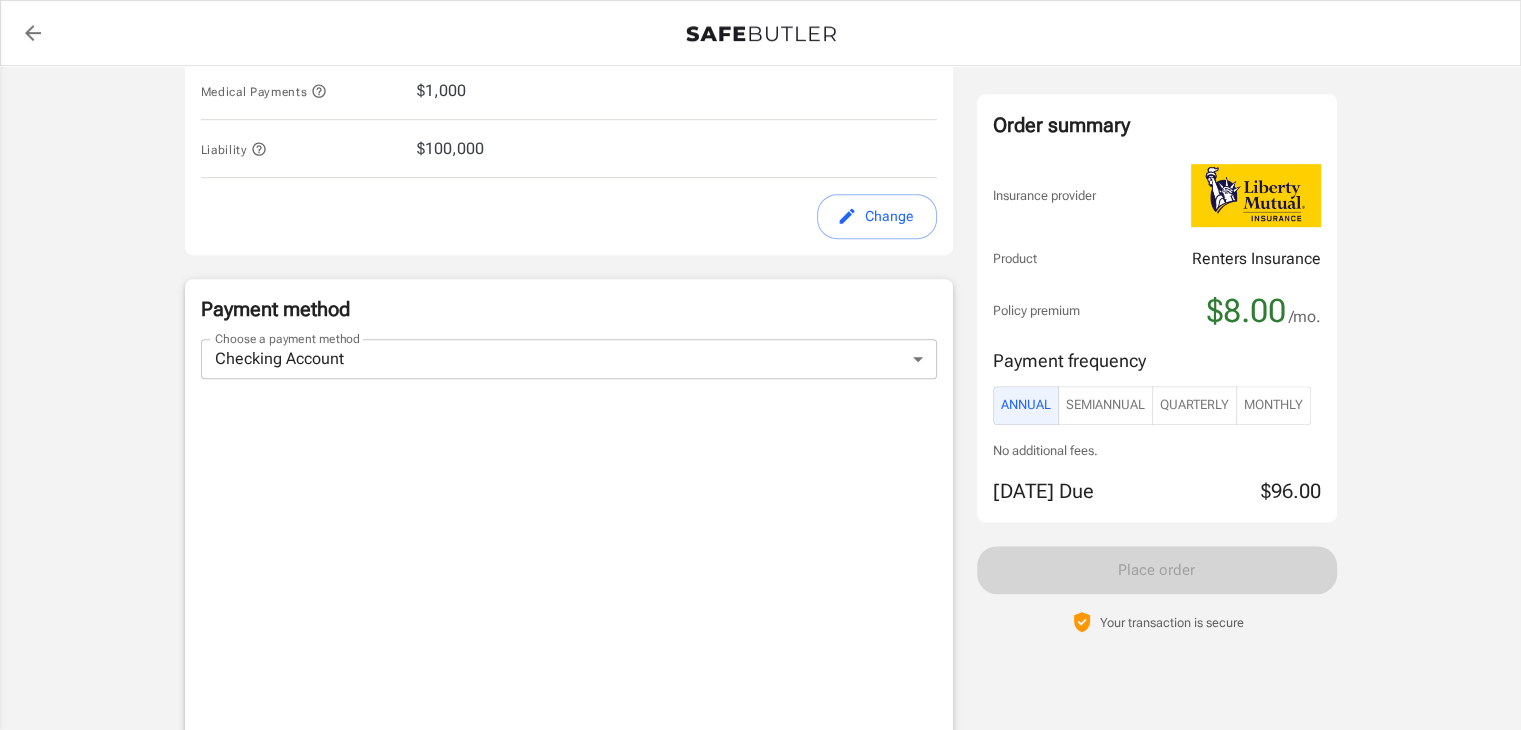 click on "Policy premium $ 8.00 /mo Liberty Mutual Renters Insurance 39 N PARK ST APT 4E   LEBANON ,  NH   03766 Your address is standardized. James   Yukica Your spouse and live-in family are automatically covered.  Learn More Your details Policy start date Jul 18, 2025 Email jimyukica@gmail.com Phone 6033064617 Building type Low rise (8 stories or less) Lived for over 6 months Yes Change Coverage options Deductible   $500 Loss of Use   $1,000 Personal Property   $5,000 Personal Property Replacement Cost   Yes Medical Payments   $1,000 Liability   $100,000 Change Payment method Choose a payment method Checking Account checking Choose a payment method Add payment method Optional settings Add landlord as interested party Order summary Insurance provider Product Renters Insurance Policy premium $8.00 /mo. Online purchase discount applied. Payment frequency Annual SemiAnnual Quarterly Monthly No additional fees. Today's Due $96.00 Place order   Your transaction is secure" at bounding box center [760, 87] 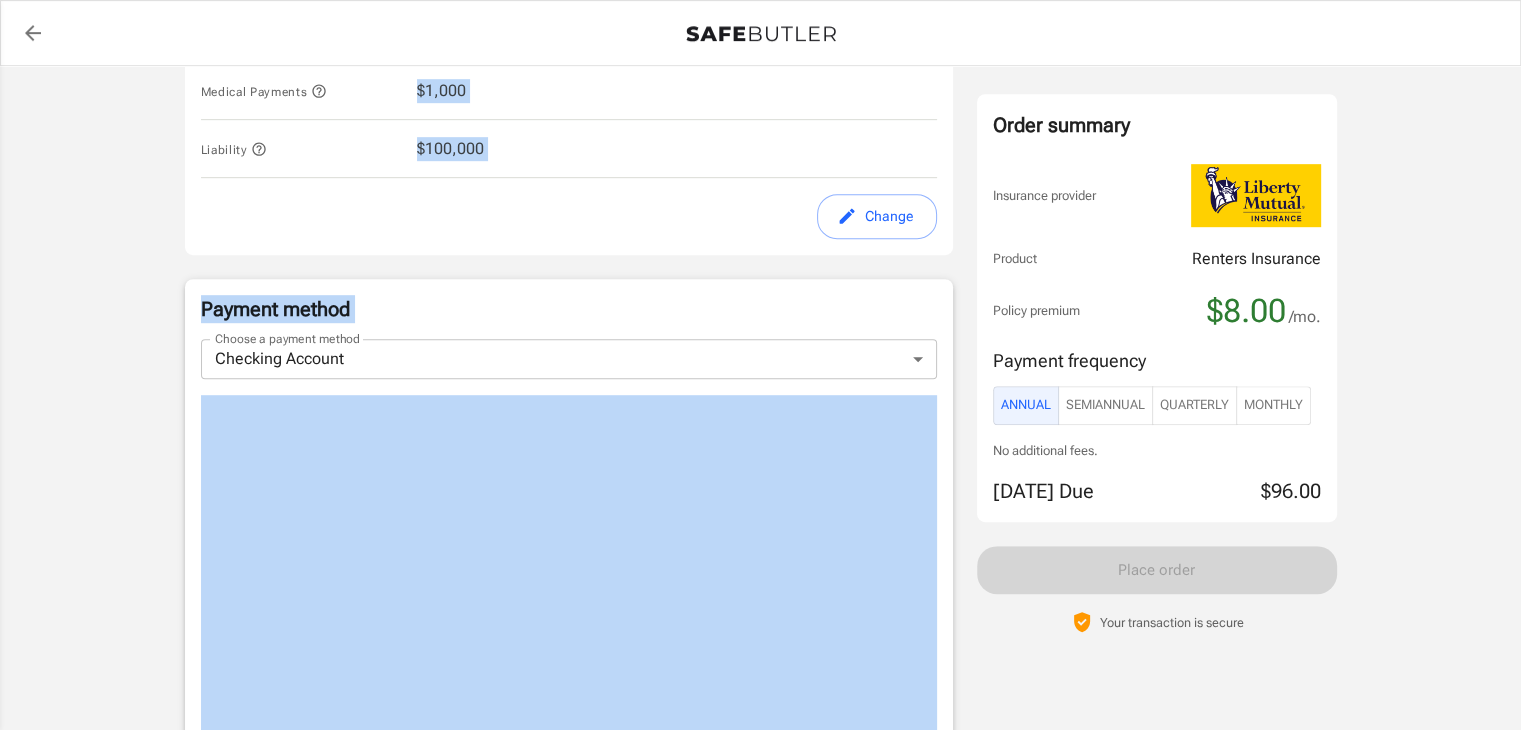 drag, startPoint x: 176, startPoint y: 525, endPoint x: 153, endPoint y: 87, distance: 438.60345 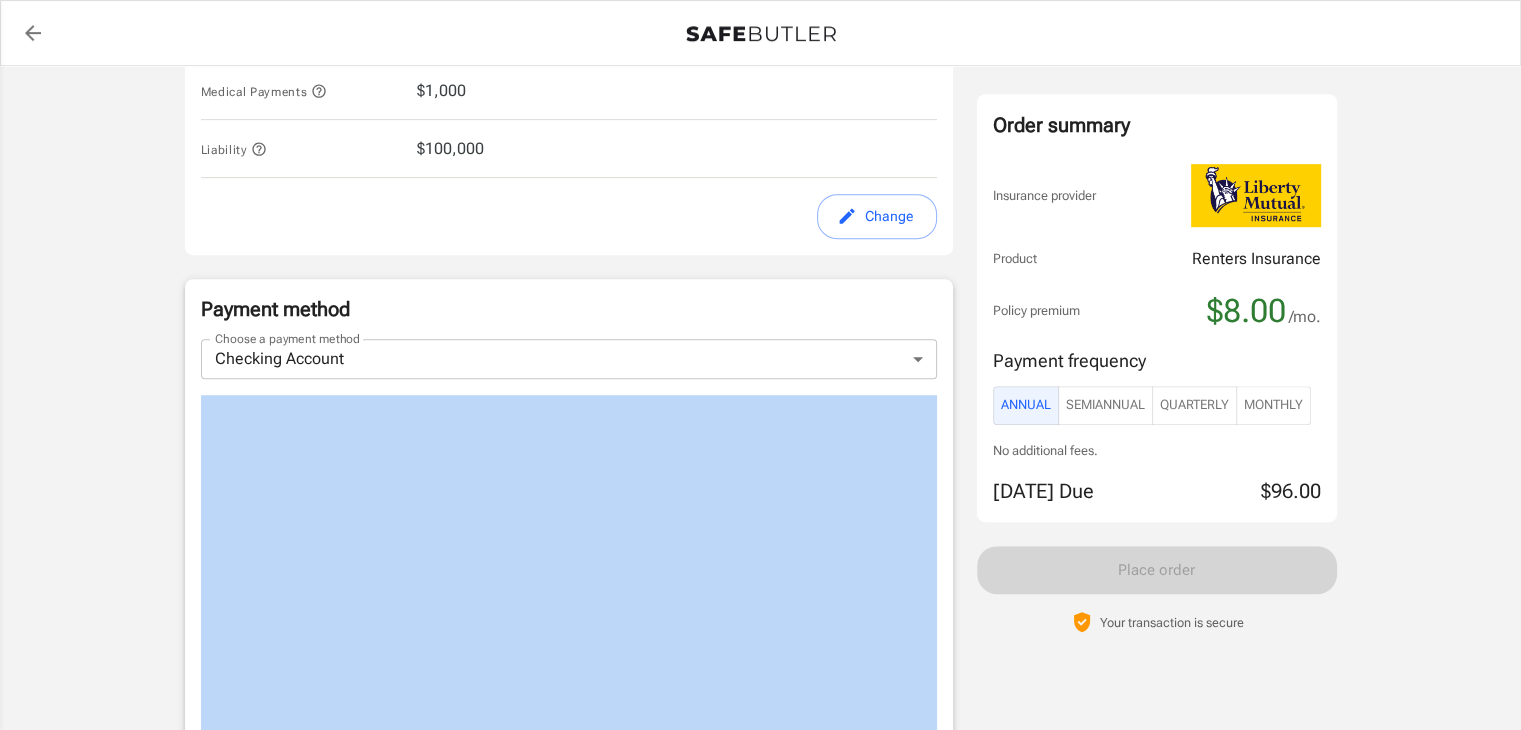 drag, startPoint x: 944, startPoint y: 541, endPoint x: 942, endPoint y: 367, distance: 174.01149 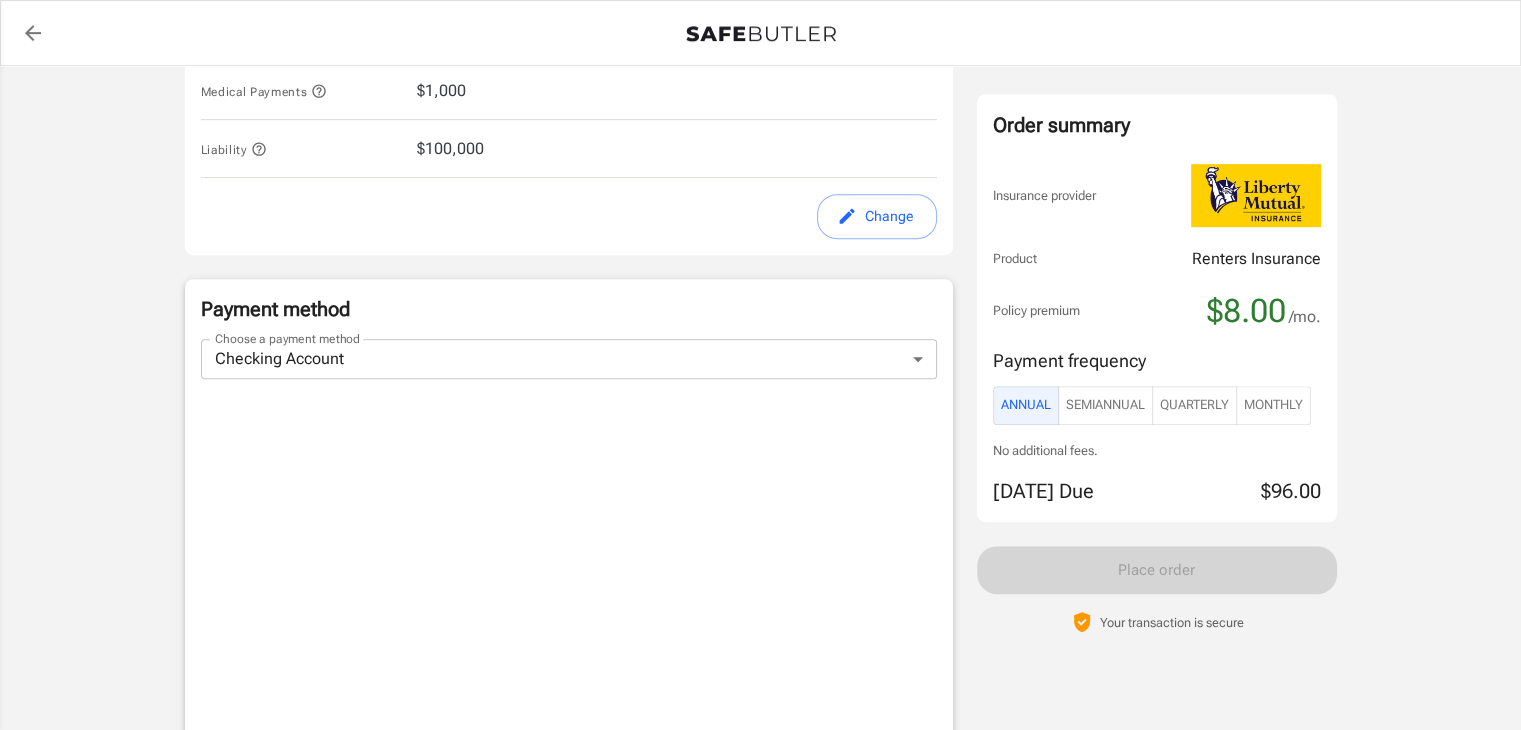 click on "Payment method Choose a payment method Checking Account checking Choose a payment method Add payment method" at bounding box center (569, 654) 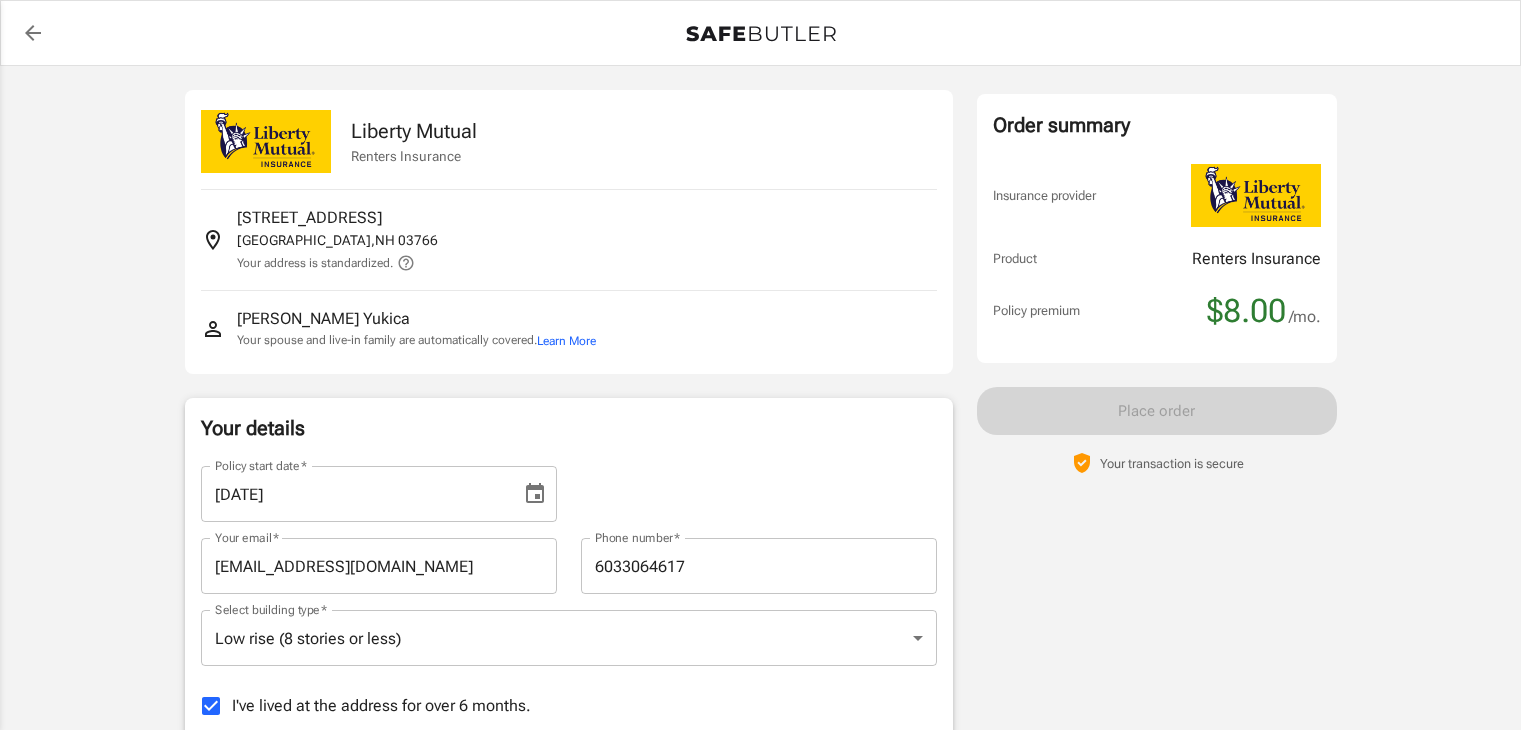 scroll, scrollTop: 0, scrollLeft: 0, axis: both 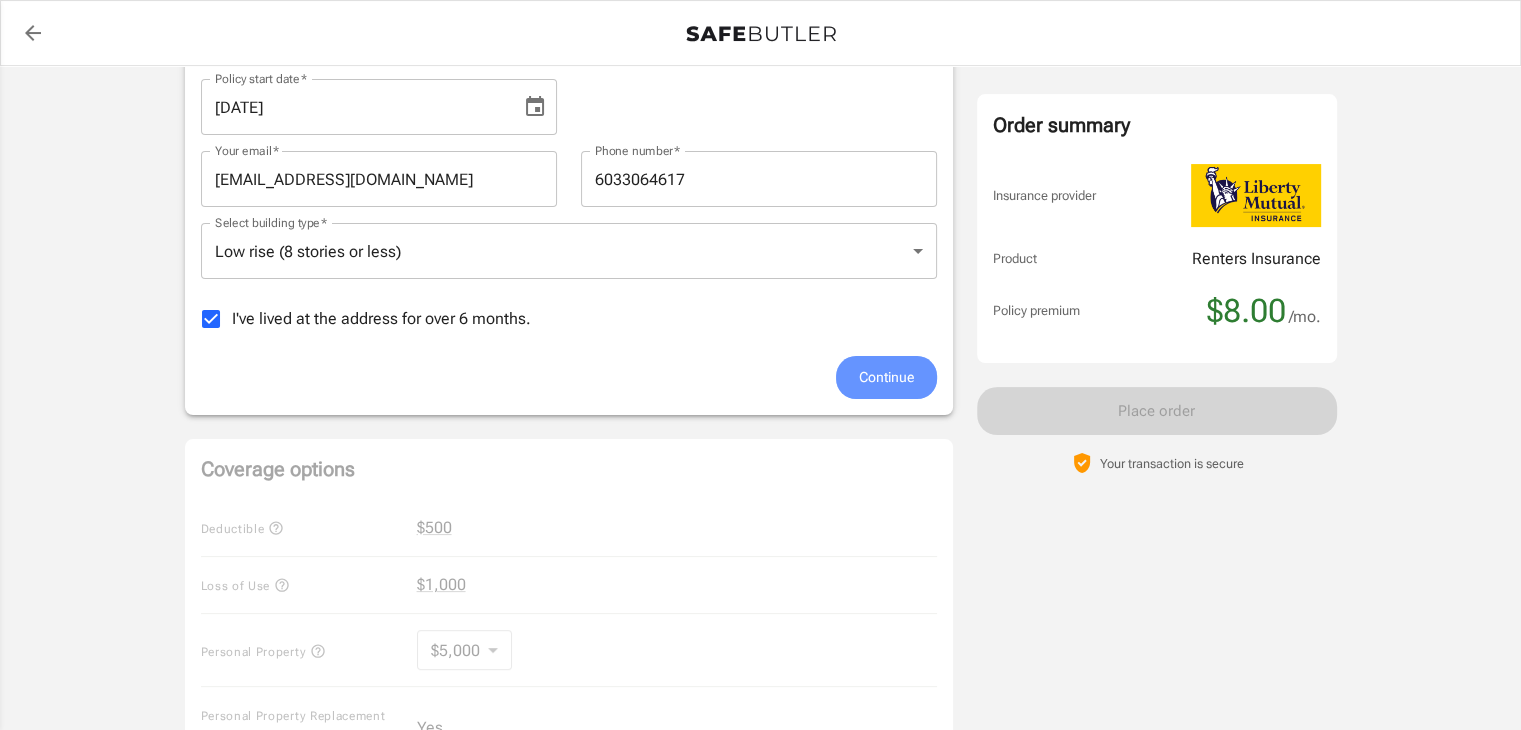 click on "Continue" at bounding box center [886, 377] 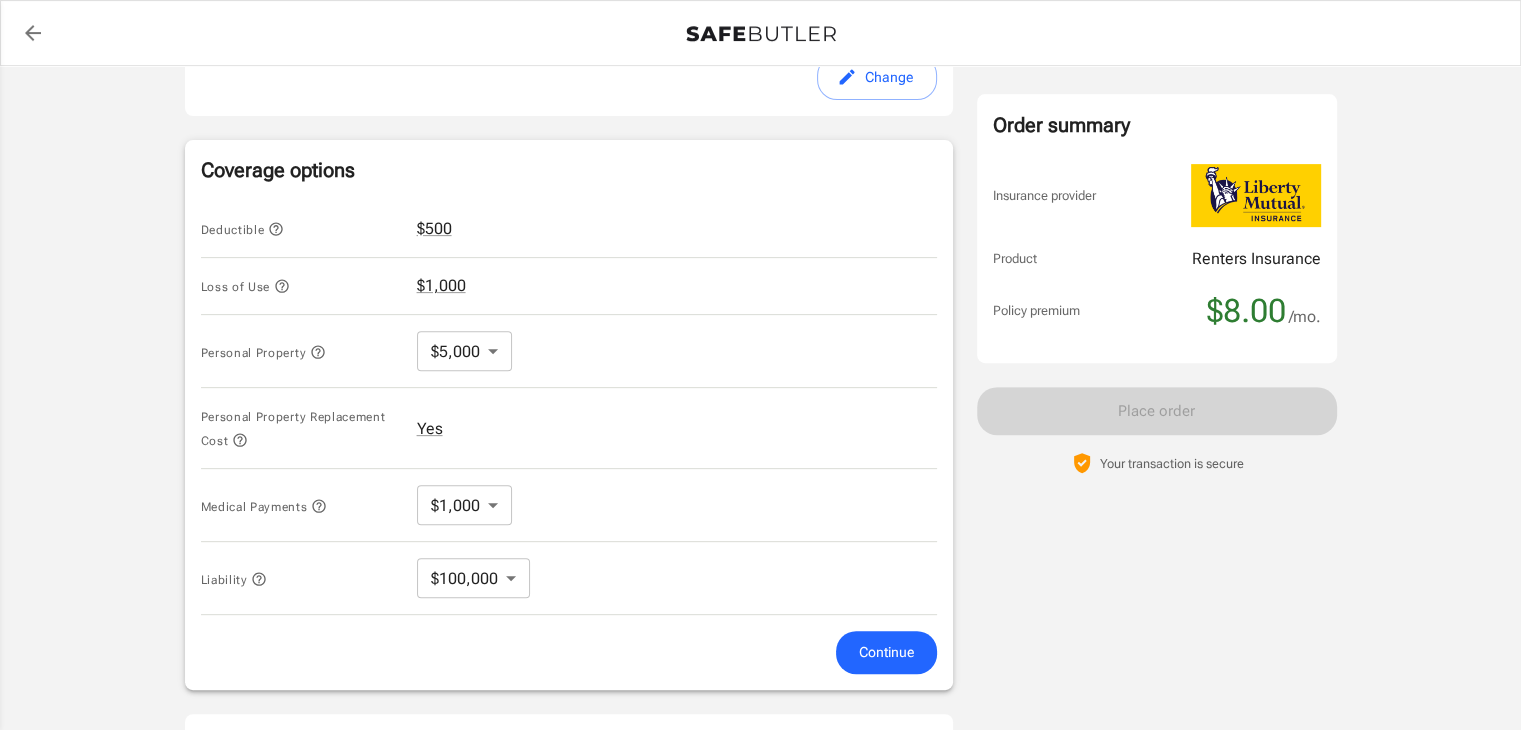 scroll, scrollTop: 752, scrollLeft: 0, axis: vertical 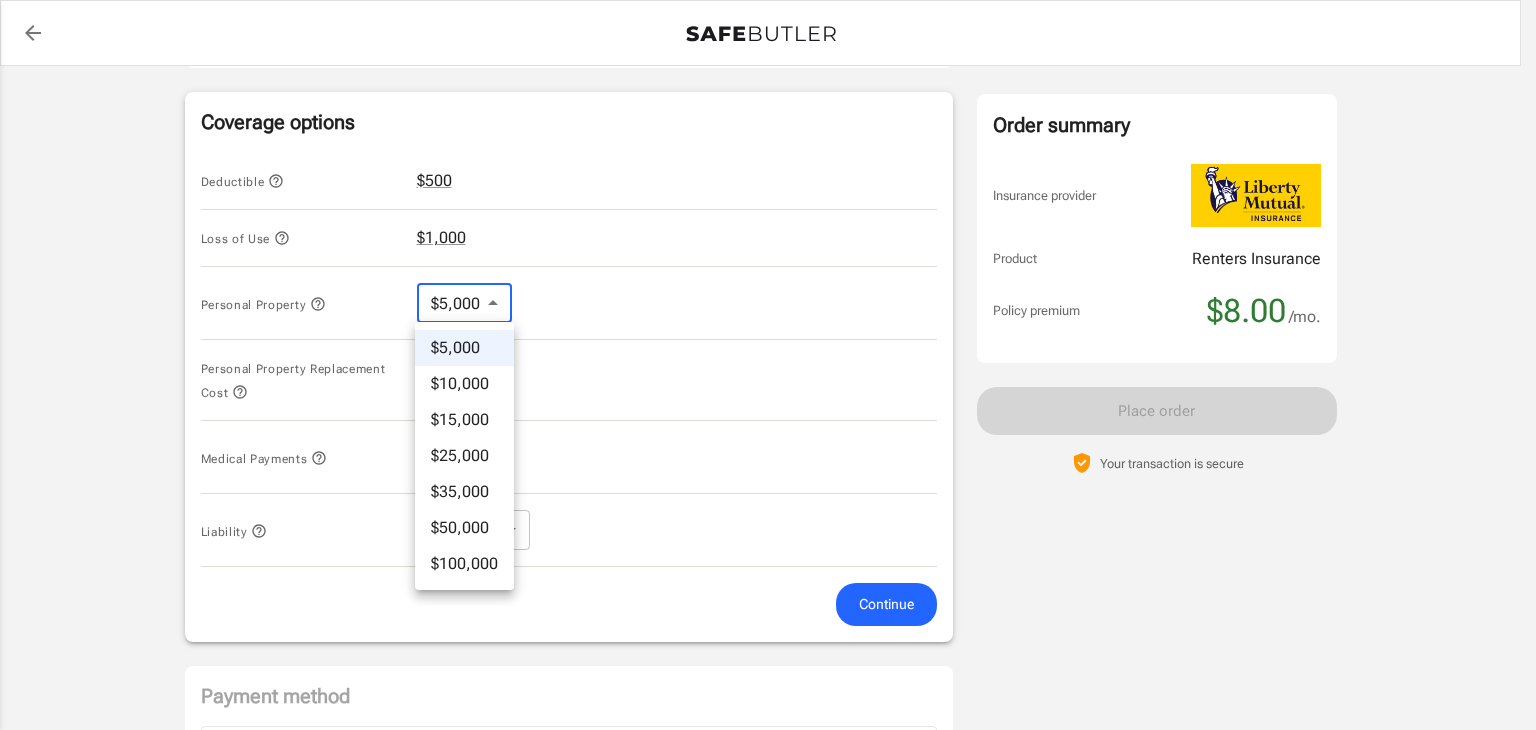 click on "Policy premium $ 8.00 /mo Liberty Mutual Renters Insurance 39 N PARK ST APT 4E   LEBANON ,  NH   03766 Your address is standardized. James   Yukica Your spouse and live-in family are automatically covered.  Learn More Your details Policy start date Jul 18, 2025 Email jimyukica@gmail.com Phone 6033064617 Building type Low rise (8 stories or less) Lived for over 6 months Yes Change Coverage options Deductible   $500 Loss of Use   $1,000 Personal Property   $5,000 5000 ​ Personal Property Replacement Cost   Yes Medical Payments   $1,000 1000 ​ Liability   $100,000 100000 ​ Continue Payment method Choose a payment method ​ Choose a payment method Add payment method Optional settings Add landlord as interested party Order summary Insurance provider Product Renters Insurance Policy premium $8.00 /mo. Online purchase discount applied. Payment frequency No additional fees. Today's Due $8.00 Place order   Your transaction is secure Need some help? Call  1-" at bounding box center [768, 202] 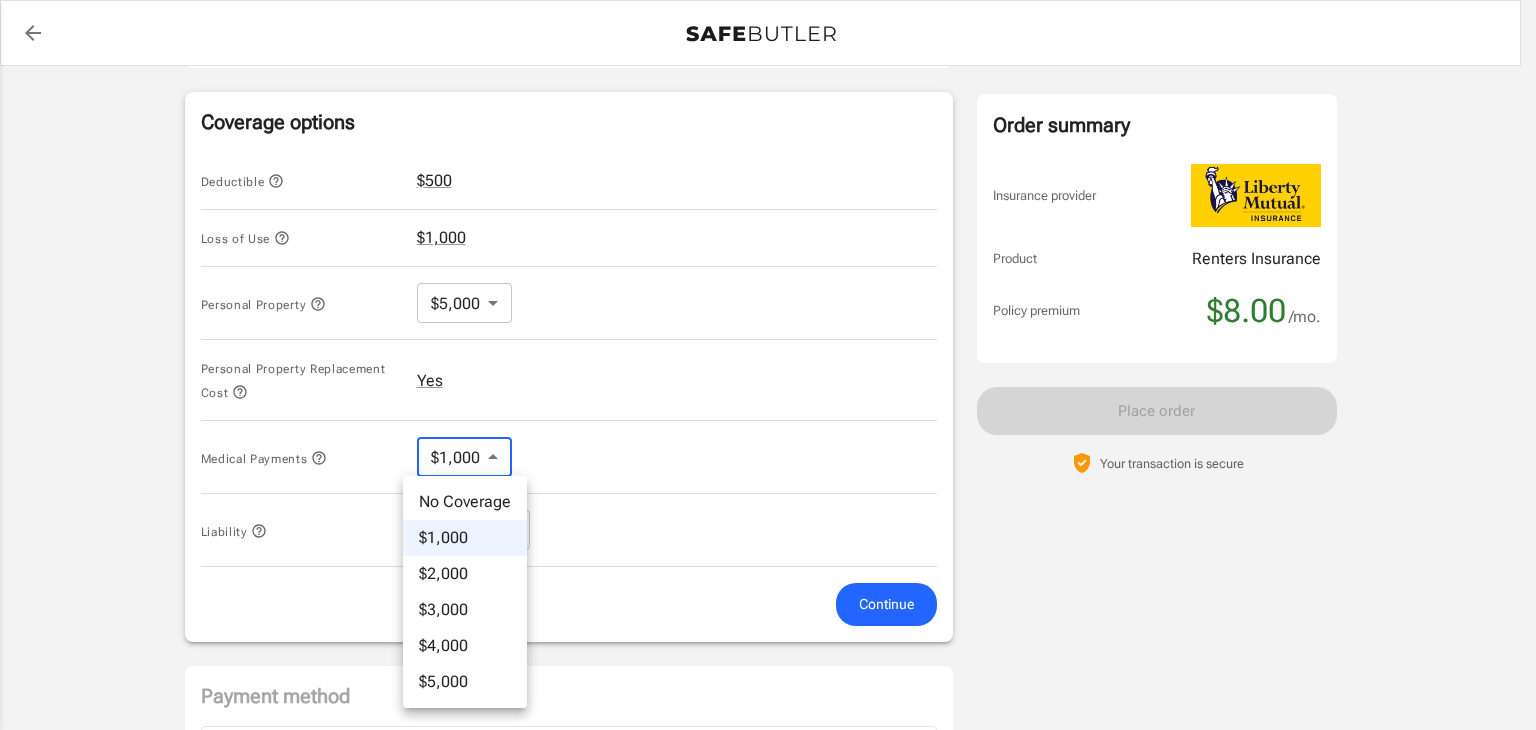 click on "Policy premium $ 8.00 /mo Liberty Mutual Renters Insurance 39 N PARK ST APT 4E   LEBANON ,  NH   03766 Your address is standardized. James   Yukica Your spouse and live-in family are automatically covered.  Learn More Your details Policy start date Jul 18, 2025 Email jimyukica@gmail.com Phone 6033064617 Building type Low rise (8 stories or less) Lived for over 6 months Yes Change Coverage options Deductible   $500 Loss of Use   $1,000 Personal Property   $5,000 5000 ​ Personal Property Replacement Cost   Yes Medical Payments   $1,000 1000 ​ Liability   $100,000 100000 ​ Continue Payment method Choose a payment method ​ Choose a payment method Add payment method Optional settings Add landlord as interested party Order summary Insurance provider Product Renters Insurance Policy premium $8.00 /mo. Online purchase discount applied. Payment frequency No additional fees. Today's Due $8.00 Place order   Your transaction is secure Need some help? Call  1-" at bounding box center (768, 202) 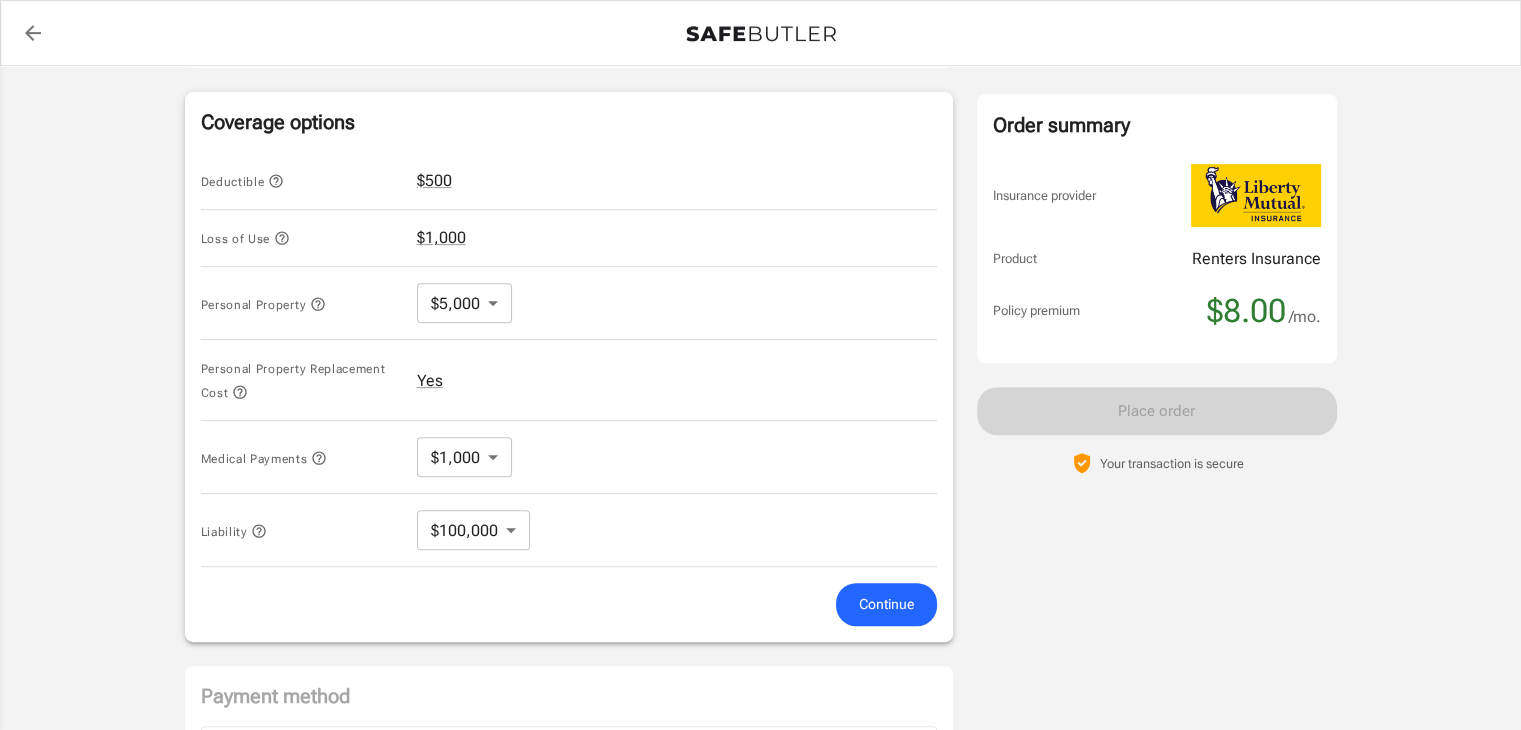 click on "Medical Payments   $1,000 1000 ​" at bounding box center [569, 457] 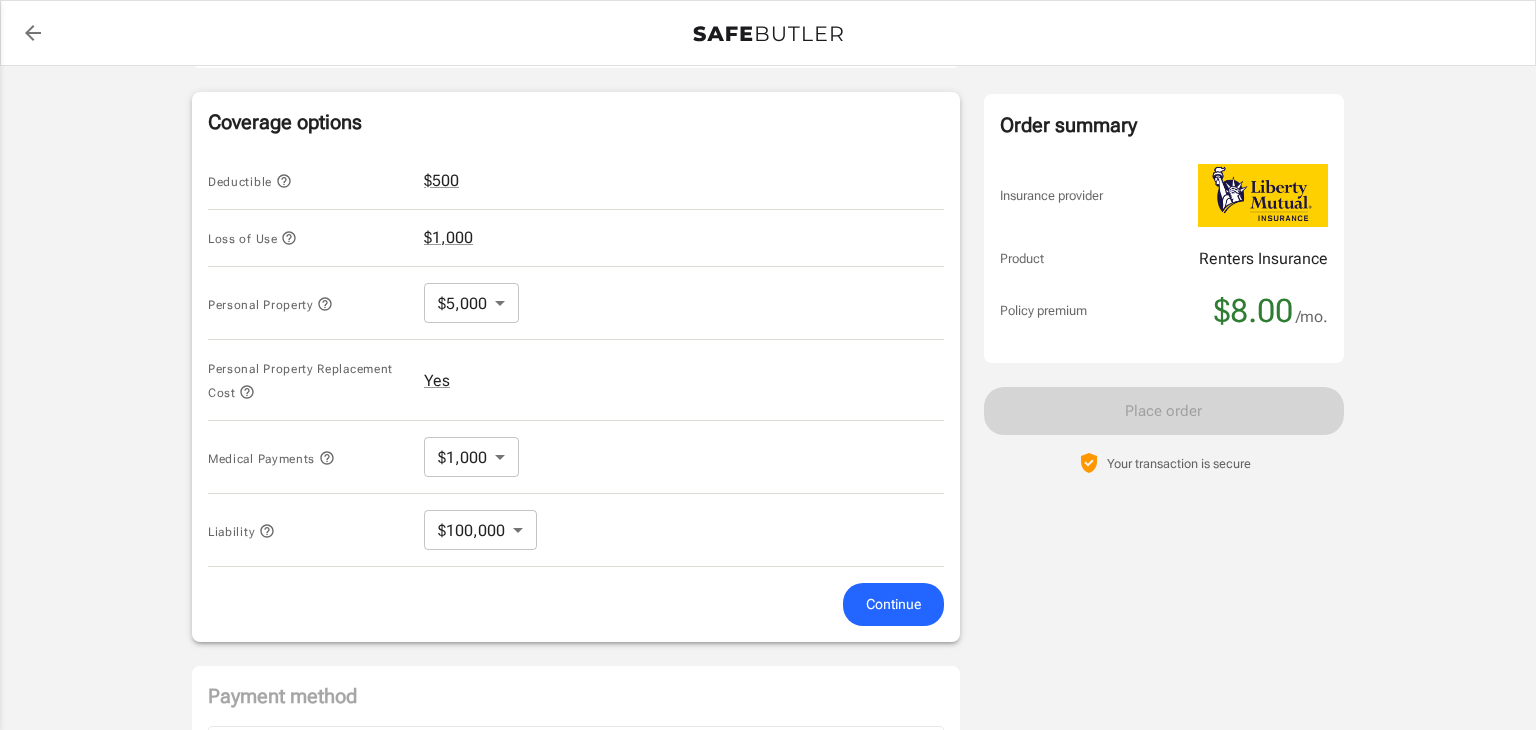 click on "Policy premium $ 8.00 /mo Liberty Mutual Renters Insurance 39 N PARK ST APT 4E   LEBANON ,  NH   03766 Your address is standardized. James   Yukica Your spouse and live-in family are automatically covered.  Learn More Your details Policy start date Jul 18, 2025 Email jimyukica@gmail.com Phone 6033064617 Building type Low rise (8 stories or less) Lived for over 6 months Yes Change Coverage options Deductible   $500 Loss of Use   $1,000 Personal Property   $5,000 5000 ​ Personal Property Replacement Cost   Yes Medical Payments   $1,000 1000 ​ Liability   $100,000 100000 ​ Continue Payment method Choose a payment method ​ Choose a payment method Add payment method Optional settings Add landlord as interested party Order summary Insurance provider Product Renters Insurance Policy premium $8.00 /mo. Online purchase discount applied. Payment frequency No additional fees. Today's Due $8.00 Place order   Your transaction is secure Need some help? Call  1-" at bounding box center [768, 202] 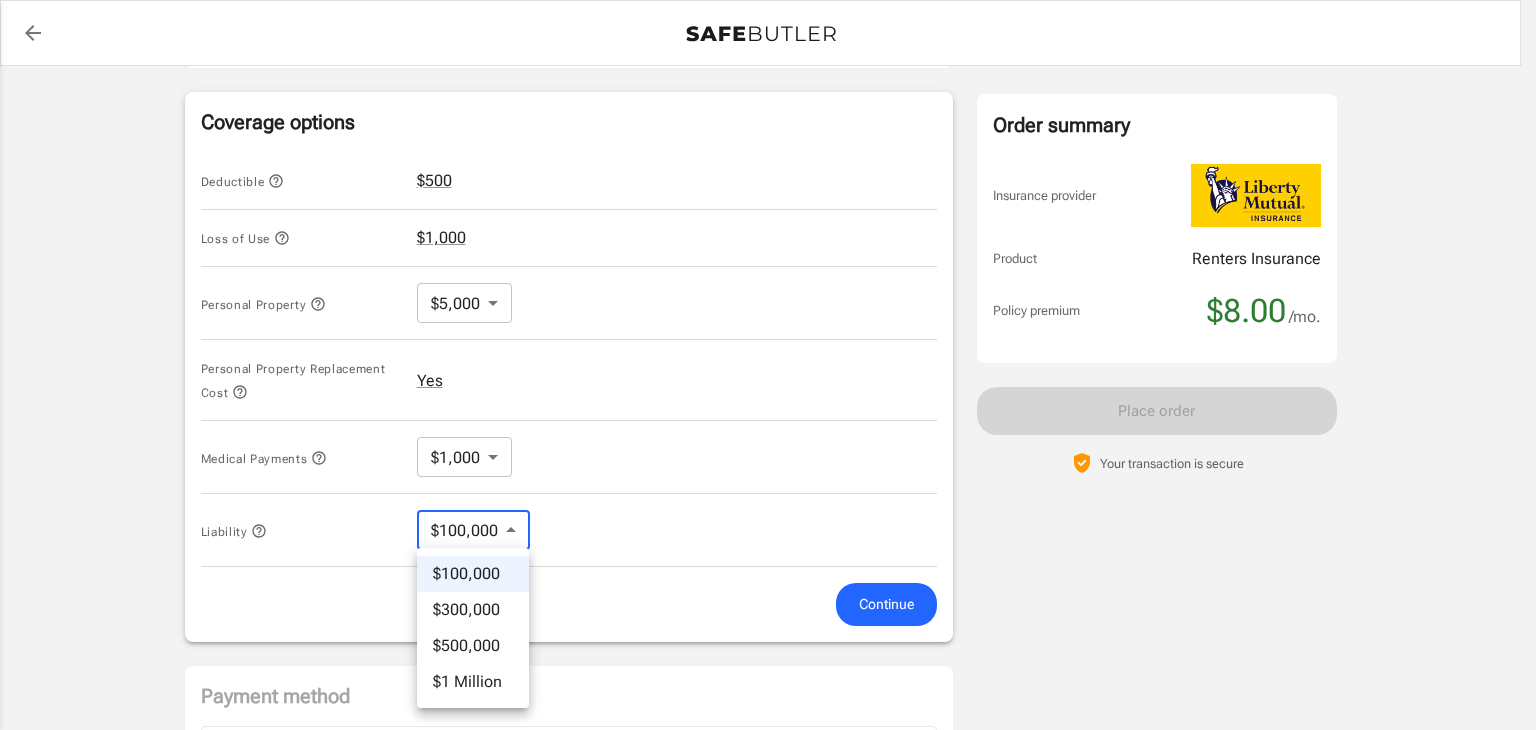 click at bounding box center (768, 365) 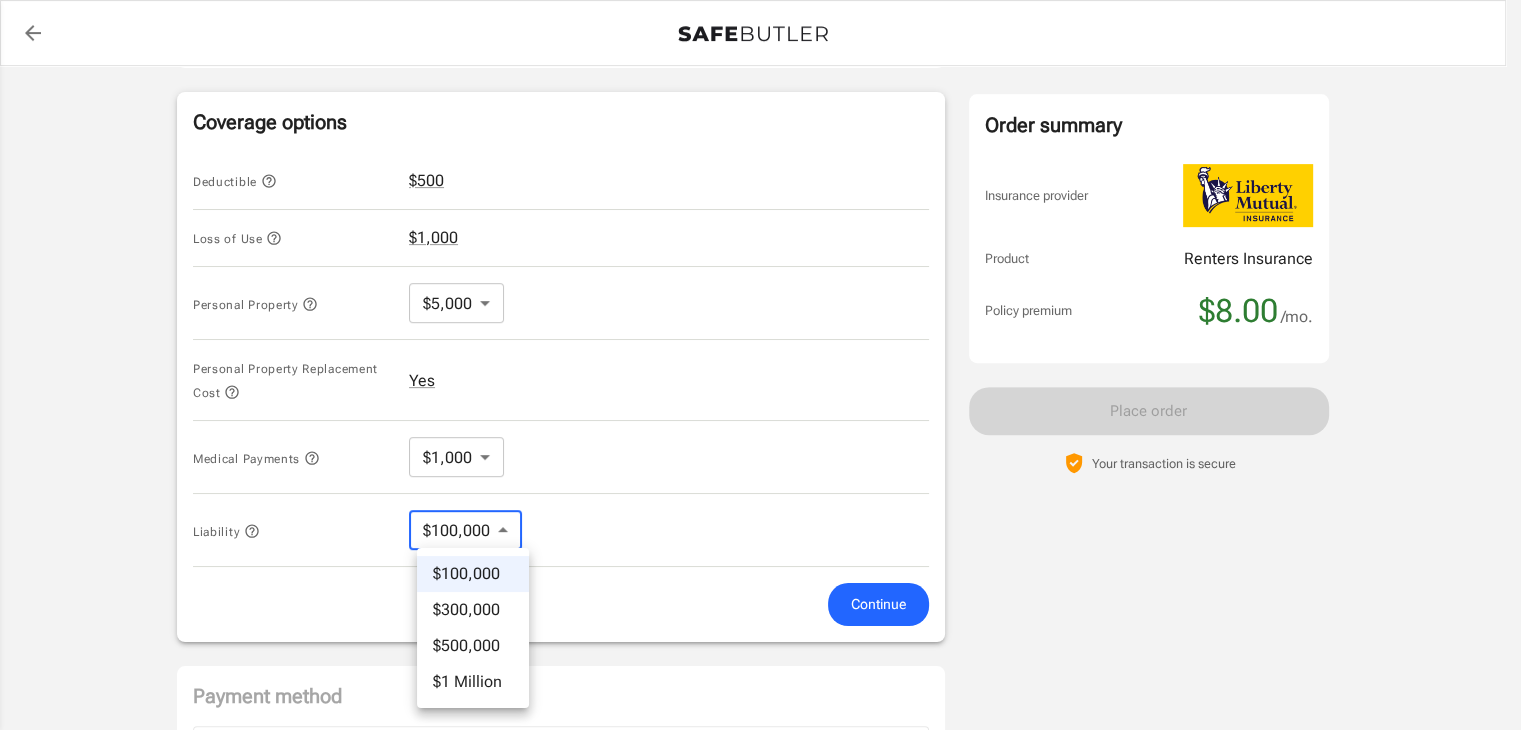 click at bounding box center [760, 365] 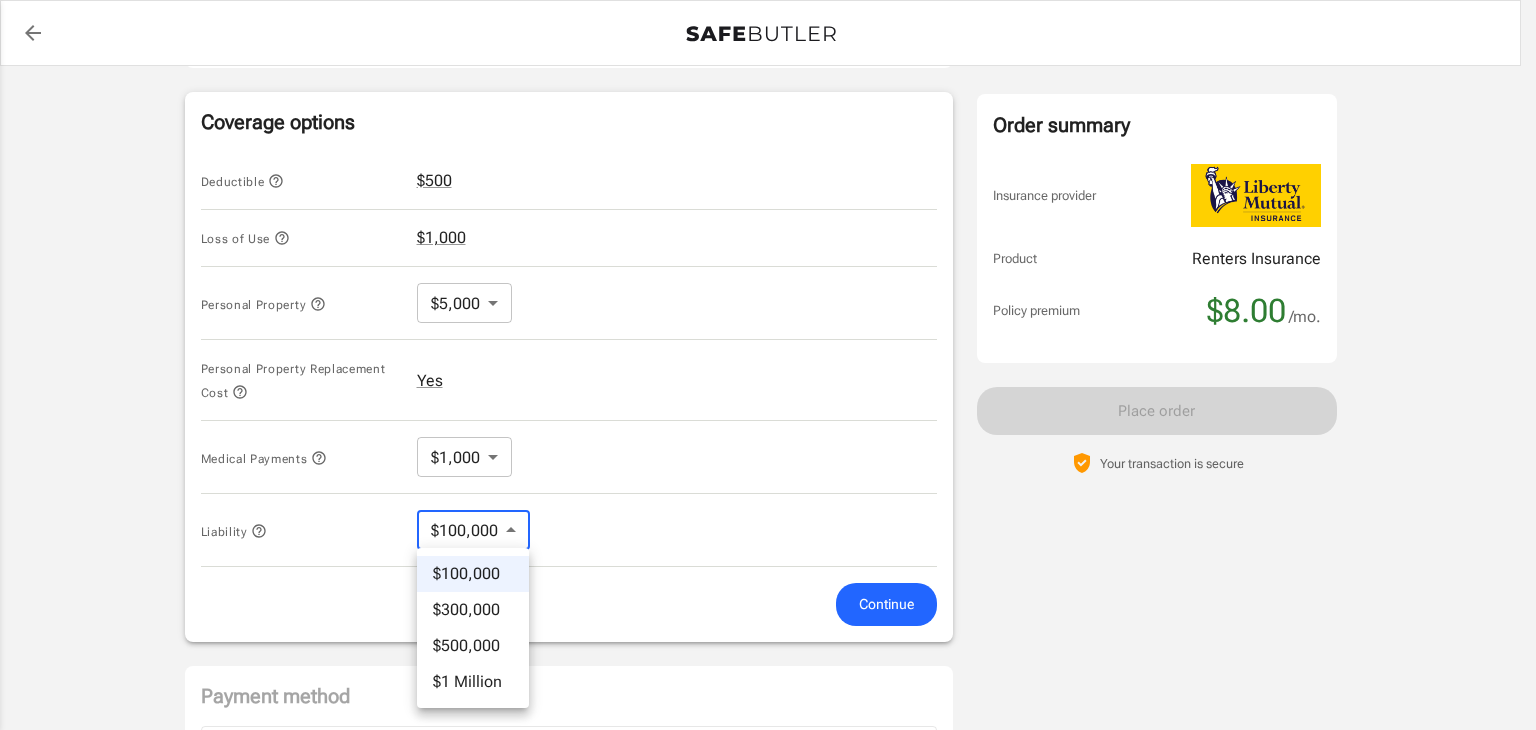 click on "Policy premium $ 8.00 /mo Liberty Mutual Renters Insurance 39 N PARK ST APT 4E   LEBANON ,  NH   03766 Your address is standardized. James   Yukica Your spouse and live-in family are automatically covered.  Learn More Your details Policy start date Jul 18, 2025 Email jimyukica@gmail.com Phone 6033064617 Building type Low rise (8 stories or less) Lived for over 6 months Yes Change Coverage options Deductible   $500 Loss of Use   $1,000 Personal Property   $5,000 5000 ​ Personal Property Replacement Cost   Yes Medical Payments   $1,000 1000 ​ Liability   $100,000 100000 ​ Continue Payment method Choose a payment method ​ Choose a payment method Add payment method Optional settings Add landlord as interested party Order summary Insurance provider Product Renters Insurance Policy premium $8.00 /mo. Online purchase discount applied. Payment frequency No additional fees. Today's Due $8.00 Place order   Your transaction is secure Need some help? Call  1-" at bounding box center [768, 202] 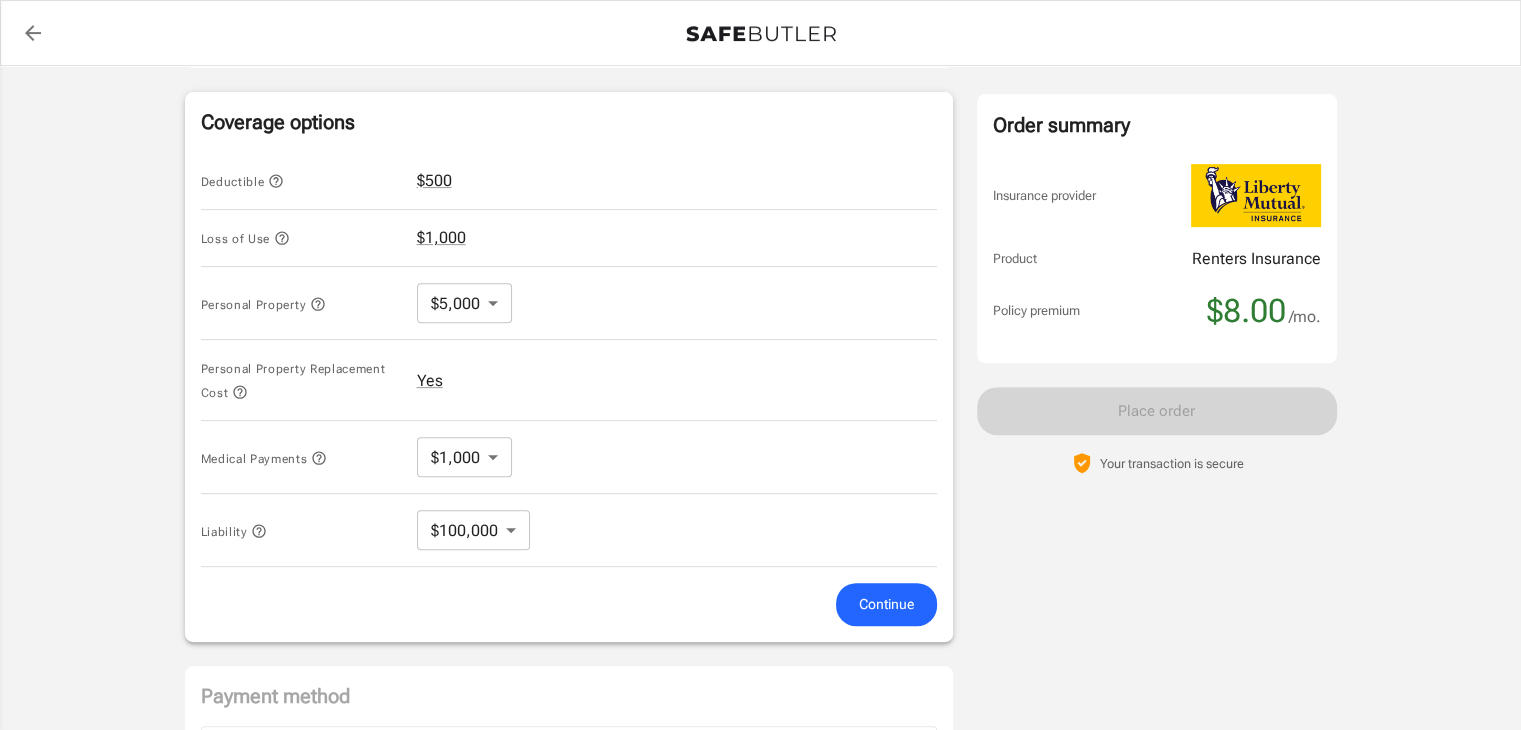 click on "$100,000 $300,000 $500,000 $1 Million" at bounding box center [760, 365] 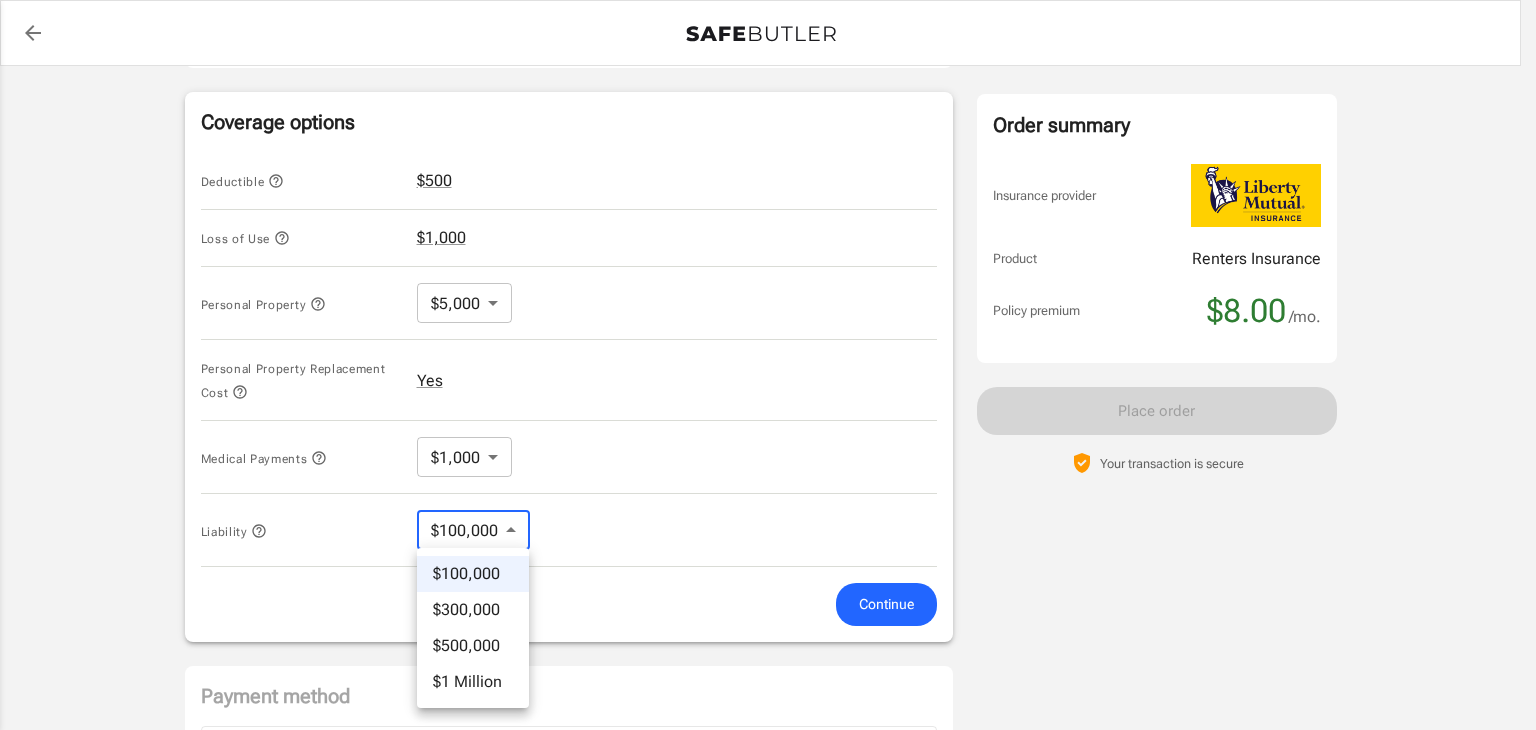 click on "Policy premium $ 8.00 /mo Liberty Mutual Renters Insurance 39 N PARK ST APT 4E   LEBANON ,  NH   03766 Your address is standardized. James   Yukica Your spouse and live-in family are automatically covered.  Learn More Your details Policy start date Jul 18, 2025 Email jimyukica@gmail.com Phone 6033064617 Building type Low rise (8 stories or less) Lived for over 6 months Yes Change Coverage options Deductible   $500 Loss of Use   $1,000 Personal Property   $5,000 5000 ​ Personal Property Replacement Cost   Yes Medical Payments   $1,000 1000 ​ Liability   $100,000 100000 ​ Continue Payment method Choose a payment method ​ Choose a payment method Add payment method Optional settings Add landlord as interested party Order summary Insurance provider Product Renters Insurance Policy premium $8.00 /mo. Online purchase discount applied. Payment frequency No additional fees. Today's Due $8.00 Place order   Your transaction is secure Need some help? Call  1-" at bounding box center [768, 202] 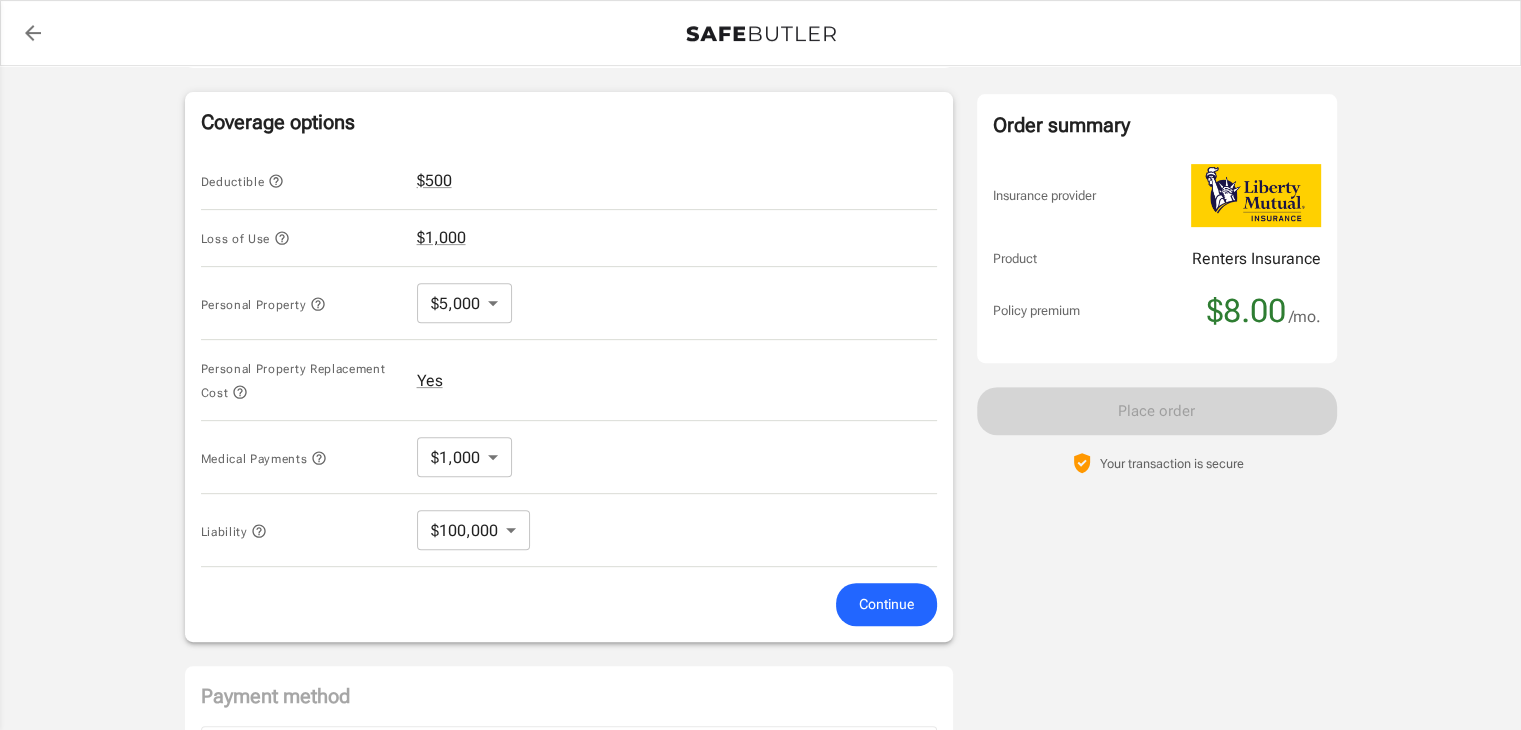 click on "$100,000 $300,000 $500,000 $1 Million" at bounding box center (760, 365) 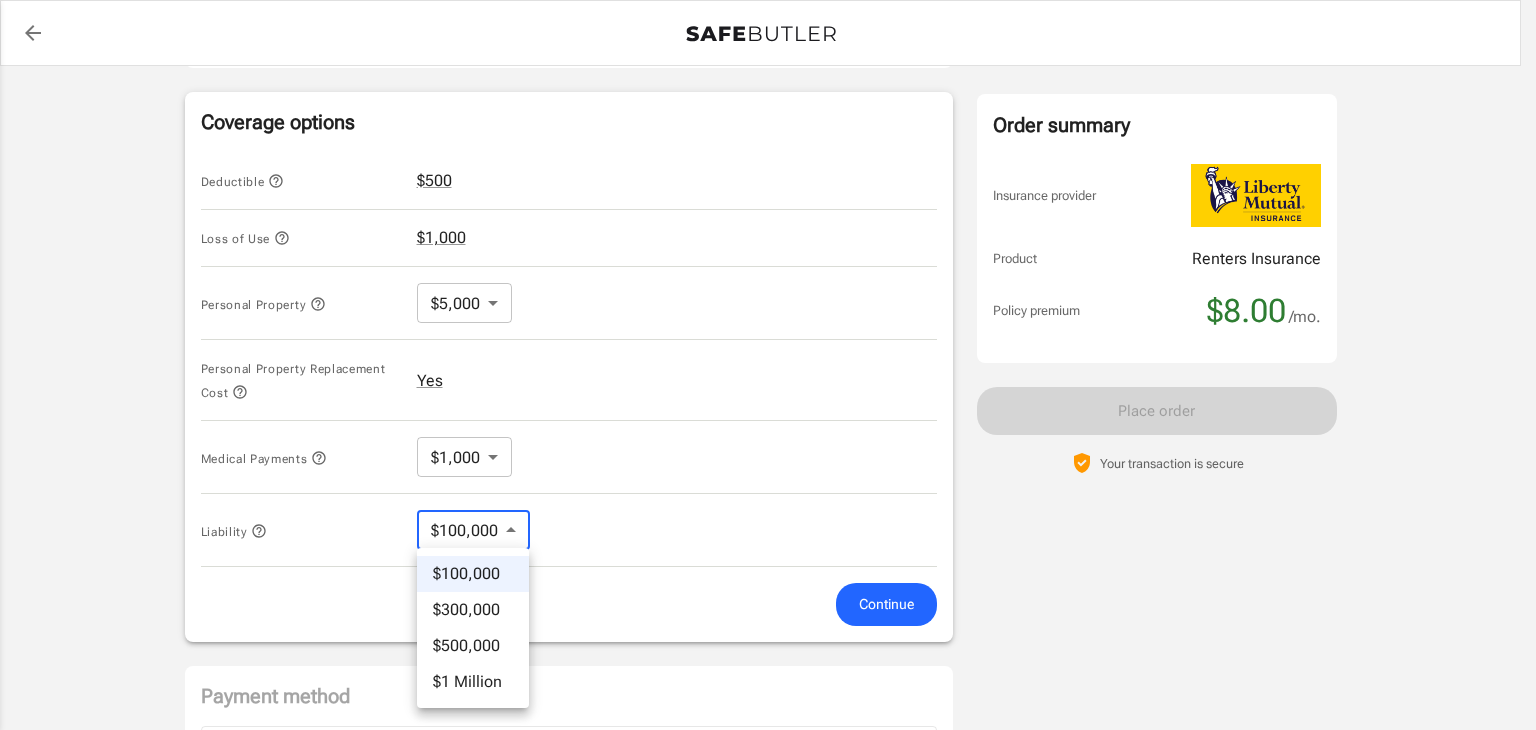 click on "Policy premium $ 8.00 /mo Liberty Mutual Renters Insurance 39 N PARK ST APT 4E   LEBANON ,  NH   03766 Your address is standardized. James   Yukica Your spouse and live-in family are automatically covered.  Learn More Your details Policy start date Jul 18, 2025 Email jimyukica@gmail.com Phone 6033064617 Building type Low rise (8 stories or less) Lived for over 6 months Yes Change Coverage options Deductible   $500 Loss of Use   $1,000 Personal Property   $5,000 5000 ​ Personal Property Replacement Cost   Yes Medical Payments   $1,000 1000 ​ Liability   $100,000 100000 ​ Continue Payment method Choose a payment method ​ Choose a payment method Add payment method Optional settings Add landlord as interested party Order summary Insurance provider Product Renters Insurance Policy premium $8.00 /mo. Online purchase discount applied. Payment frequency No additional fees. Today's Due $8.00 Place order   Your transaction is secure Need some help? Call  1-" at bounding box center (768, 202) 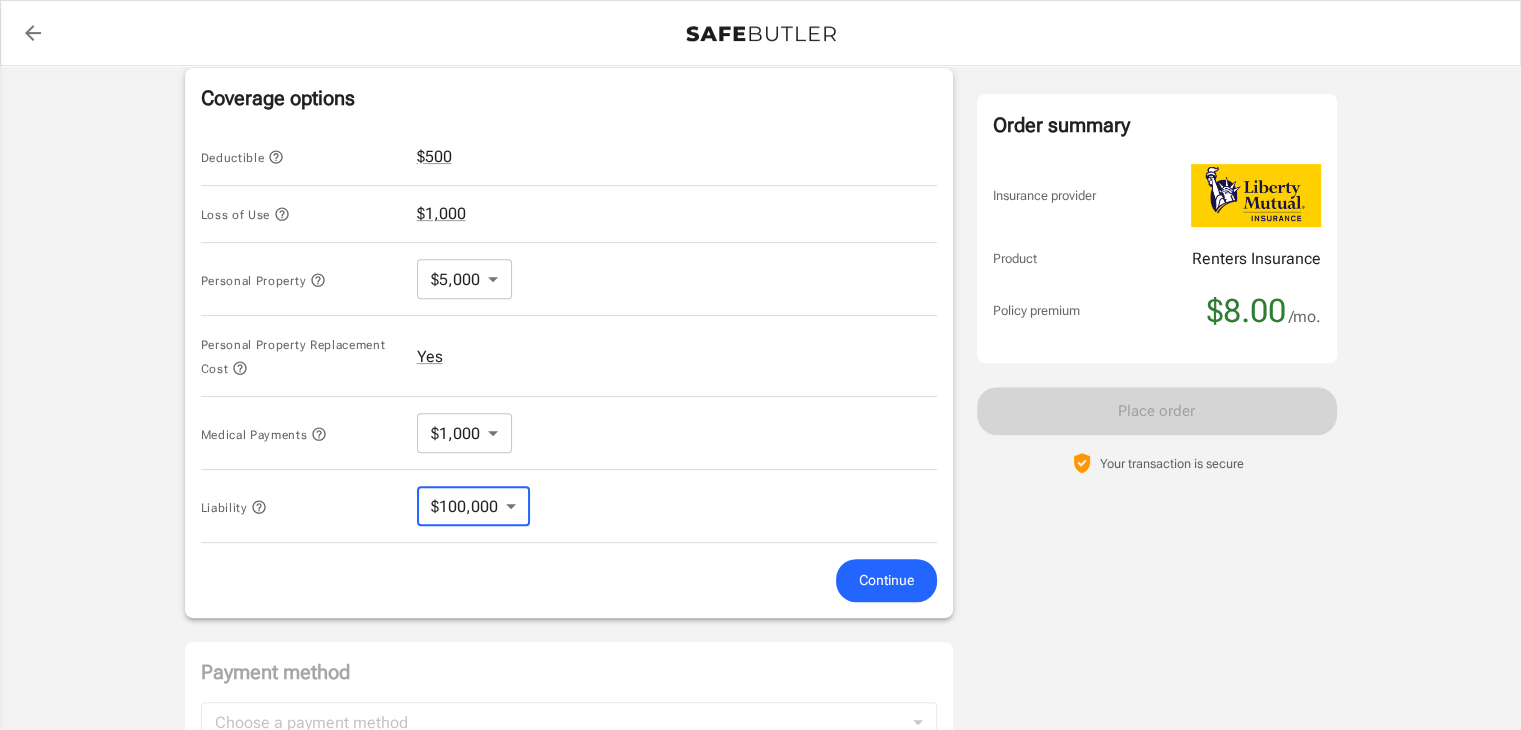 scroll, scrollTop: 777, scrollLeft: 0, axis: vertical 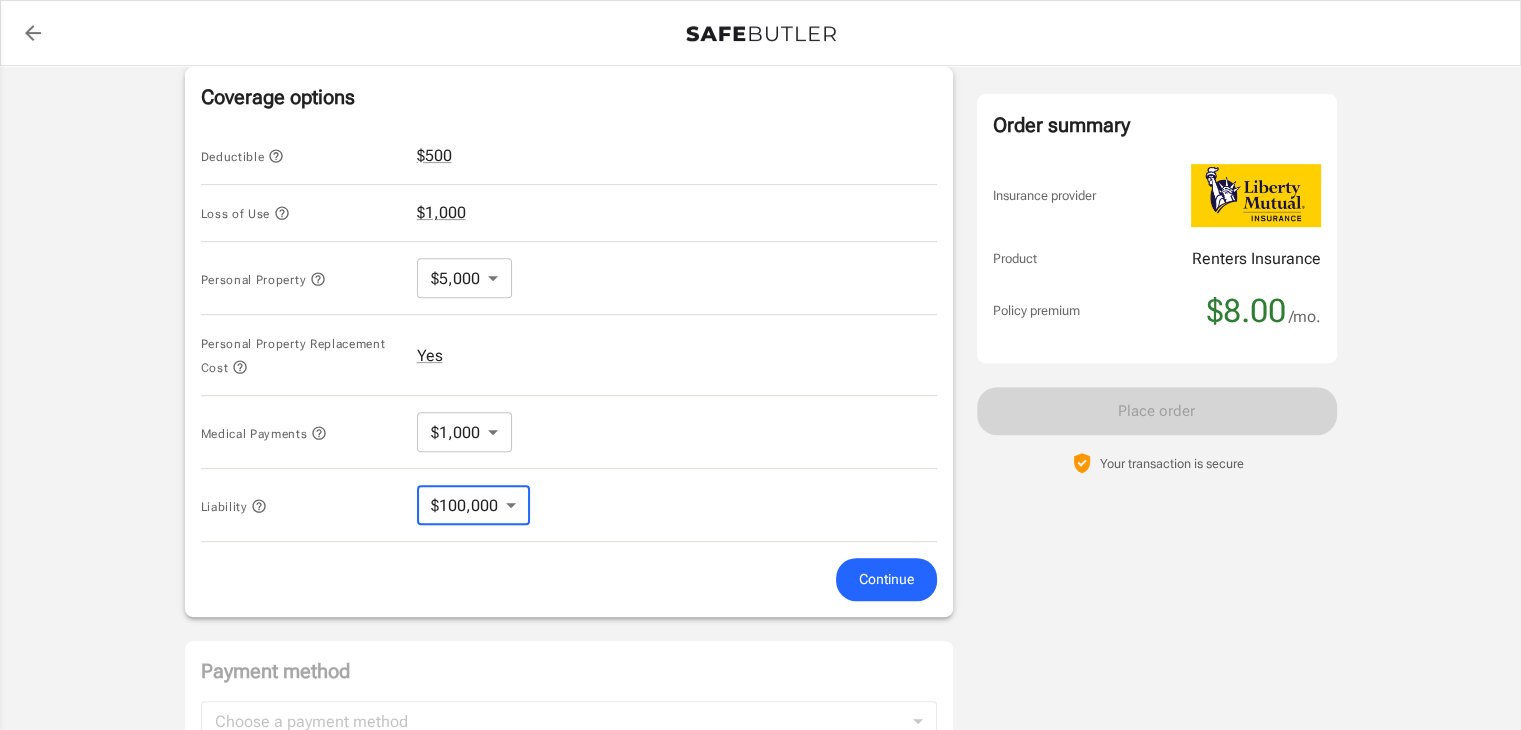 click on "Personal Property   $5,000 5000 ​" at bounding box center [569, 278] 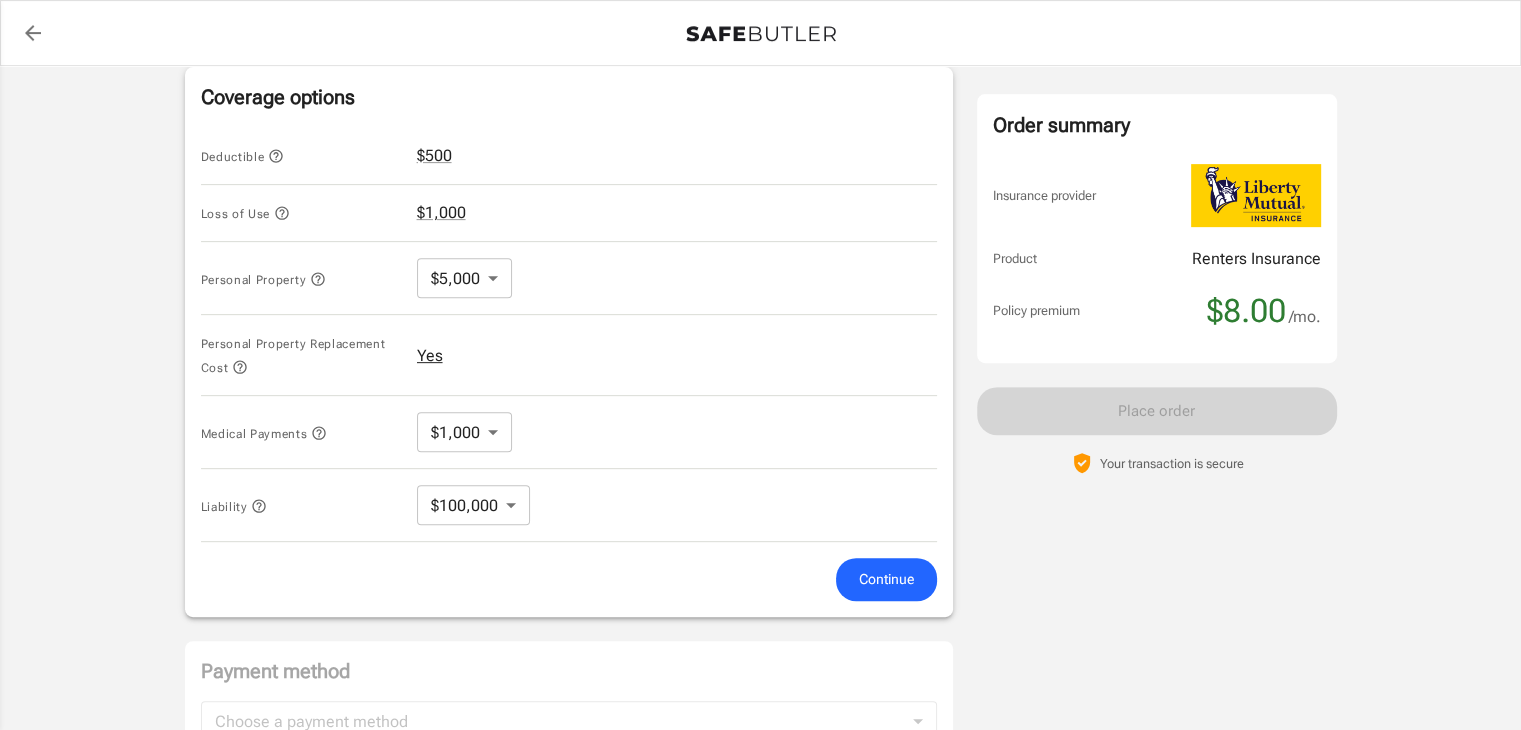 click on "Personal Property   $5,000 5000 ​" at bounding box center [569, 278] 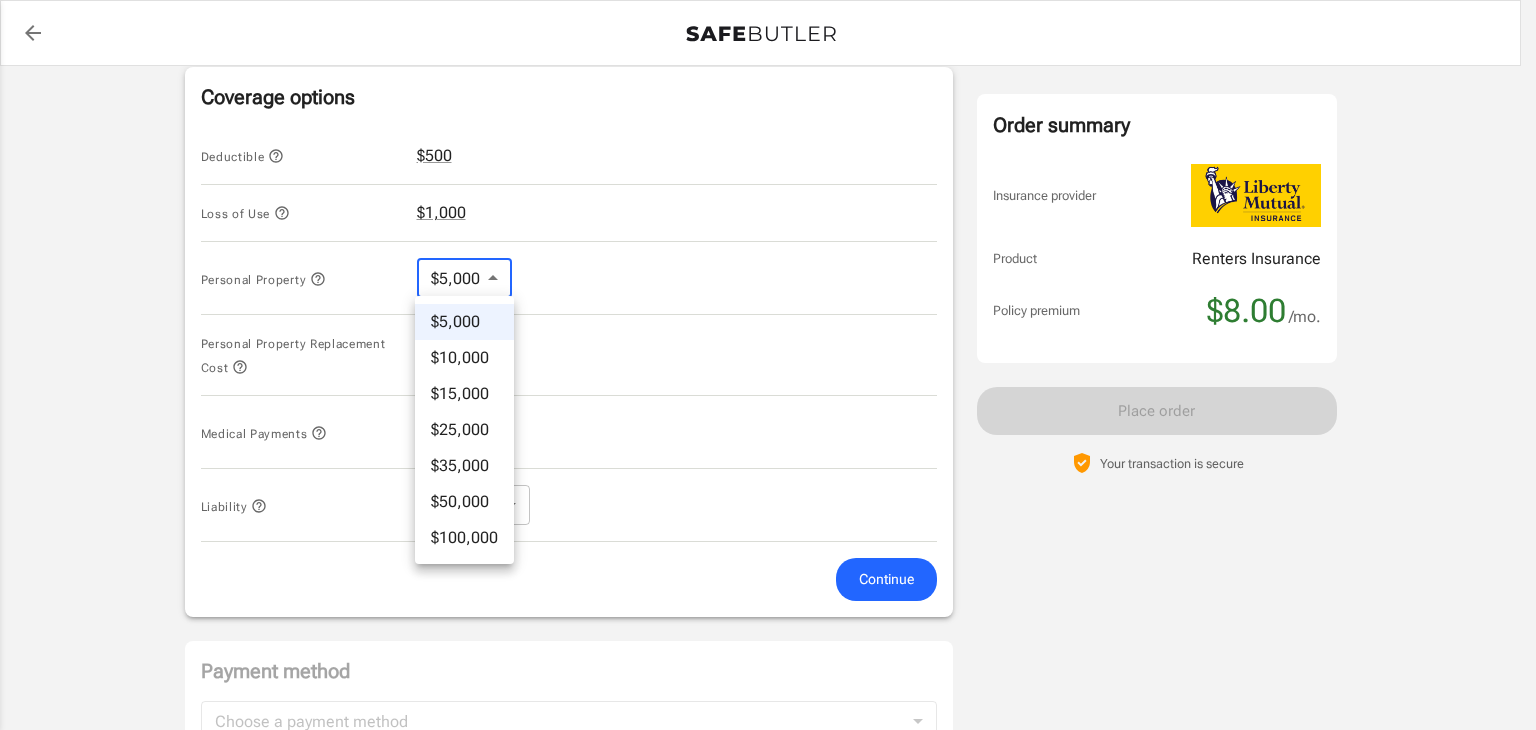 click on "Policy premium $ 8.00 /mo Liberty Mutual Renters Insurance 39 N PARK ST APT 4E   LEBANON ,  NH   03766 Your address is standardized. James   Yukica Your spouse and live-in family are automatically covered.  Learn More Your details Policy start date Jul 18, 2025 Email jimyukica@gmail.com Phone 6033064617 Building type Low rise (8 stories or less) Lived for over 6 months Yes Change Coverage options Deductible   $500 Loss of Use   $1,000 Personal Property   $5,000 5000 ​ Personal Property Replacement Cost   Yes Medical Payments   $1,000 1000 ​ Liability   $100,000 100000 ​ Continue Payment method Choose a payment method ​ Choose a payment method Add payment method Optional settings Add landlord as interested party Order summary Insurance provider Product Renters Insurance Policy premium $8.00 /mo. Online purchase discount applied. Payment frequency No additional fees. Today's Due $8.00 Place order   Your transaction is secure Need some help? Call  1-" at bounding box center (768, 177) 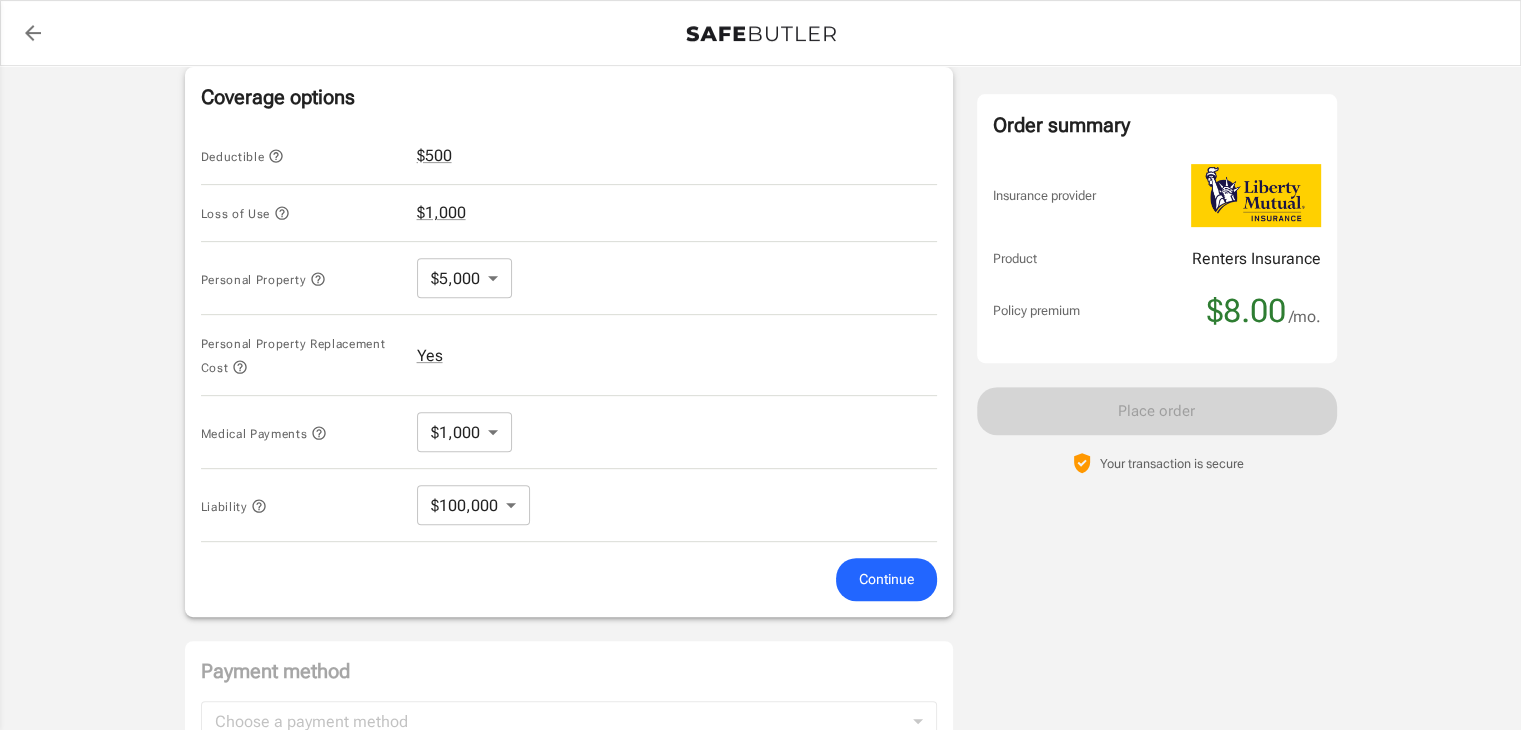 click on "Medical Payments   $1,000 1000 ​" at bounding box center [569, 432] 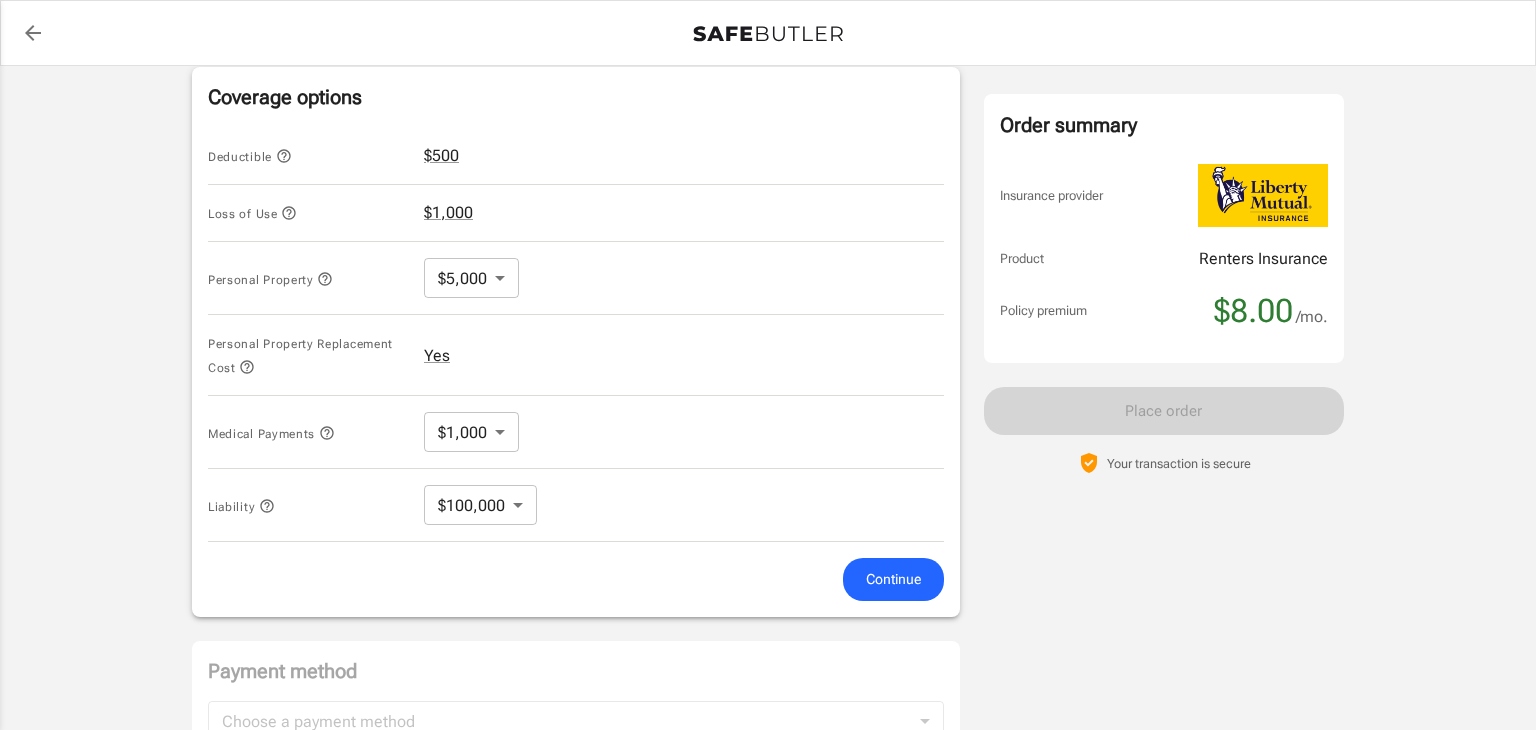 click on "Policy premium $ 8.00 /mo Liberty Mutual Renters Insurance 39 N PARK ST APT 4E   LEBANON ,  NH   03766 Your address is standardized. James   Yukica Your spouse and live-in family are automatically covered.  Learn More Your details Policy start date Jul 18, 2025 Email jimyukica@gmail.com Phone 6033064617 Building type Low rise (8 stories or less) Lived for over 6 months Yes Change Coverage options Deductible   $500 Loss of Use   $1,000 Personal Property   $5,000 5000 ​ Personal Property Replacement Cost   Yes Medical Payments   $1,000 1000 ​ Liability   $100,000 100000 ​ Continue Payment method Choose a payment method ​ Choose a payment method Add payment method Optional settings Add landlord as interested party Order summary Insurance provider Product Renters Insurance Policy premium $8.00 /mo. Online purchase discount applied. Payment frequency No additional fees. Today's Due $8.00 Place order   Your transaction is secure Need some help? Call  1-" at bounding box center [768, 177] 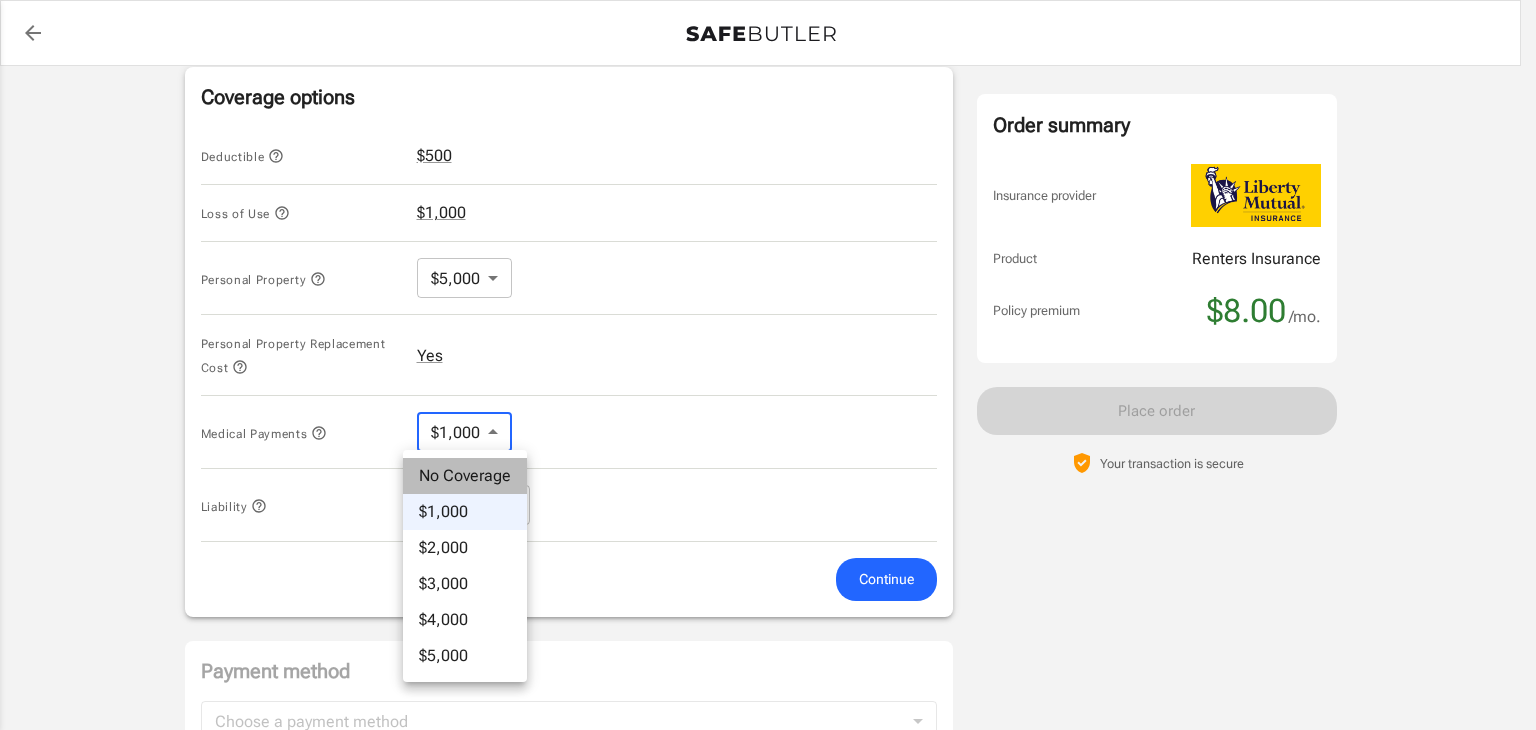 click on "No Coverage" at bounding box center [465, 476] 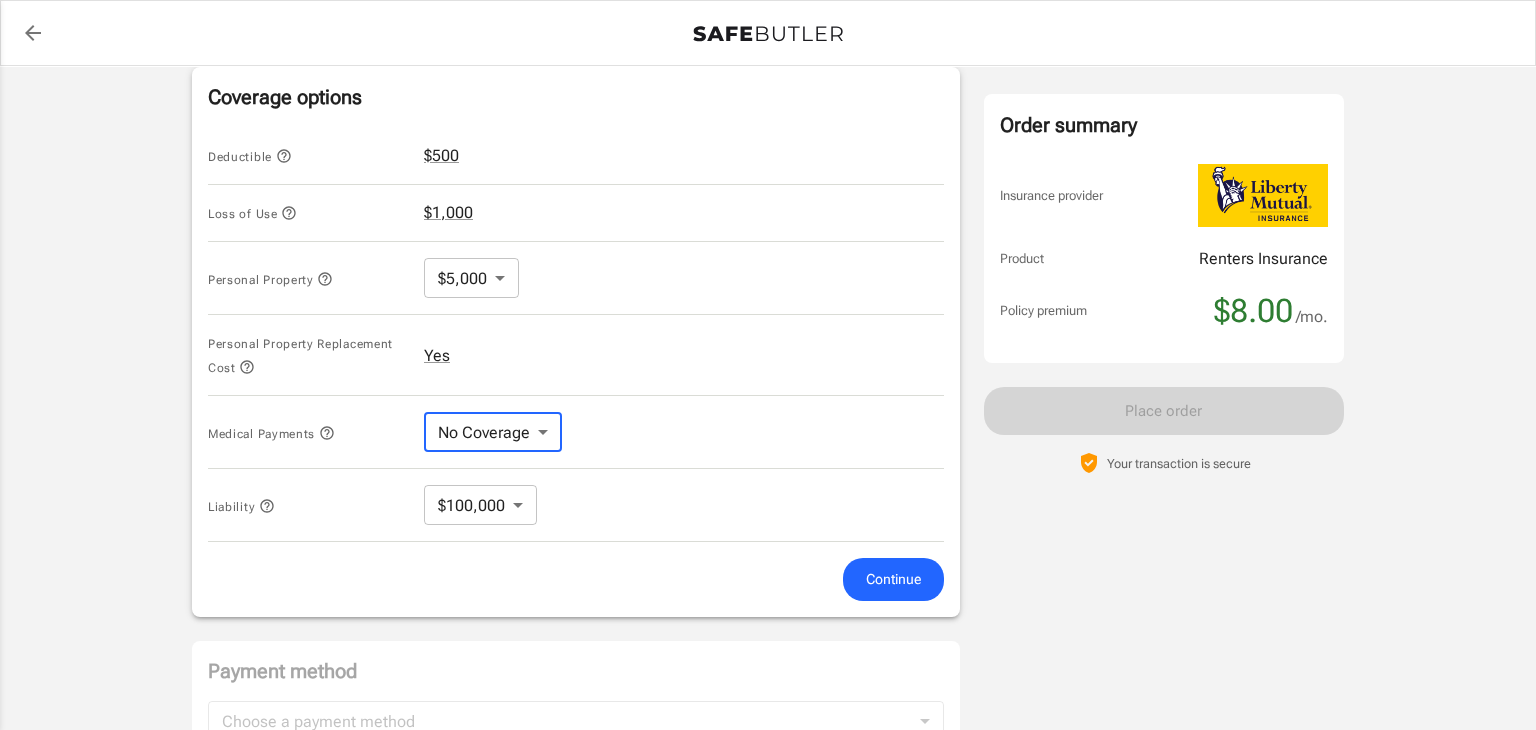 click on "Policy premium $ 8.00 /mo Liberty Mutual Renters Insurance 39 N PARK ST APT 4E   LEBANON ,  NH   03766 Your address is standardized. James   Yukica Your spouse and live-in family are automatically covered.  Learn More Your details Policy start date Jul 18, 2025 Email jimyukica@gmail.com Phone 6033064617 Building type Low rise (8 stories or less) Lived for over 6 months Yes Change Coverage options Deductible   $500 Loss of Use   $1,000 Personal Property   $5,000 5000 ​ Personal Property Replacement Cost   Yes Medical Payments   No Coverage No Coverage ​ Liability   $100,000 100000 ​ Continue Payment method Choose a payment method ​ Choose a payment method Add payment method Optional settings Add landlord as interested party Order summary Insurance provider Product Renters Insurance Policy premium $8.00 /mo. Online purchase discount applied. Payment frequency No additional fees. Today's Due $8.00 Place order   Your transaction is secure 1- . |" at bounding box center [768, 177] 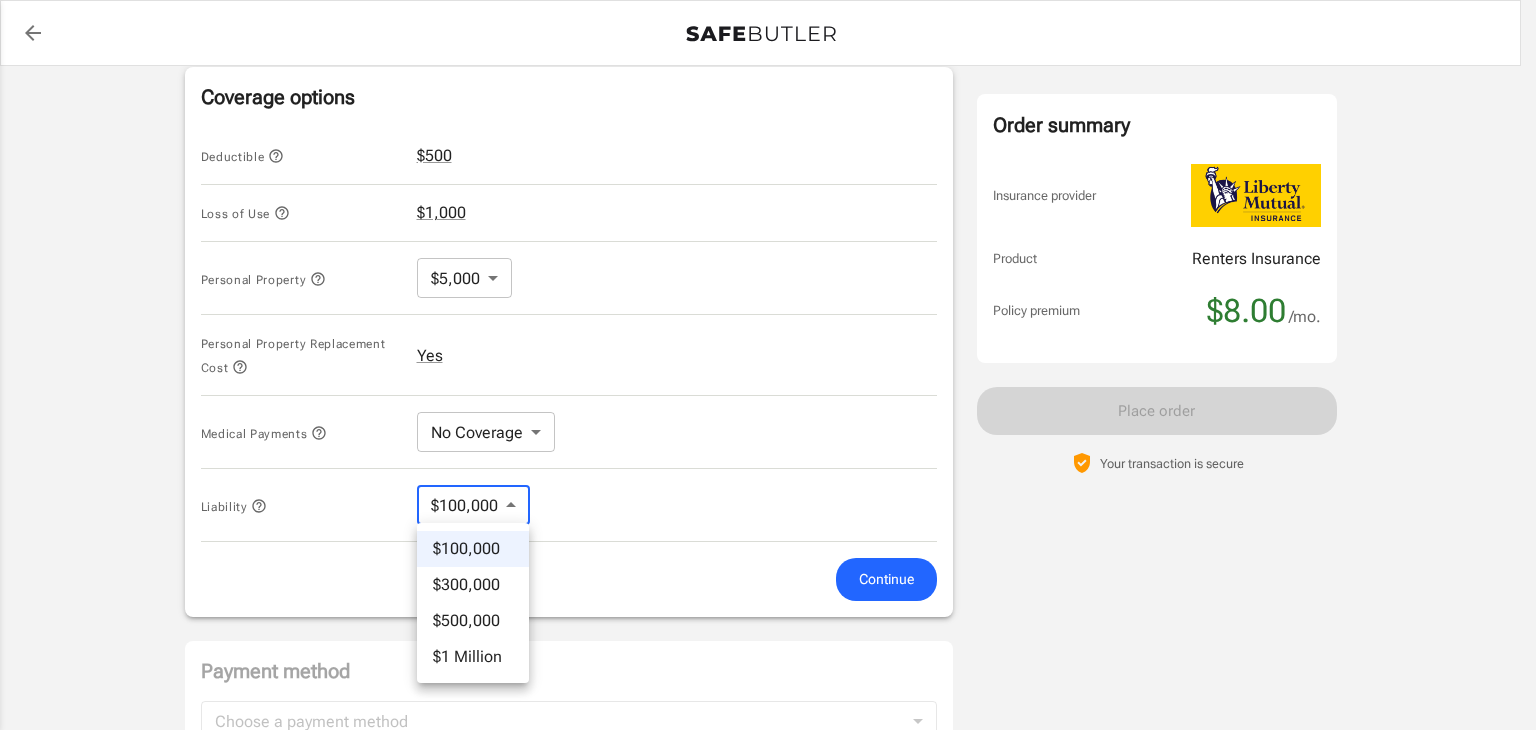 click at bounding box center [768, 365] 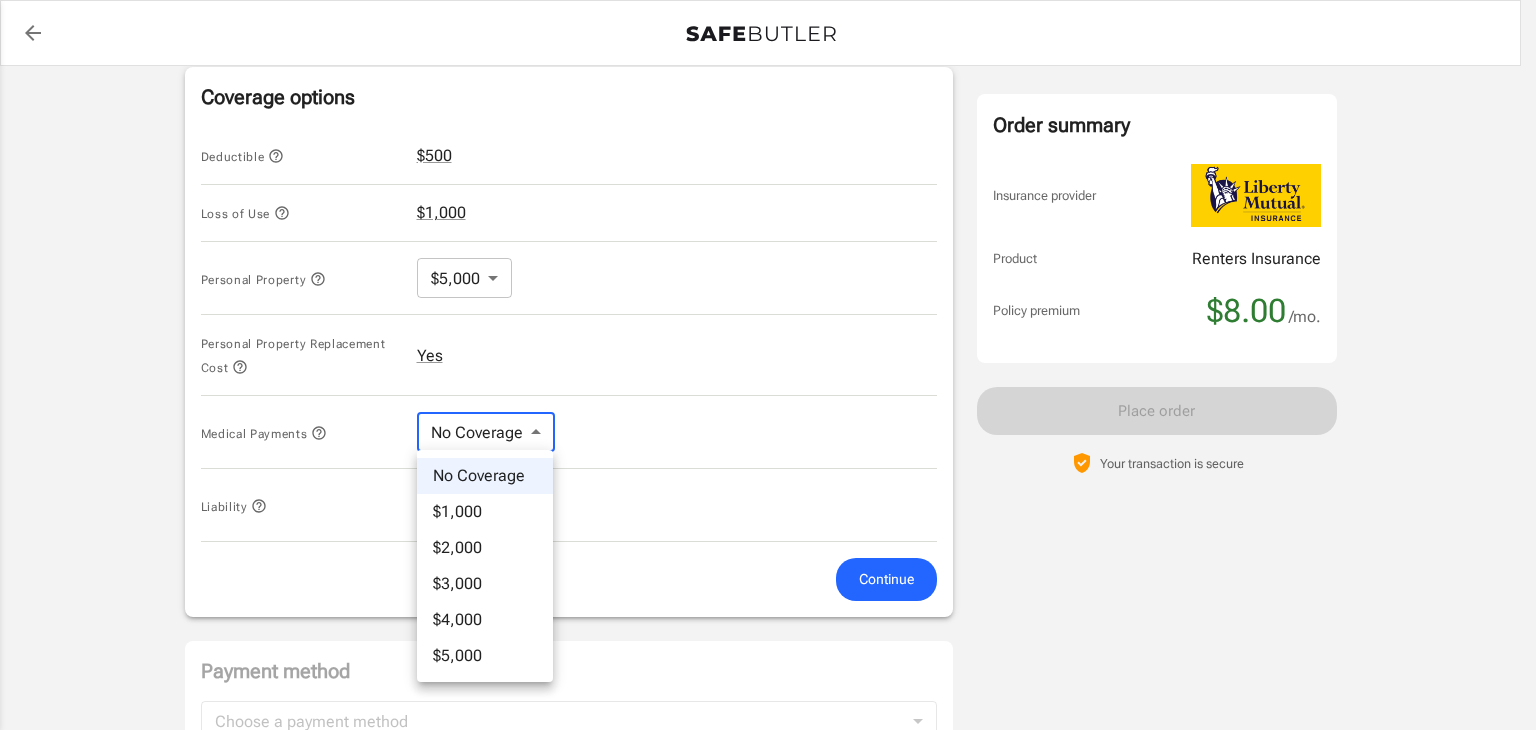 click on "Policy premium $ 8.00 /mo Liberty Mutual Renters Insurance 39 N PARK ST APT 4E   LEBANON ,  NH   03766 Your address is standardized. James   Yukica Your spouse and live-in family are automatically covered.  Learn More Your details Policy start date Jul 18, 2025 Email jimyukica@gmail.com Phone 6033064617 Building type Low rise (8 stories or less) Lived for over 6 months Yes Change Coverage options Deductible   $500 Loss of Use   $1,000 Personal Property   $5,000 5000 ​ Personal Property Replacement Cost   Yes Medical Payments   No Coverage No Coverage ​ Liability   $100,000 100000 ​ Continue Payment method Choose a payment method ​ Choose a payment method Add payment method Optional settings Add landlord as interested party Order summary Insurance provider Product Renters Insurance Policy premium $8.00 /mo. Online purchase discount applied. Payment frequency No additional fees. Today's Due $8.00 Place order   Your transaction is secure 1- . |" at bounding box center (768, 177) 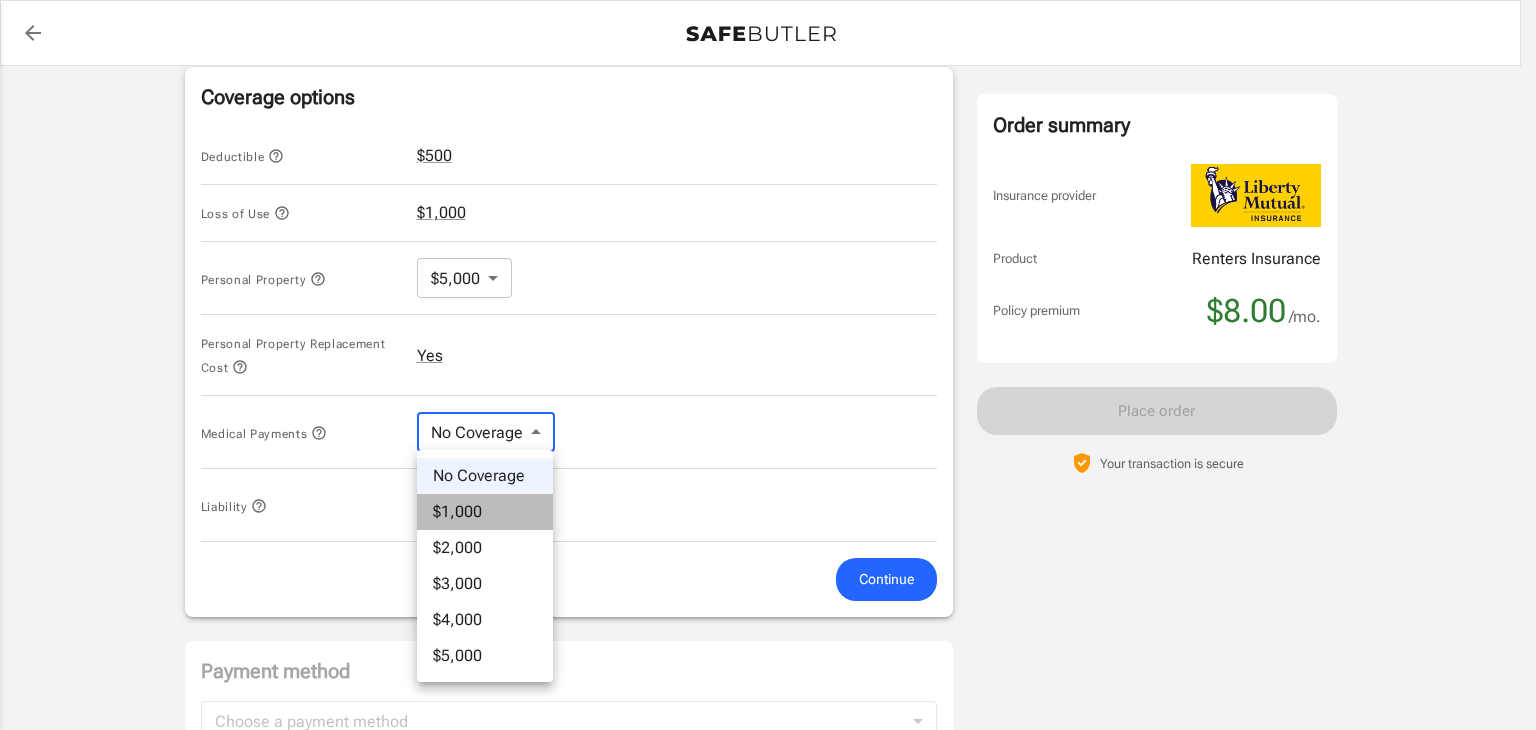 click on "$1,000" at bounding box center [485, 512] 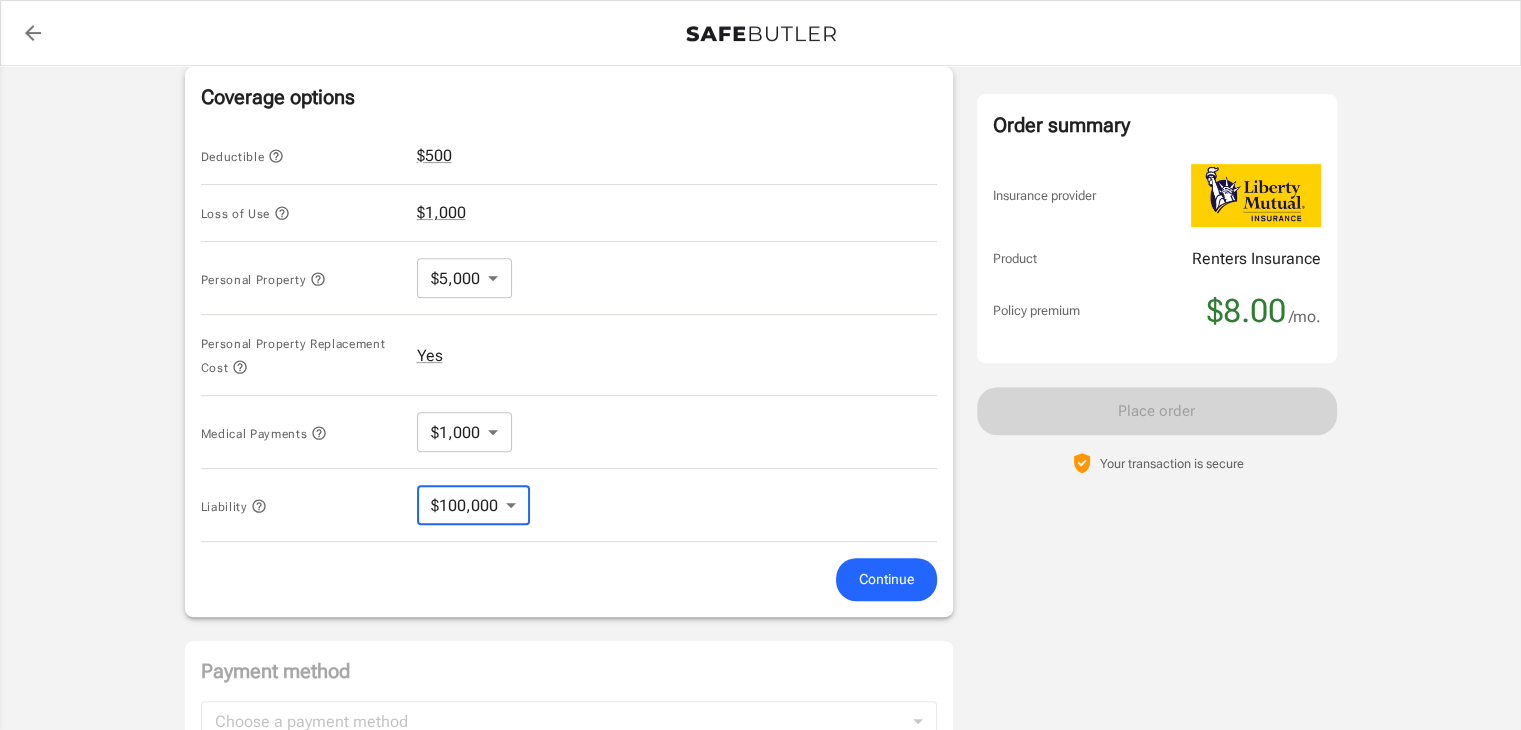 drag, startPoint x: 516, startPoint y: 499, endPoint x: 625, endPoint y: 545, distance: 118.308914 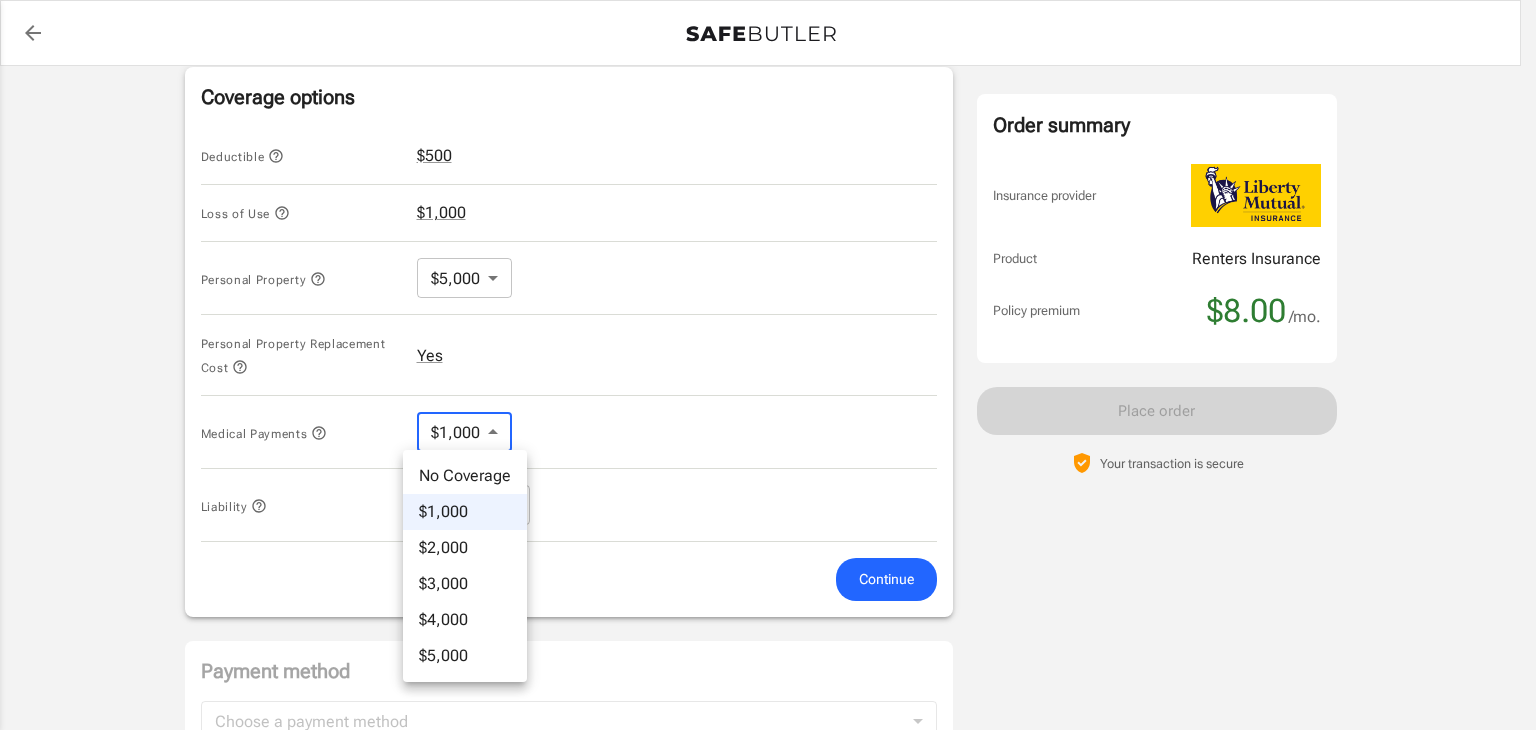 click on "Policy premium $ 8.00 /mo Liberty Mutual Renters Insurance 39 N PARK ST APT 4E   LEBANON ,  NH   03766 Your address is standardized. James   Yukica Your spouse and live-in family are automatically covered.  Learn More Your details Policy start date Jul 18, 2025 Email jimyukica@gmail.com Phone 6033064617 Building type Low rise (8 stories or less) Lived for over 6 months Yes Change Coverage options Deductible   $500 Loss of Use   $1,000 Personal Property   $5,000 5000 ​ Personal Property Replacement Cost   Yes Medical Payments   $1,000 1000 ​ Liability   $100,000 100000 ​ Continue Payment method Choose a payment method ​ Choose a payment method Add payment method Optional settings Add landlord as interested party Order summary Insurance provider Product Renters Insurance Policy premium $8.00 /mo. Online purchase discount applied. Payment frequency No additional fees. Today's Due $8.00 Place order   Your transaction is secure Need some help? Call  1-" at bounding box center [768, 177] 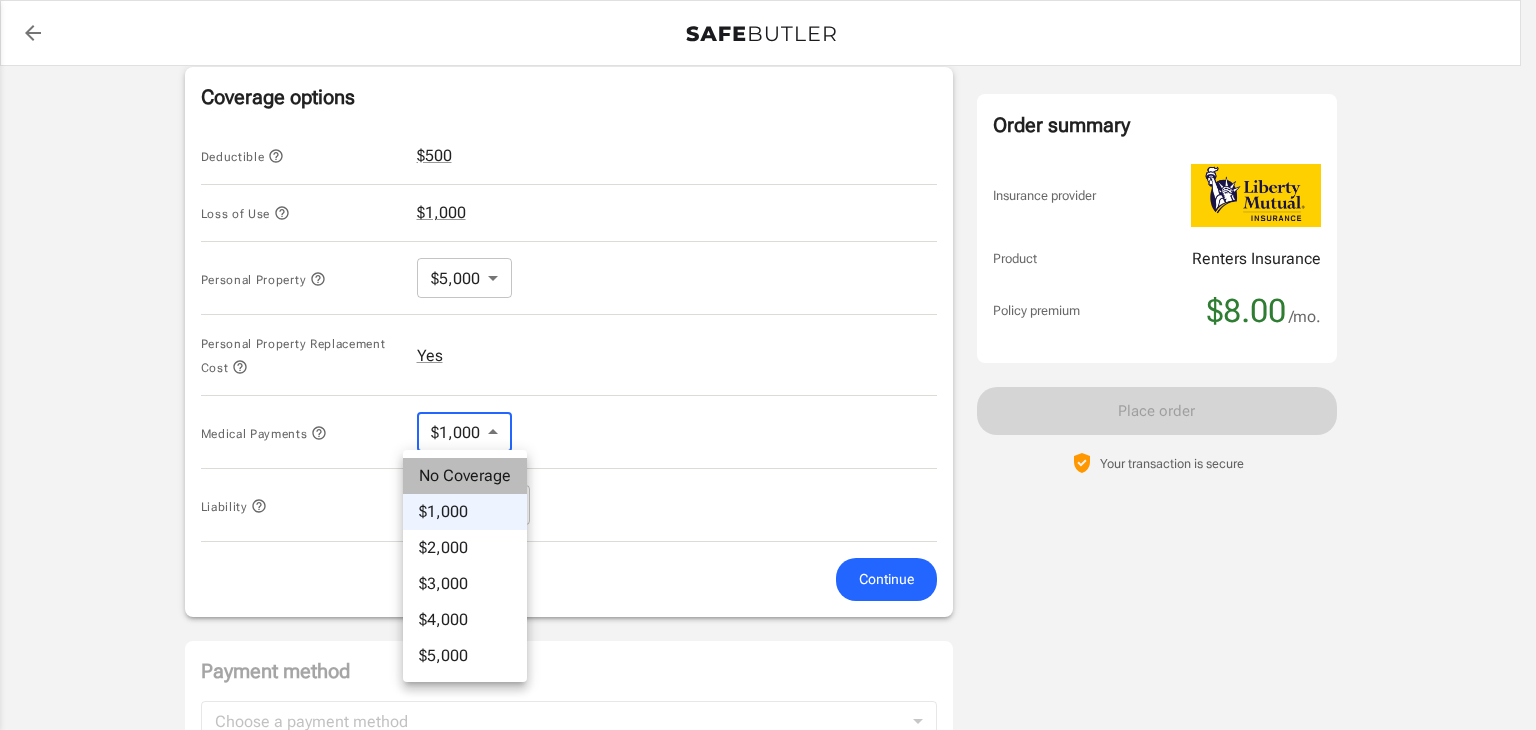 click on "No Coverage" at bounding box center [465, 476] 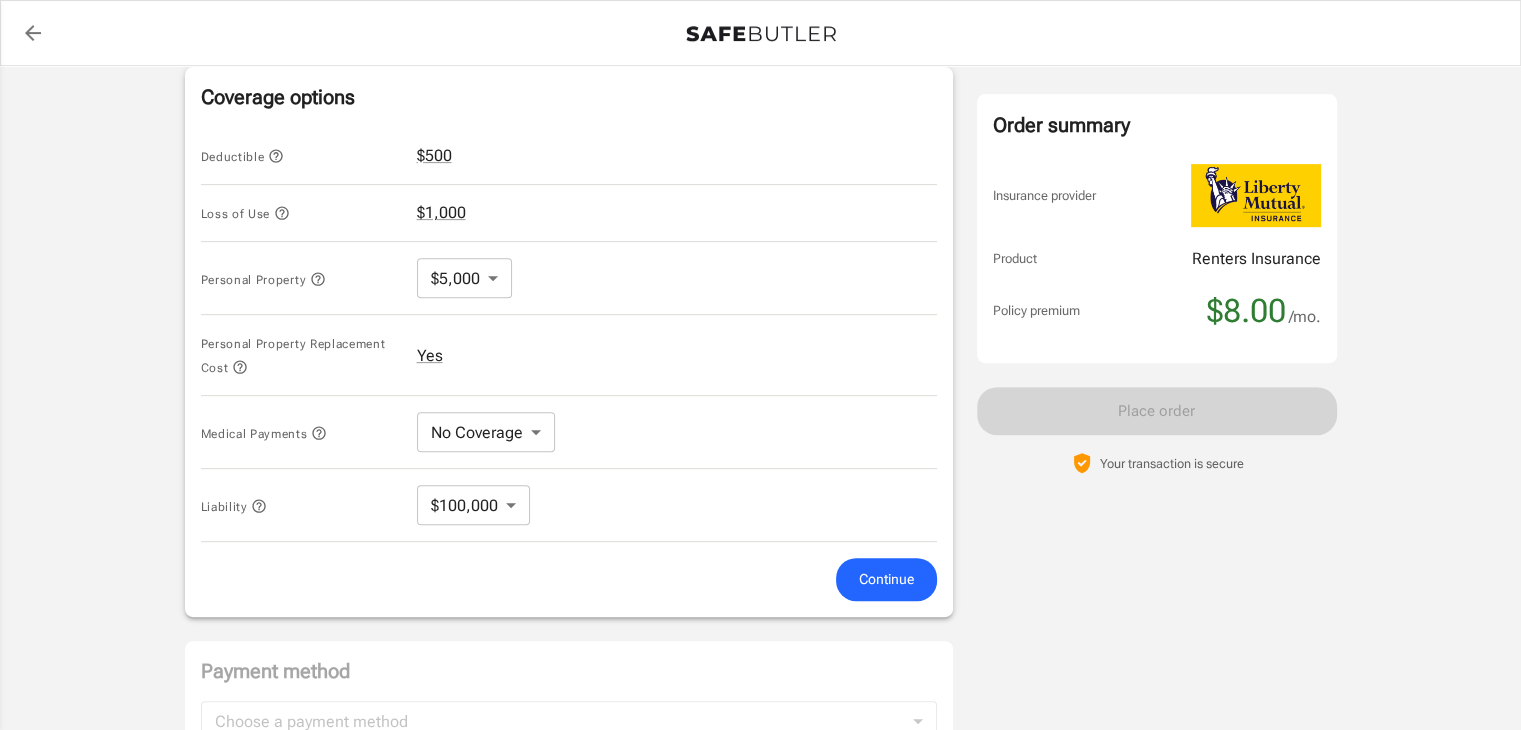 drag, startPoint x: 485, startPoint y: 505, endPoint x: 388, endPoint y: 537, distance: 102.14206 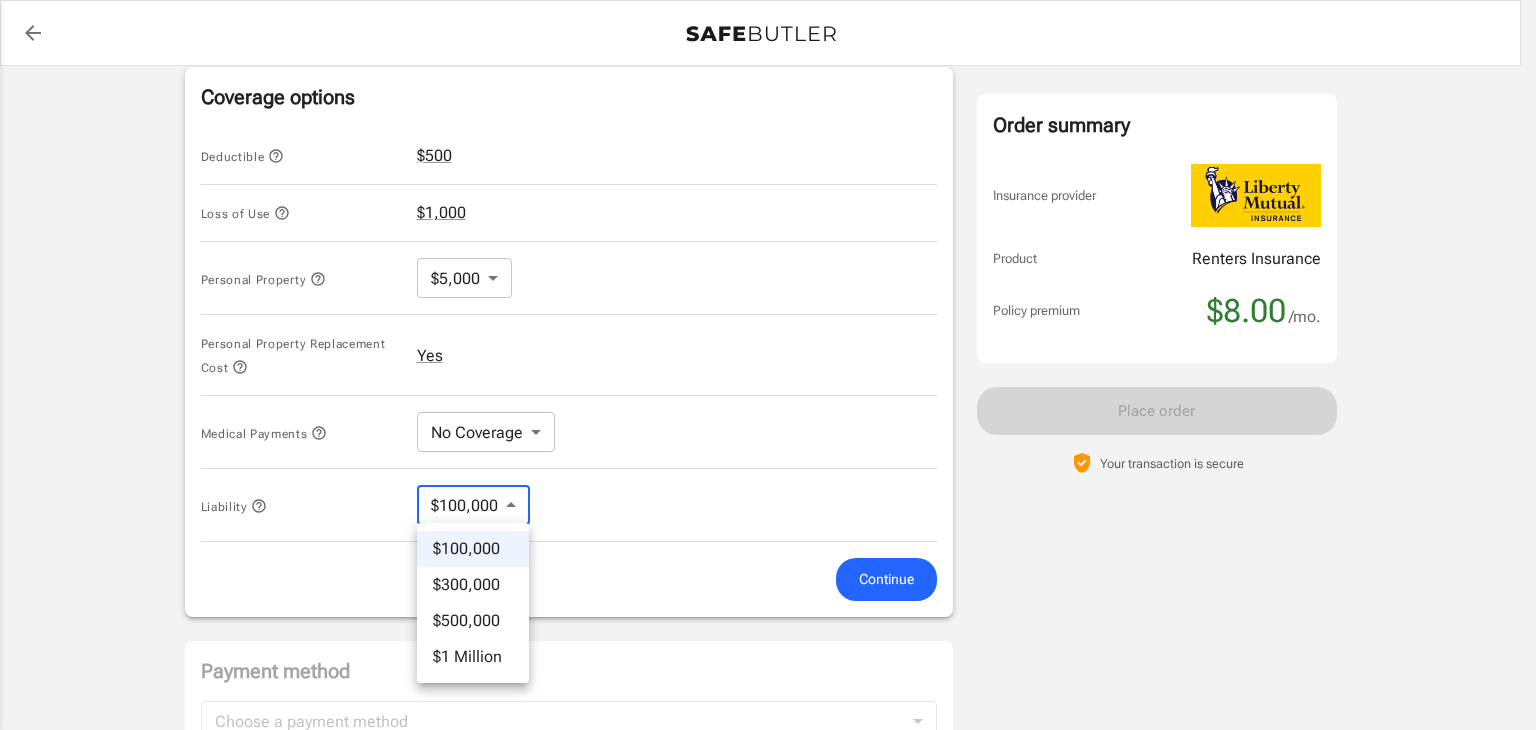 click on "Policy premium $ 8.00 /mo Liberty Mutual Renters Insurance 39 N PARK ST APT 4E   LEBANON ,  NH   03766 Your address is standardized. James   Yukica Your spouse and live-in family are automatically covered.  Learn More Your details Policy start date Jul 18, 2025 Email jimyukica@gmail.com Phone 6033064617 Building type Low rise (8 stories or less) Lived for over 6 months Yes Change Coverage options Deductible   $500 Loss of Use   $1,000 Personal Property   $5,000 5000 ​ Personal Property Replacement Cost   Yes Medical Payments   No Coverage No Coverage ​ Liability   $100,000 100000 ​ Continue Payment method Choose a payment method ​ Choose a payment method Add payment method Optional settings Add landlord as interested party Order summary Insurance provider Product Renters Insurance Policy premium $8.00 /mo. Online purchase discount applied. Payment frequency No additional fees. Today's Due $8.00 Place order   Your transaction is secure 1- . |" at bounding box center [768, 177] 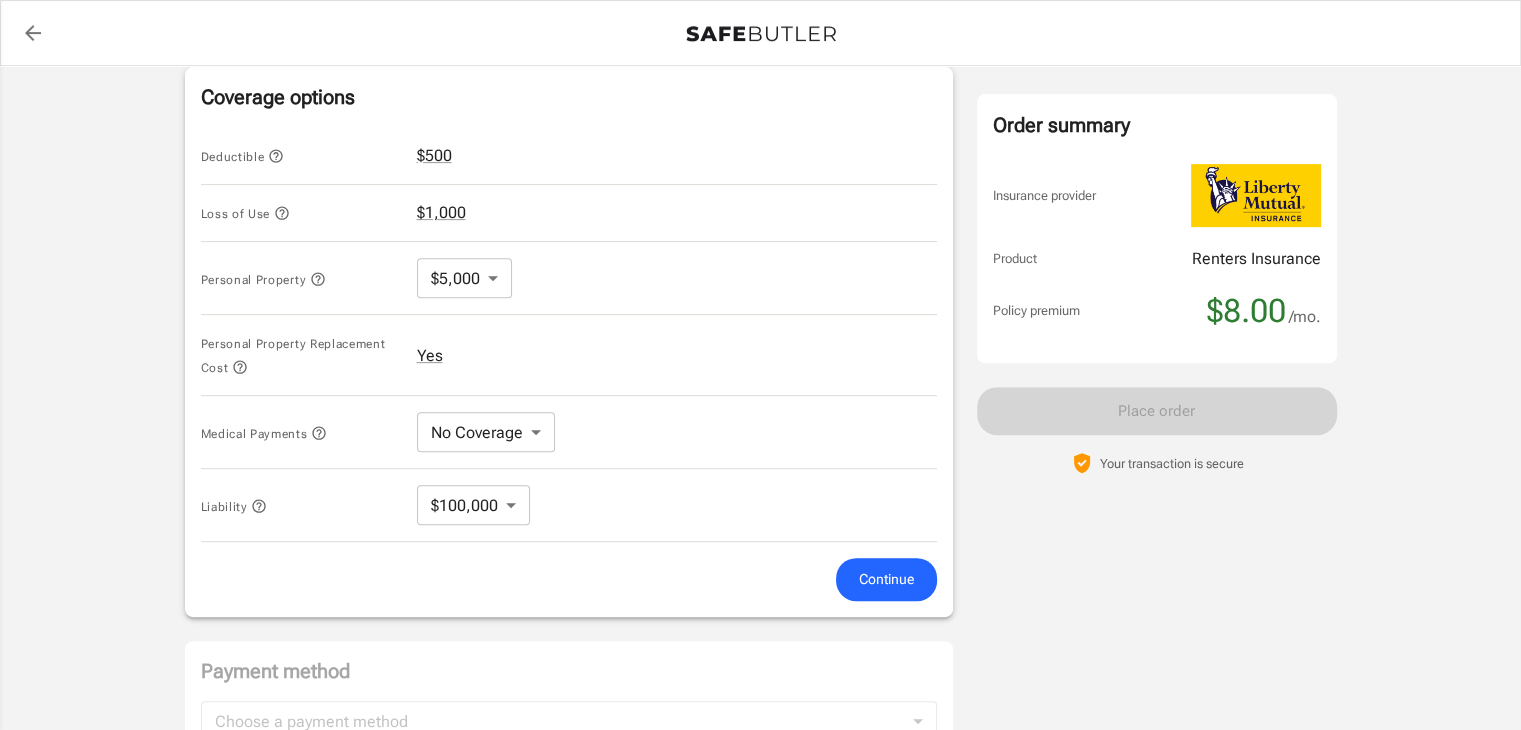 drag, startPoint x: 535, startPoint y: 423, endPoint x: 577, endPoint y: 456, distance: 53.413483 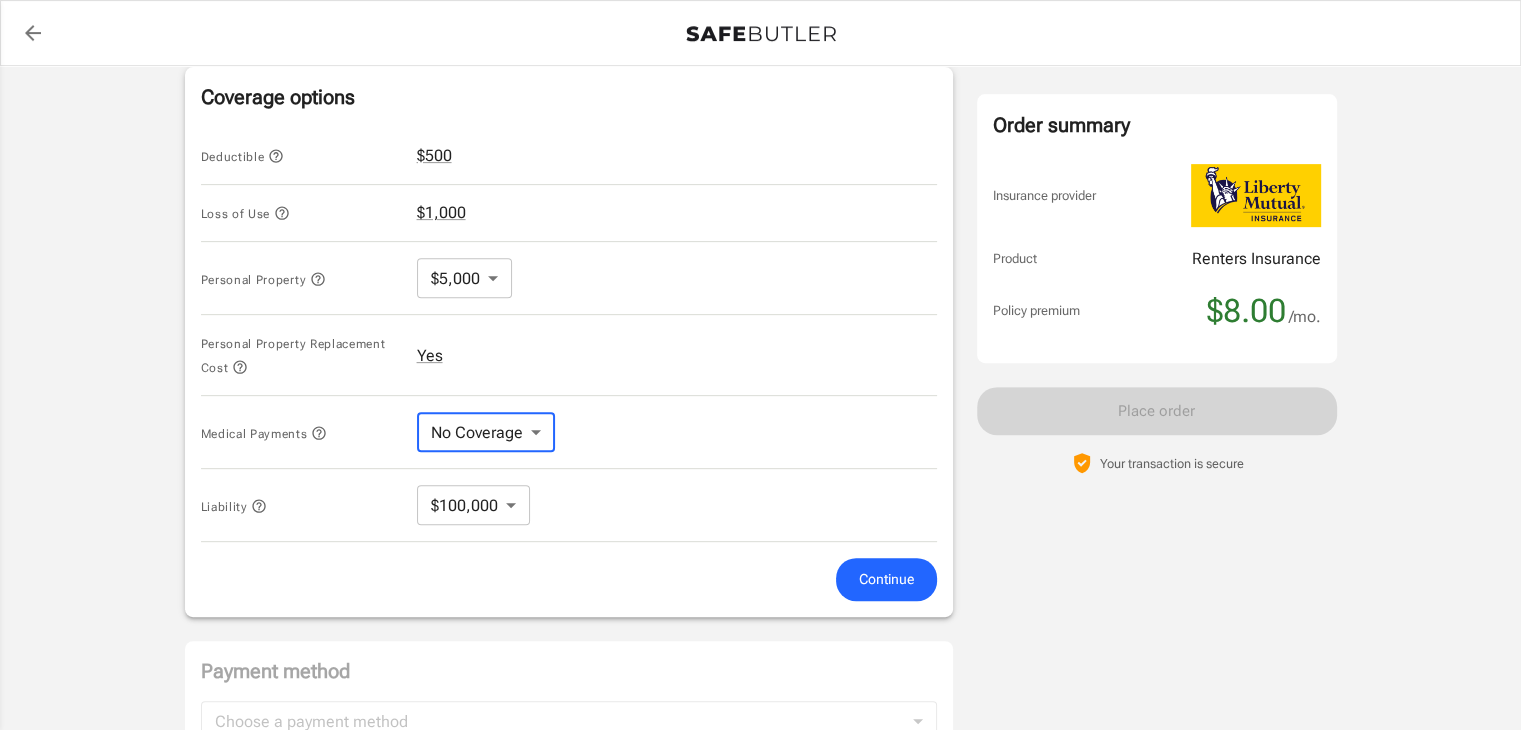 drag, startPoint x: 483, startPoint y: 418, endPoint x: 368, endPoint y: 491, distance: 136.21307 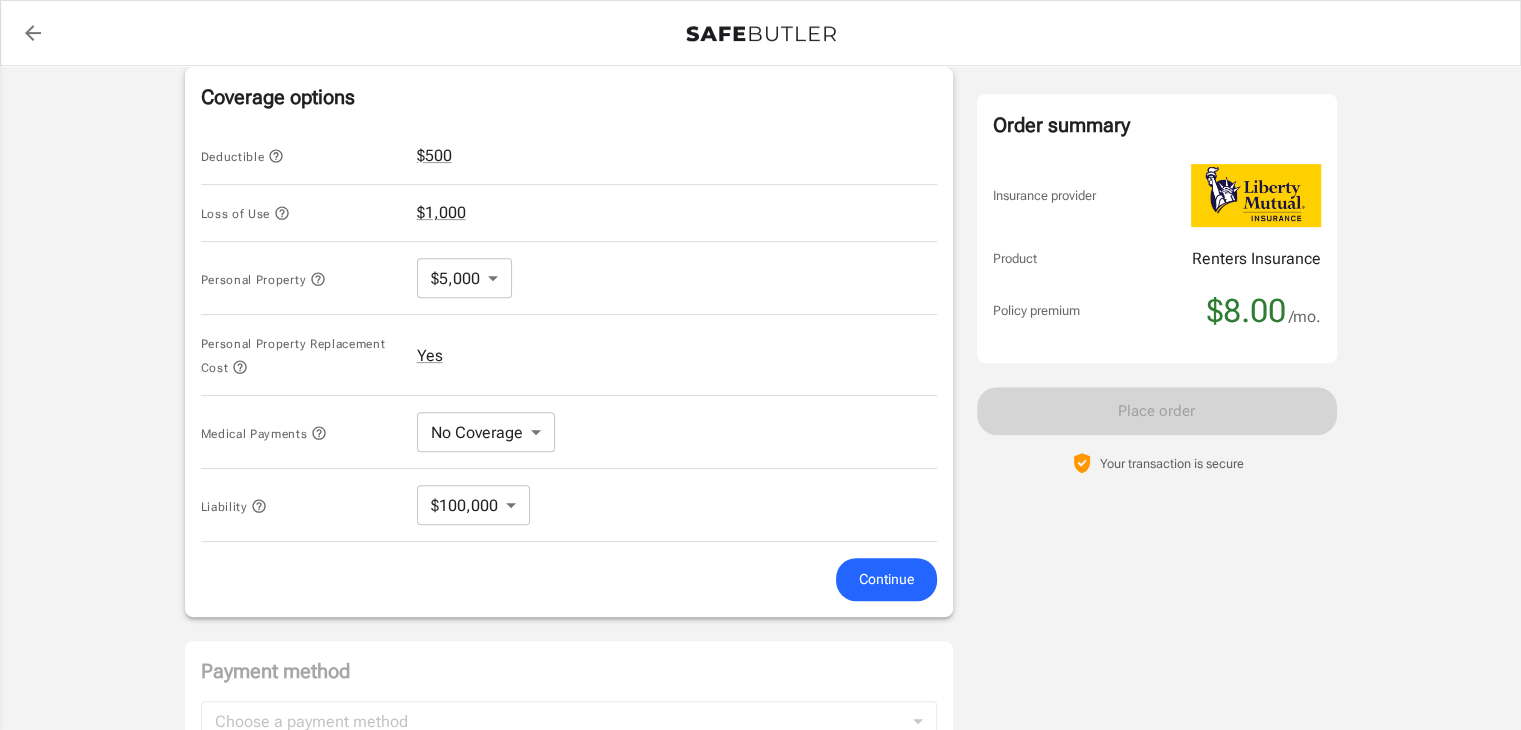 drag, startPoint x: 360, startPoint y: 489, endPoint x: 387, endPoint y: 552, distance: 68.54196 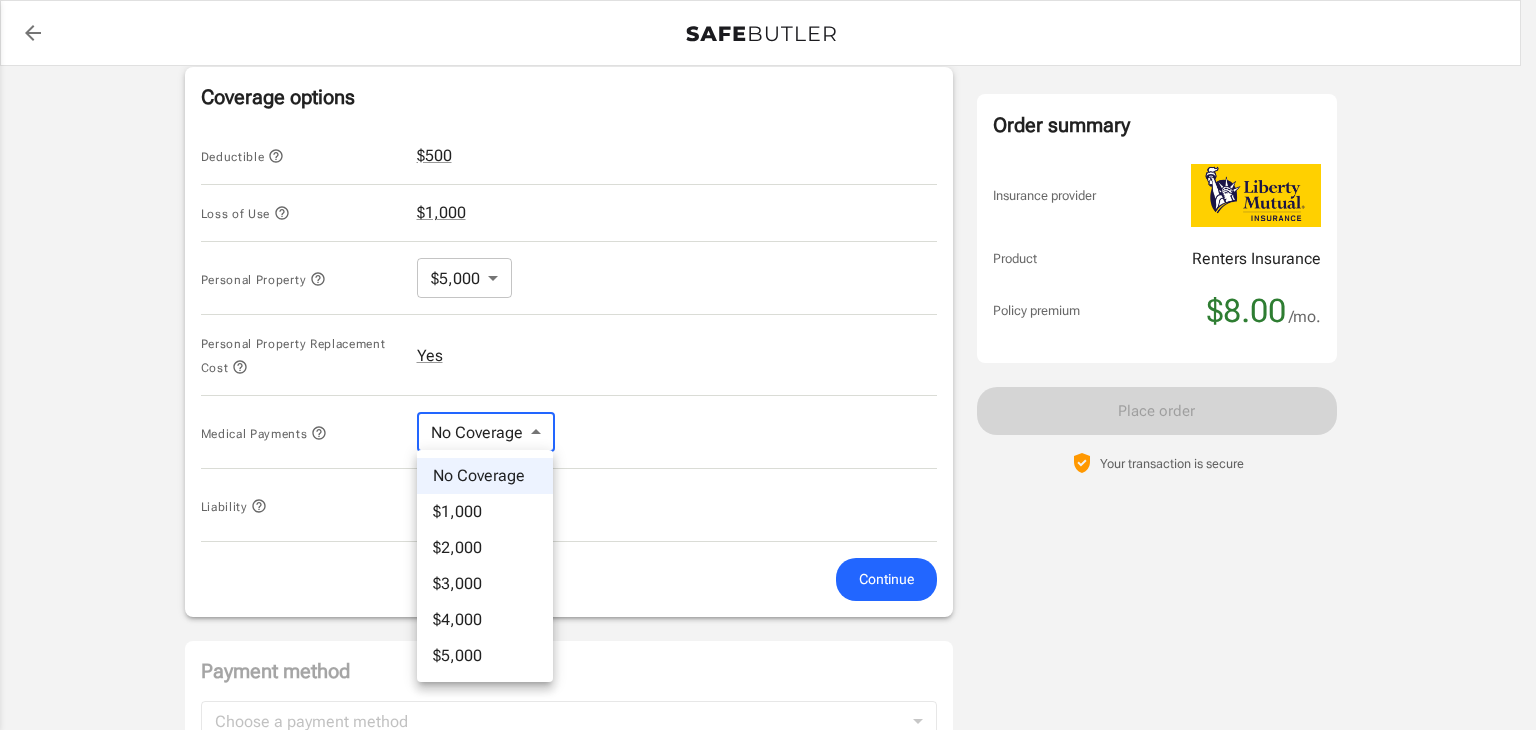 click on "Policy premium $ 8.00 /mo Liberty Mutual Renters Insurance 39 N PARK ST APT 4E   LEBANON ,  NH   03766 Your address is standardized. James   Yukica Your spouse and live-in family are automatically covered.  Learn More Your details Policy start date Jul 18, 2025 Email jimyukica@gmail.com Phone 6033064617 Building type Low rise (8 stories or less) Lived for over 6 months Yes Change Coverage options Deductible   $500 Loss of Use   $1,000 Personal Property   $5,000 5000 ​ Personal Property Replacement Cost   Yes Medical Payments   No Coverage No Coverage ​ Liability   $100,000 100000 ​ Continue Payment method Choose a payment method ​ Choose a payment method Add payment method Optional settings Add landlord as interested party Order summary Insurance provider Product Renters Insurance Policy premium $8.00 /mo. Online purchase discount applied. Payment frequency No additional fees. Today's Due $8.00 Place order   Your transaction is secure 1- . |" at bounding box center (768, 177) 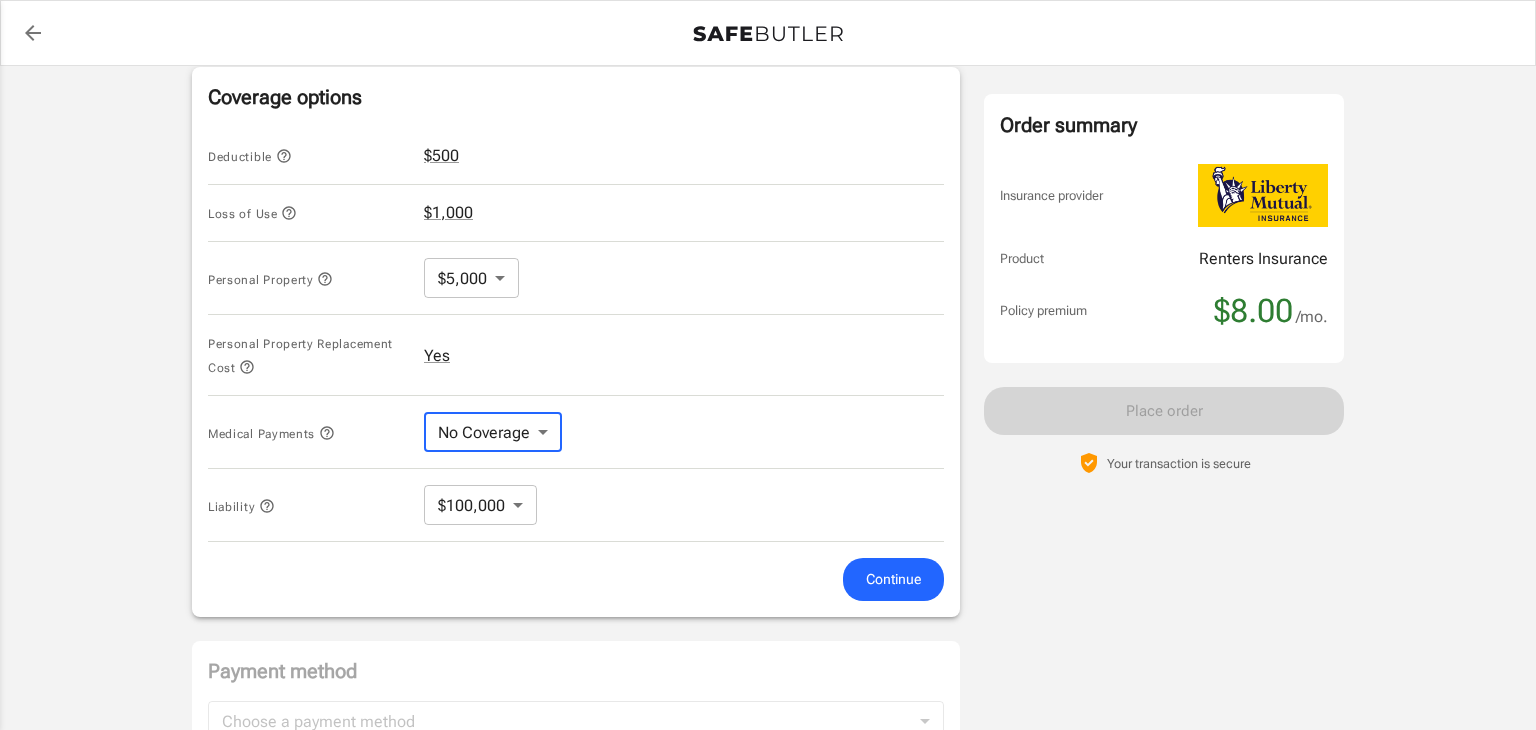 click on "Policy premium $ 8.00 /mo Liberty Mutual Renters Insurance 39 N PARK ST APT 4E   LEBANON ,  NH   03766 Your address is standardized. James   Yukica Your spouse and live-in family are automatically covered.  Learn More Your details Policy start date Jul 18, 2025 Email jimyukica@gmail.com Phone 6033064617 Building type Low rise (8 stories or less) Lived for over 6 months Yes Change Coverage options Deductible   $500 Loss of Use   $1,000 Personal Property   $5,000 5000 ​ Personal Property Replacement Cost   Yes Medical Payments   No Coverage No Coverage ​ Liability   $100,000 100000 ​ Continue Payment method Choose a payment method ​ Choose a payment method Add payment method Optional settings Add landlord as interested party Order summary Insurance provider Product Renters Insurance Policy premium $8.00 /mo. Online purchase discount applied. Payment frequency No additional fees. Today's Due $8.00 Place order   Your transaction is secure 1- . |" at bounding box center (768, 177) 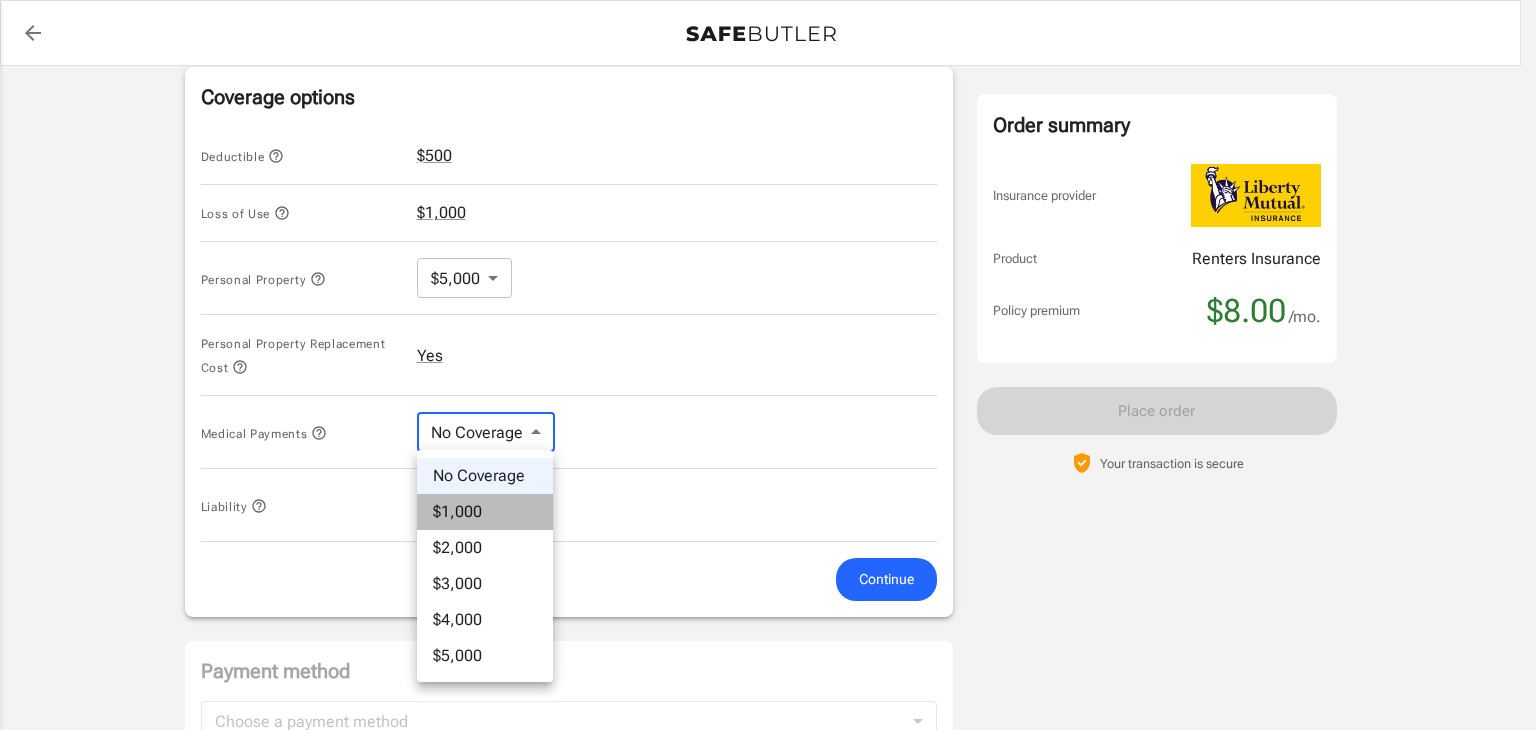 click on "$1,000" at bounding box center [485, 512] 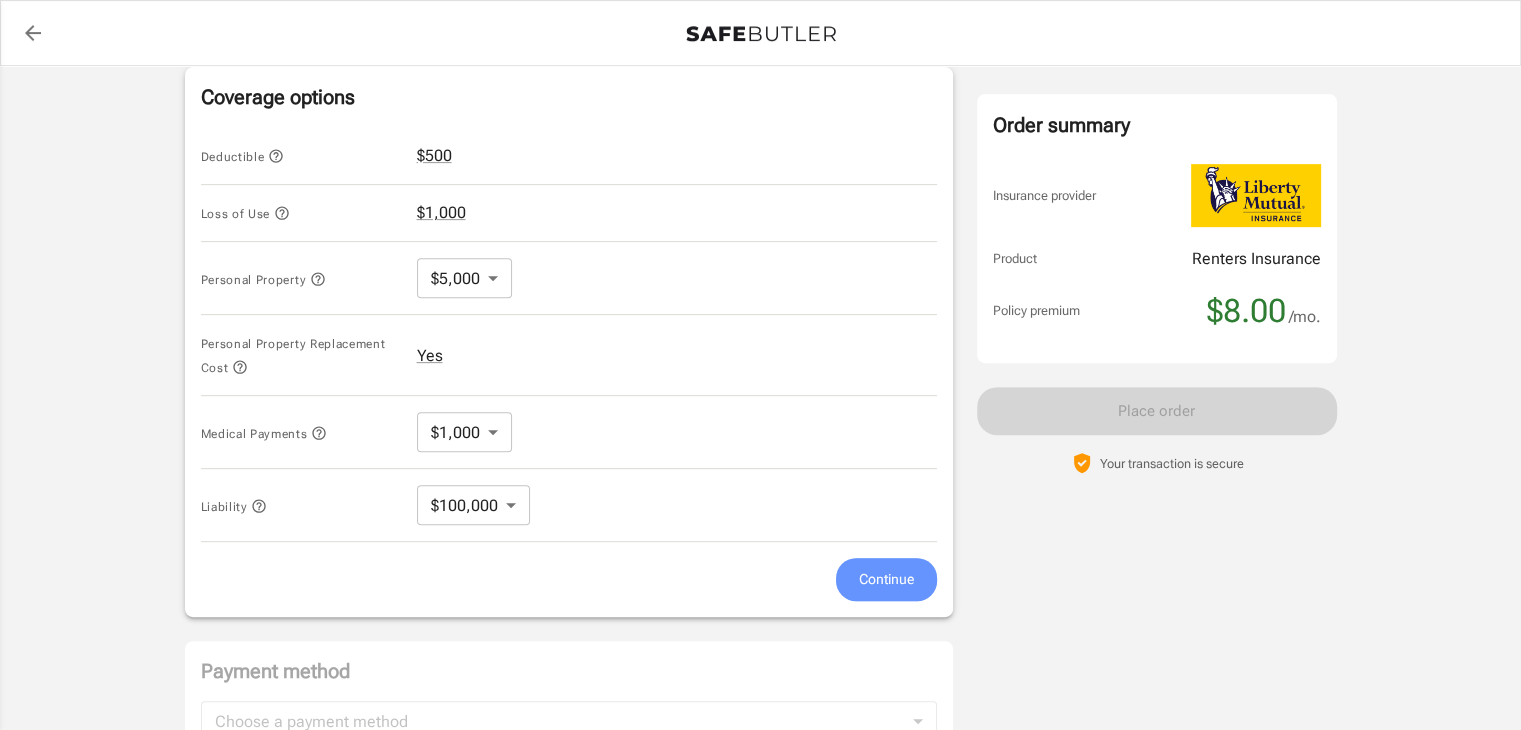 click on "Continue" at bounding box center (886, 579) 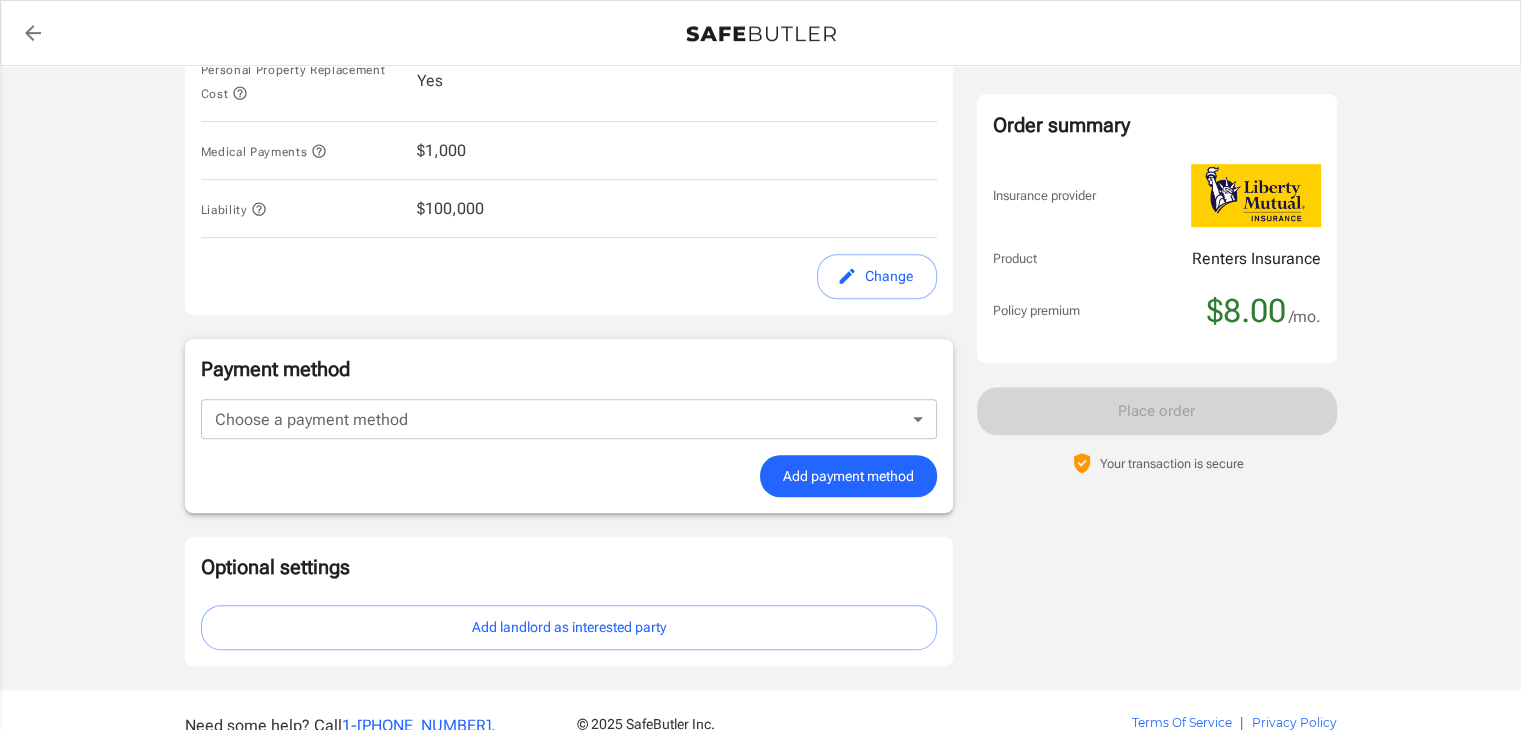 scroll, scrollTop: 1096, scrollLeft: 0, axis: vertical 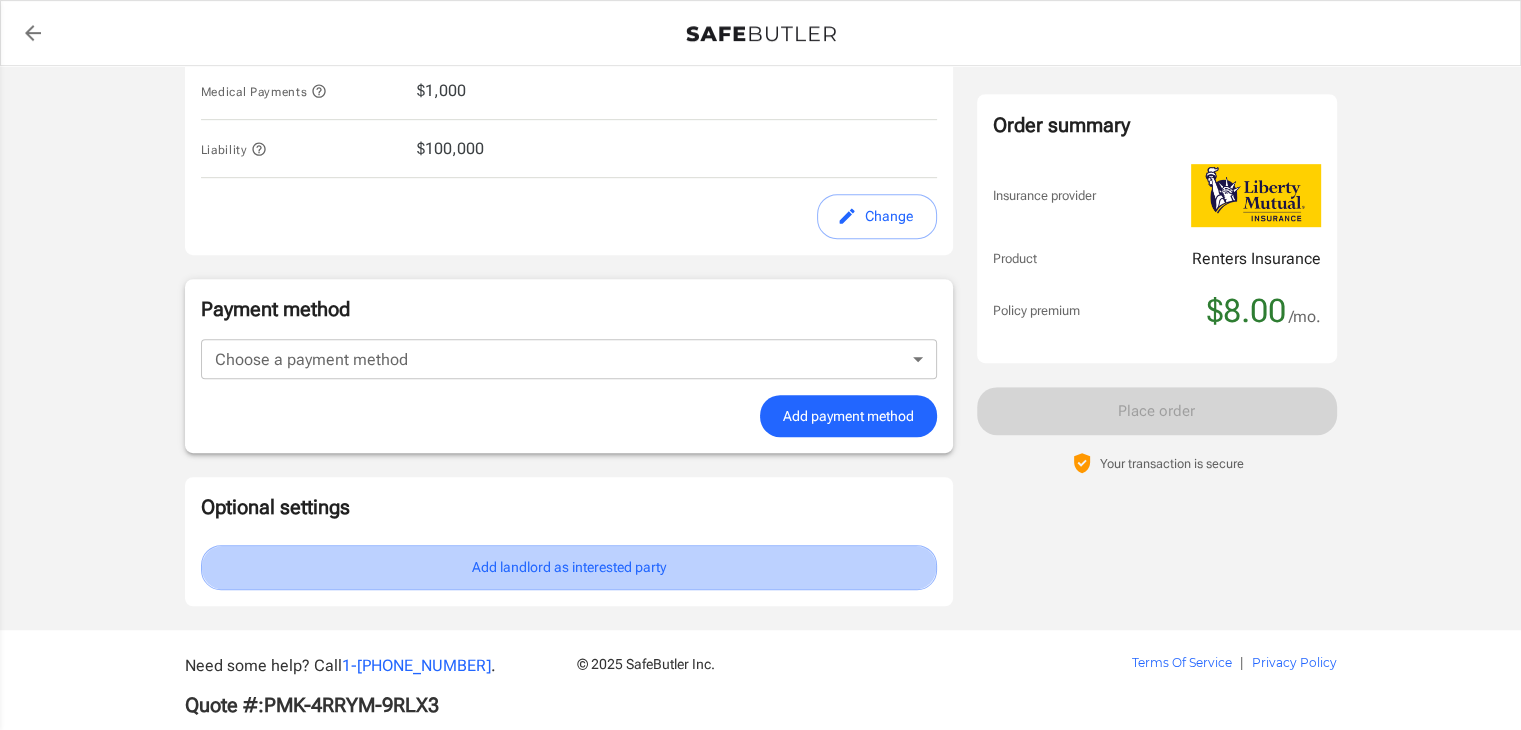 click on "Add landlord as interested party" at bounding box center (569, 567) 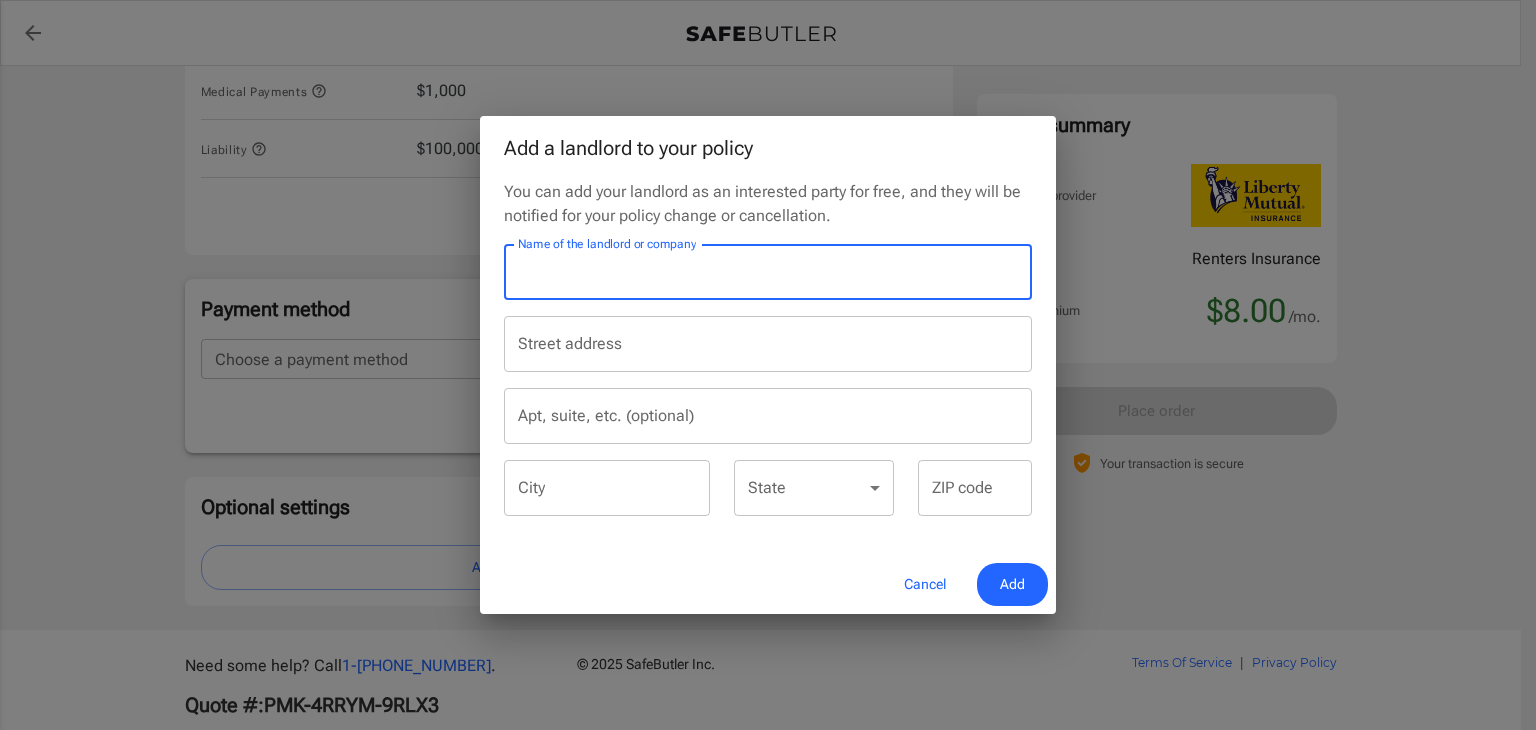click on "Name of the landlord or company" at bounding box center [768, 272] 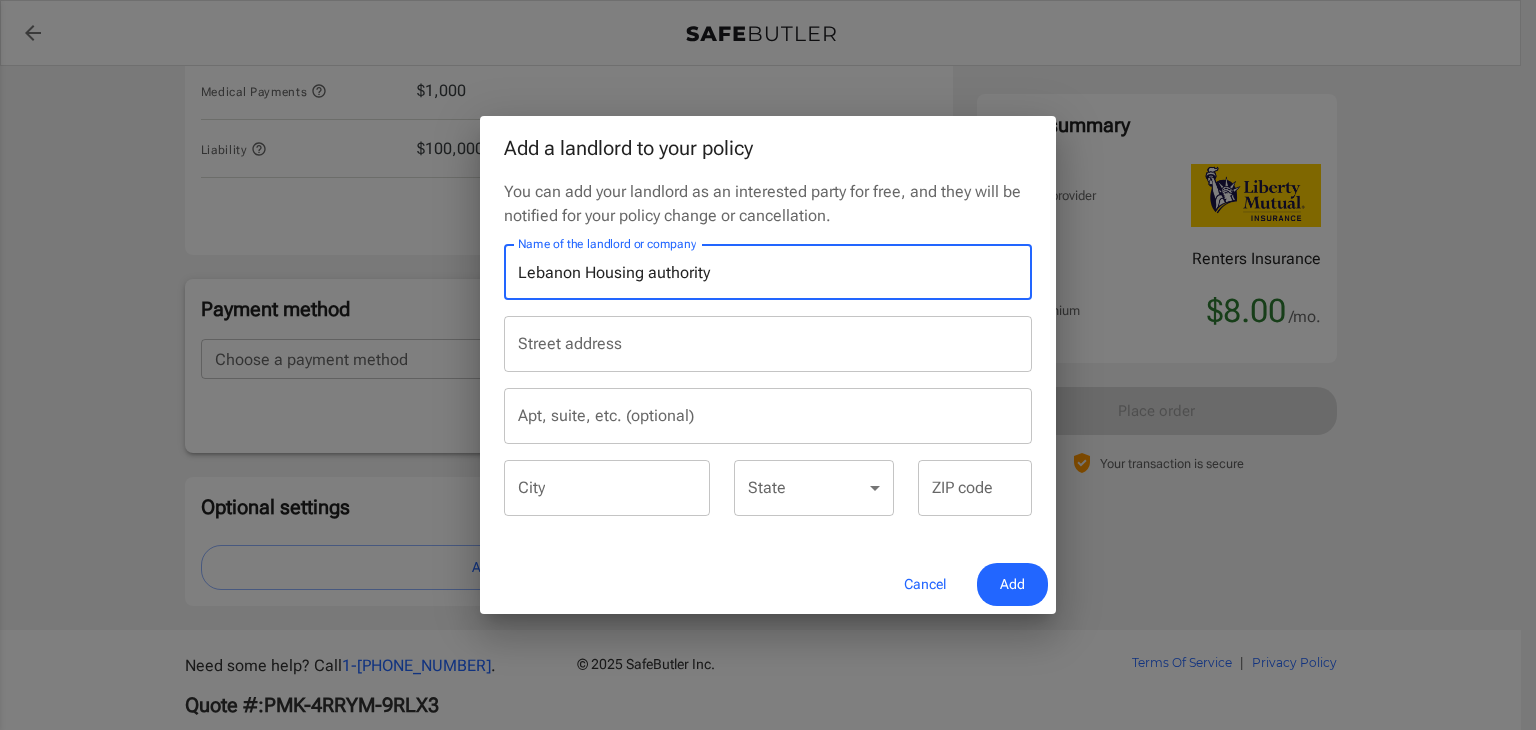 type on "Lebanon Housing authority" 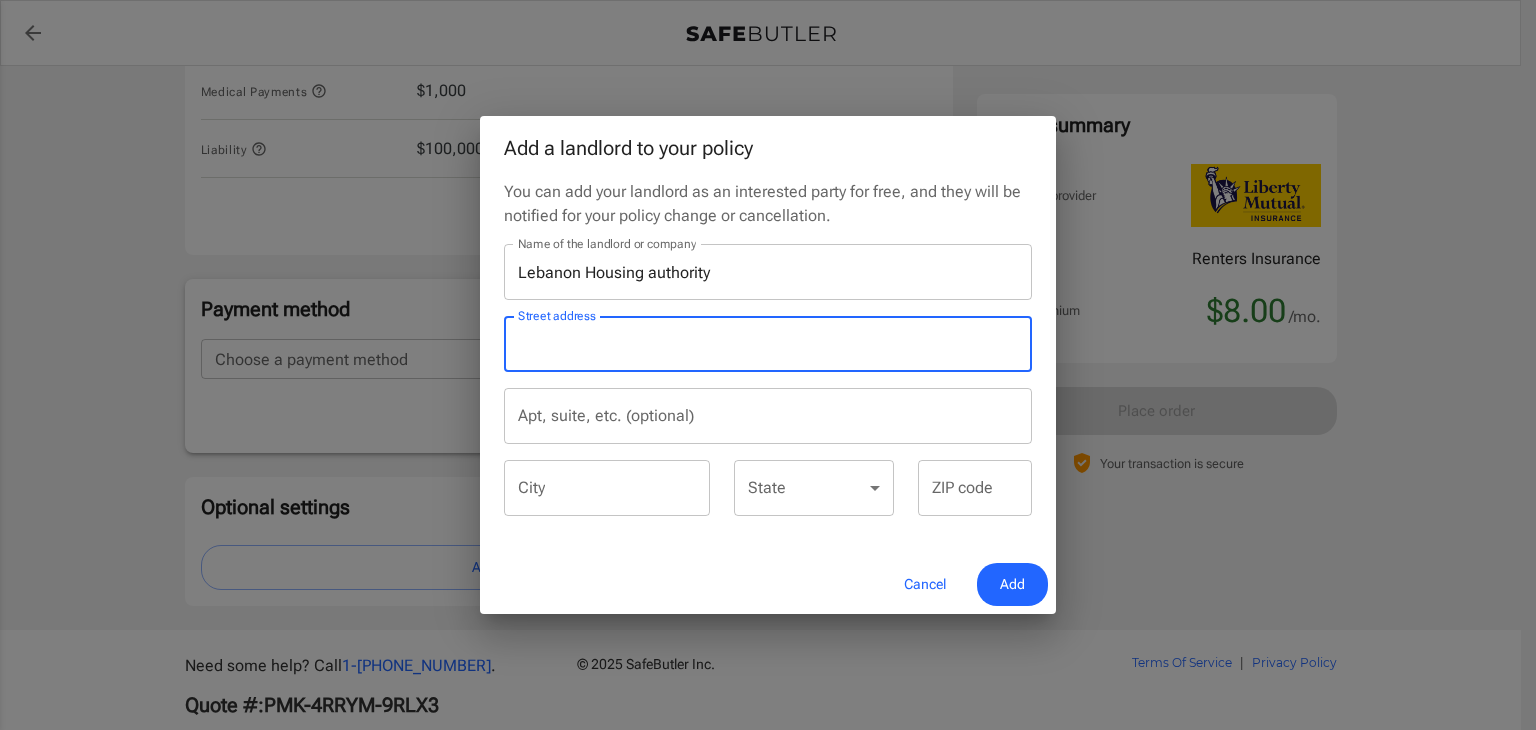click on "Street address" at bounding box center (768, 344) 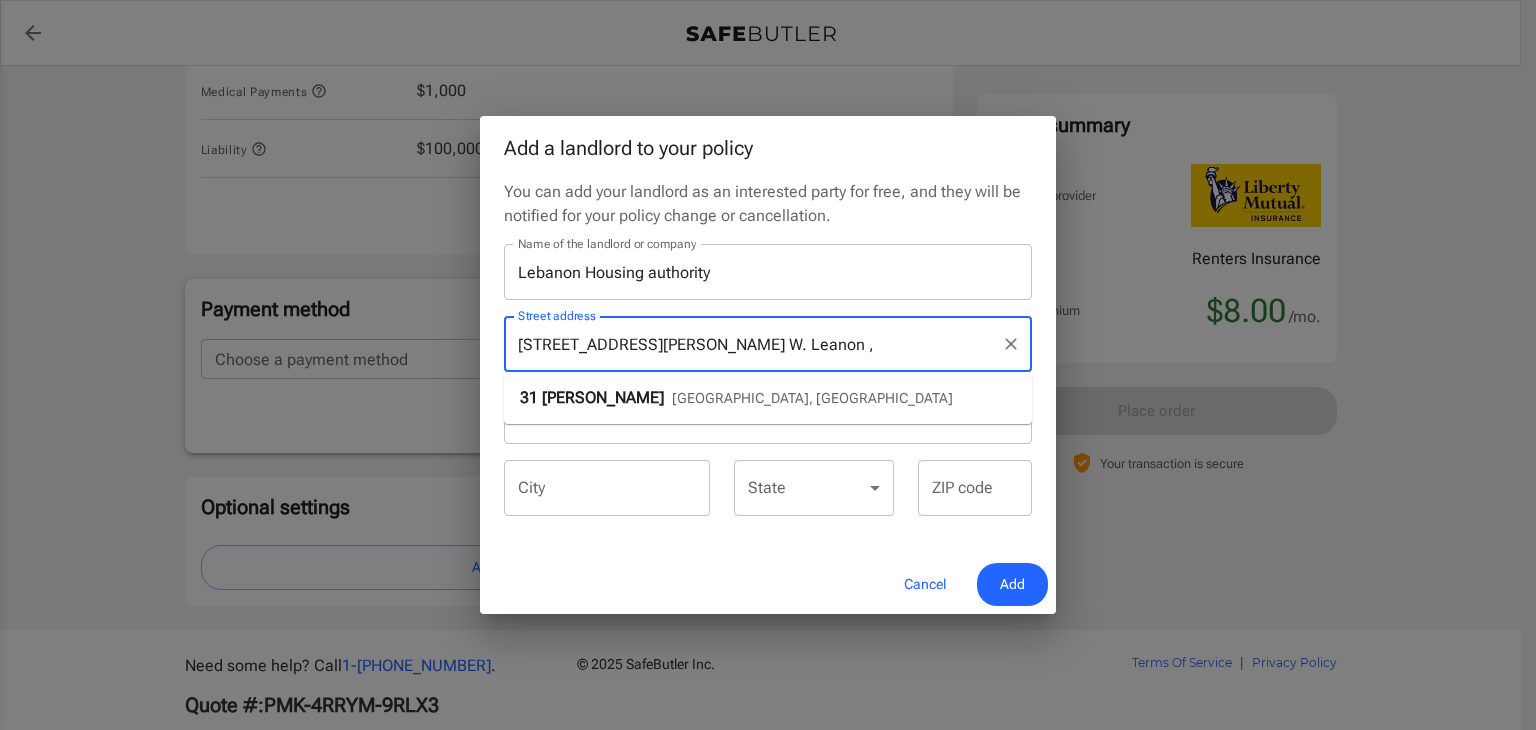 click on "31   Romano Cir West Lebanon, NH" at bounding box center [768, 398] 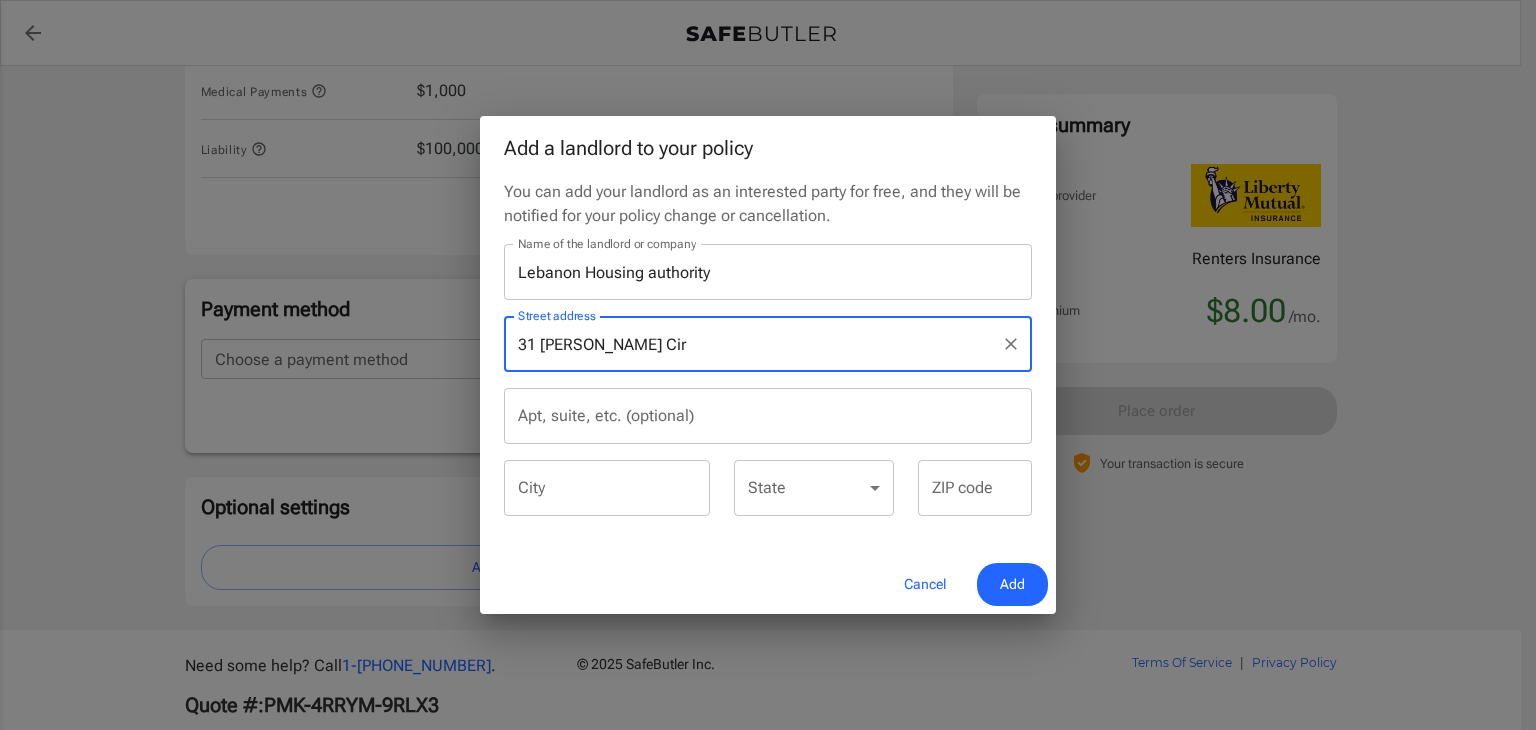 type on "Lebanon" 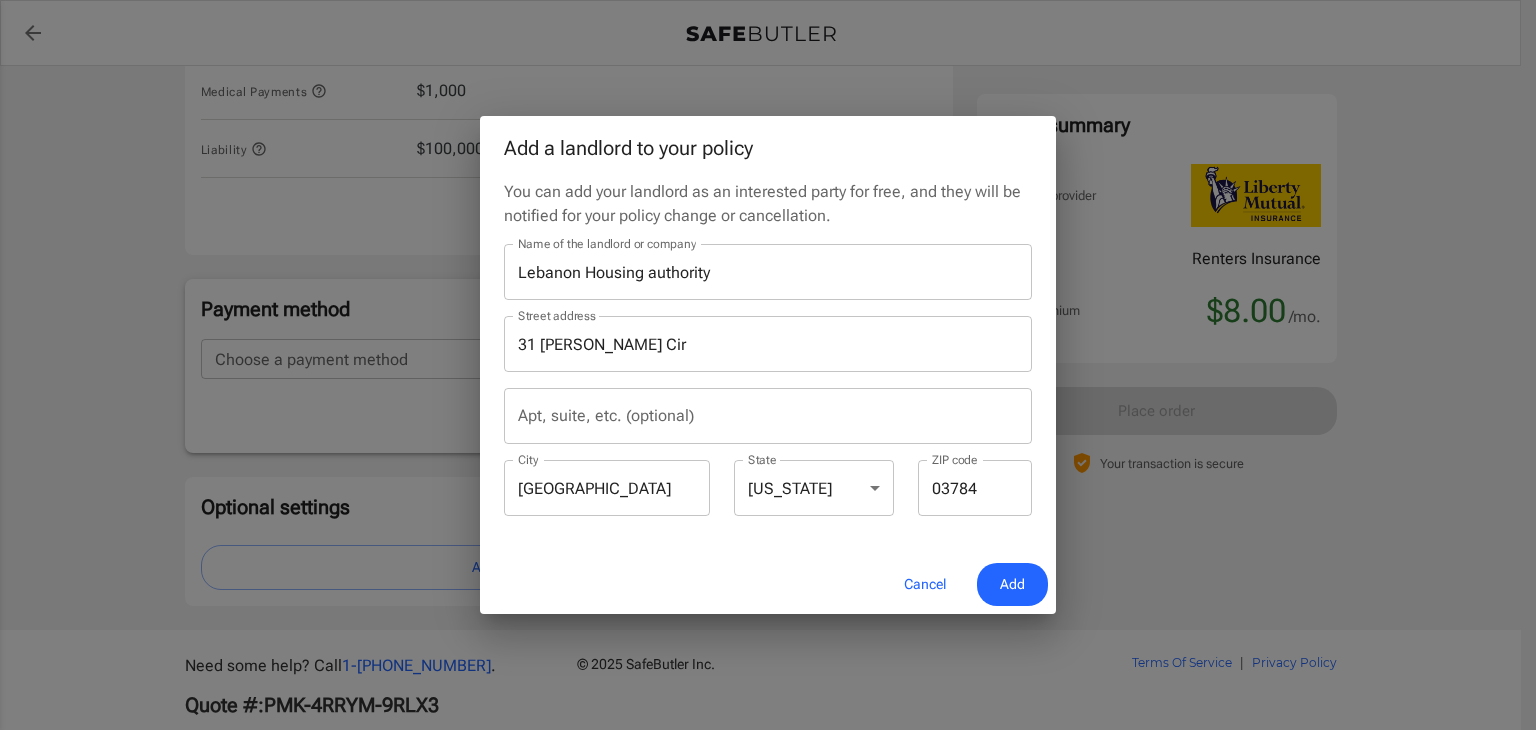 click on "Street address 31 Romano Cir Street address Apt, suite, etc. (optional) Apt, suite, etc. (optional) City Lebanon City State Alabama Alaska Arizona Arkansas California Colorado Connecticut Delaware District Of Columbia Florida Georgia Hawaii Idaho Illinois Indiana Iowa Kansas Kentucky Louisiana Maine Maryland Massachusetts Michigan Minnesota Mississippi Missouri Montana Nebraska Nevada New Hampshire New Jersey New Mexico New York North Carolina North Dakota Ohio Oklahoma Oregon Pennsylvania Rhode Island South Carolina South Dakota Tennessee Texas Utah Vermont Virginia Washington West Virginia Wisconsin Wyoming State ZIP code 03784 ZIP code" at bounding box center (768, 409) 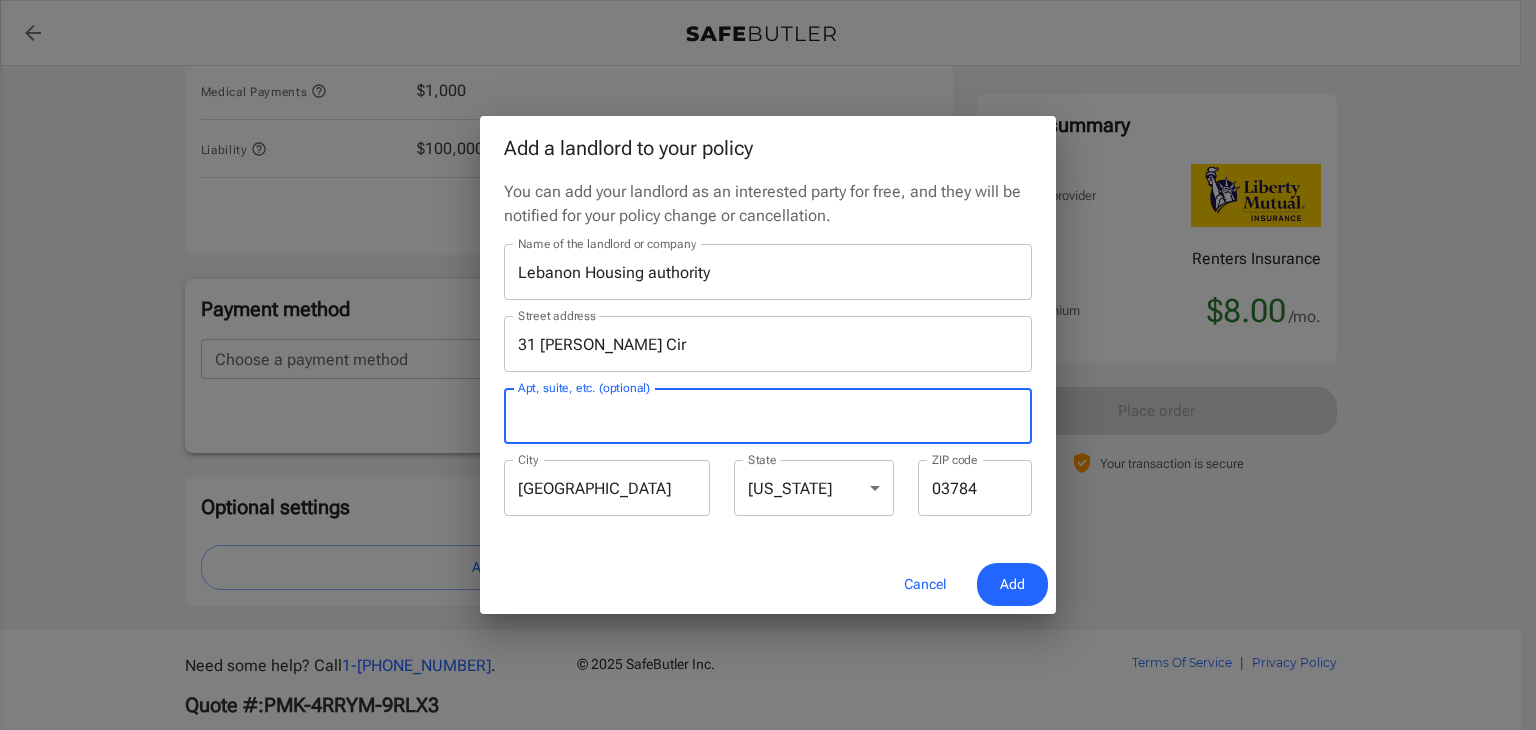 drag, startPoint x: 729, startPoint y: 396, endPoint x: 711, endPoint y: 381, distance: 23.43075 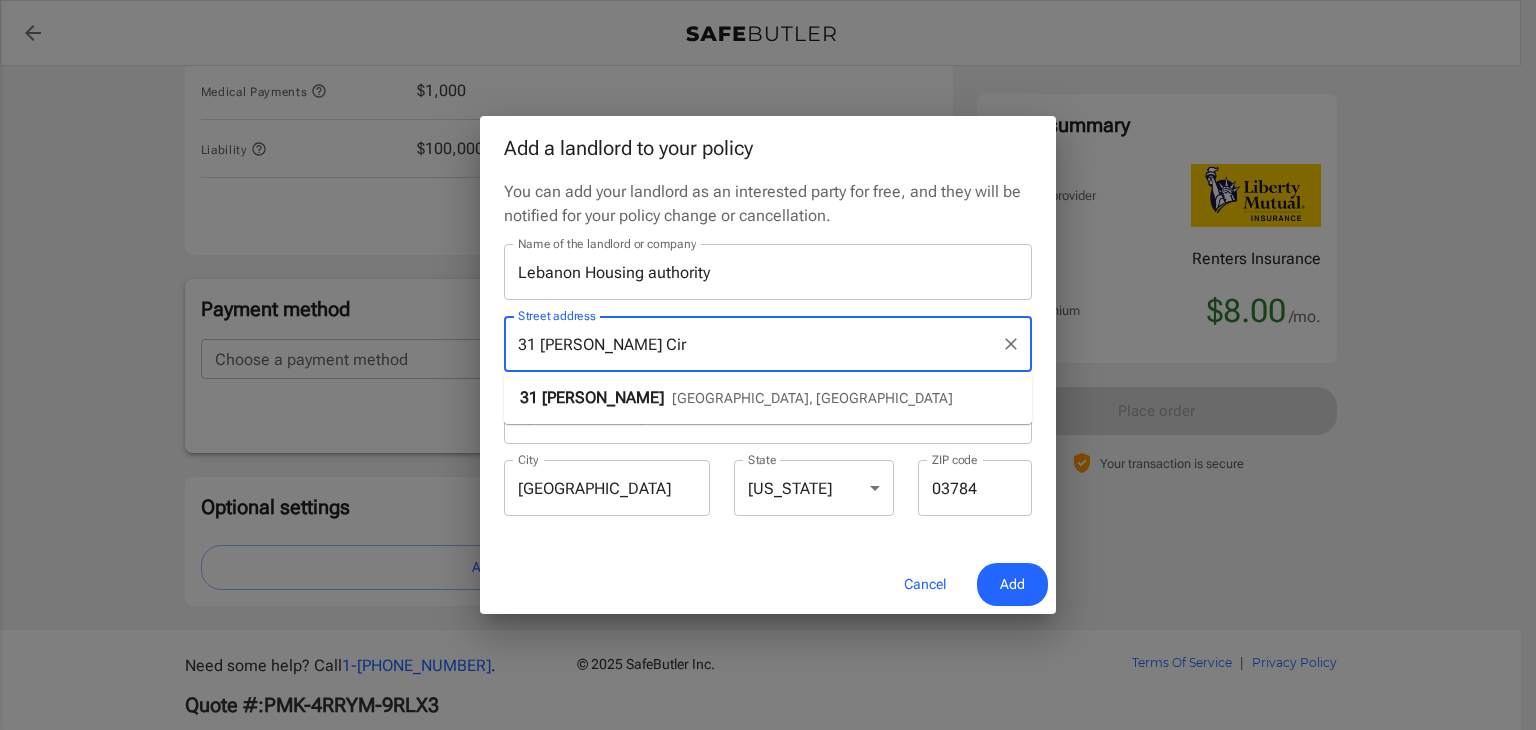 click on "31 Romano Cir" at bounding box center [753, 344] 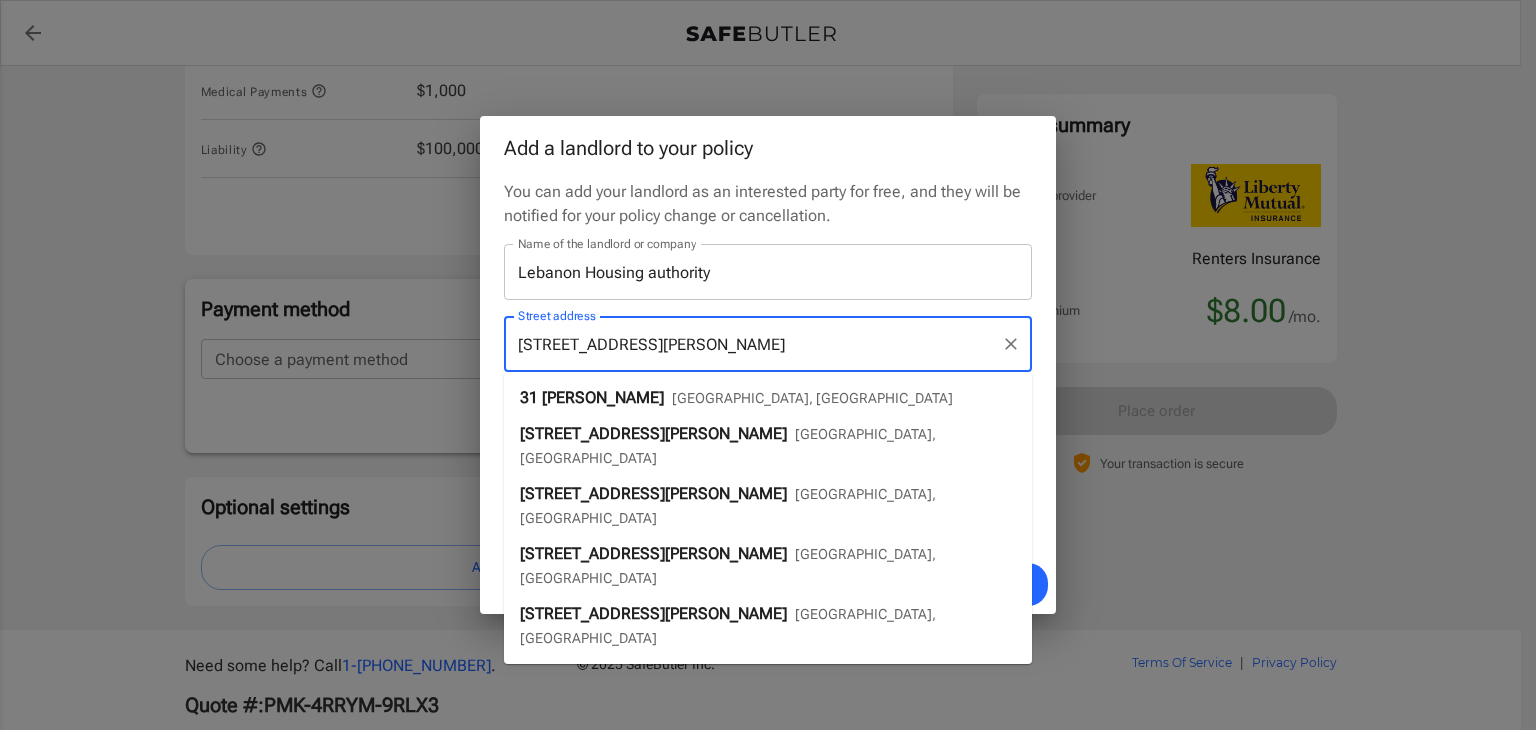 type on "31 Romano Cir." 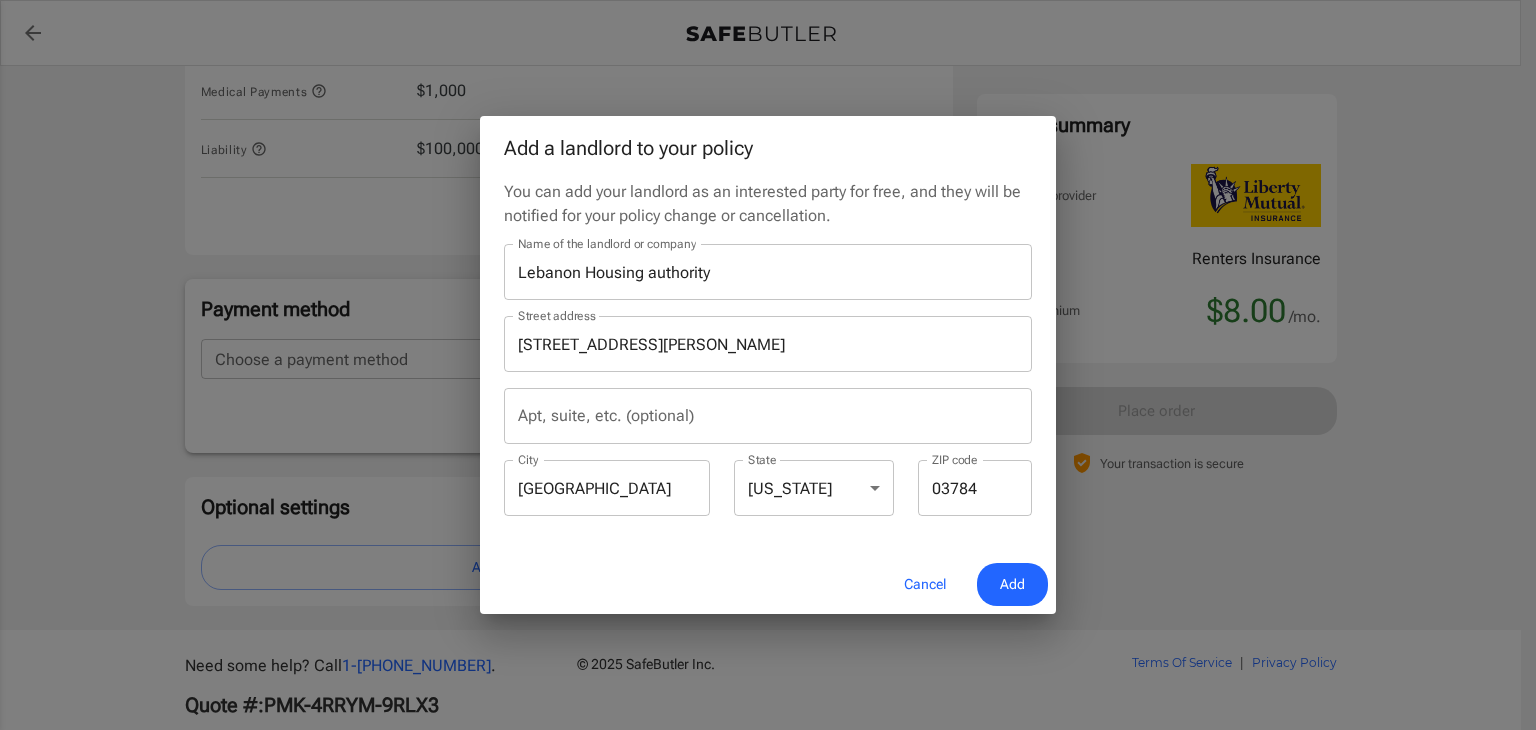 drag, startPoint x: 776, startPoint y: 385, endPoint x: 1105, endPoint y: 461, distance: 337.66403 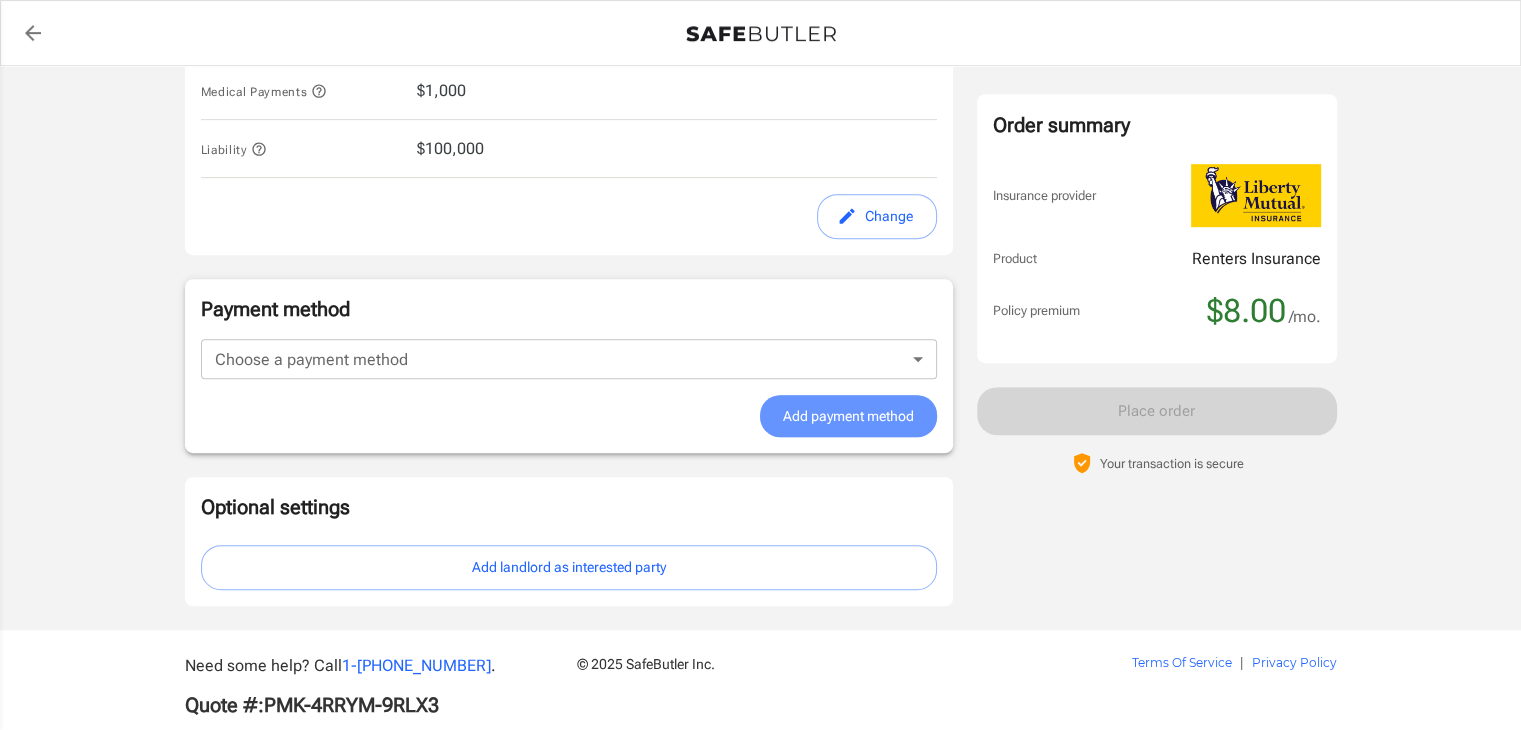 click on "Add payment method" at bounding box center (848, 416) 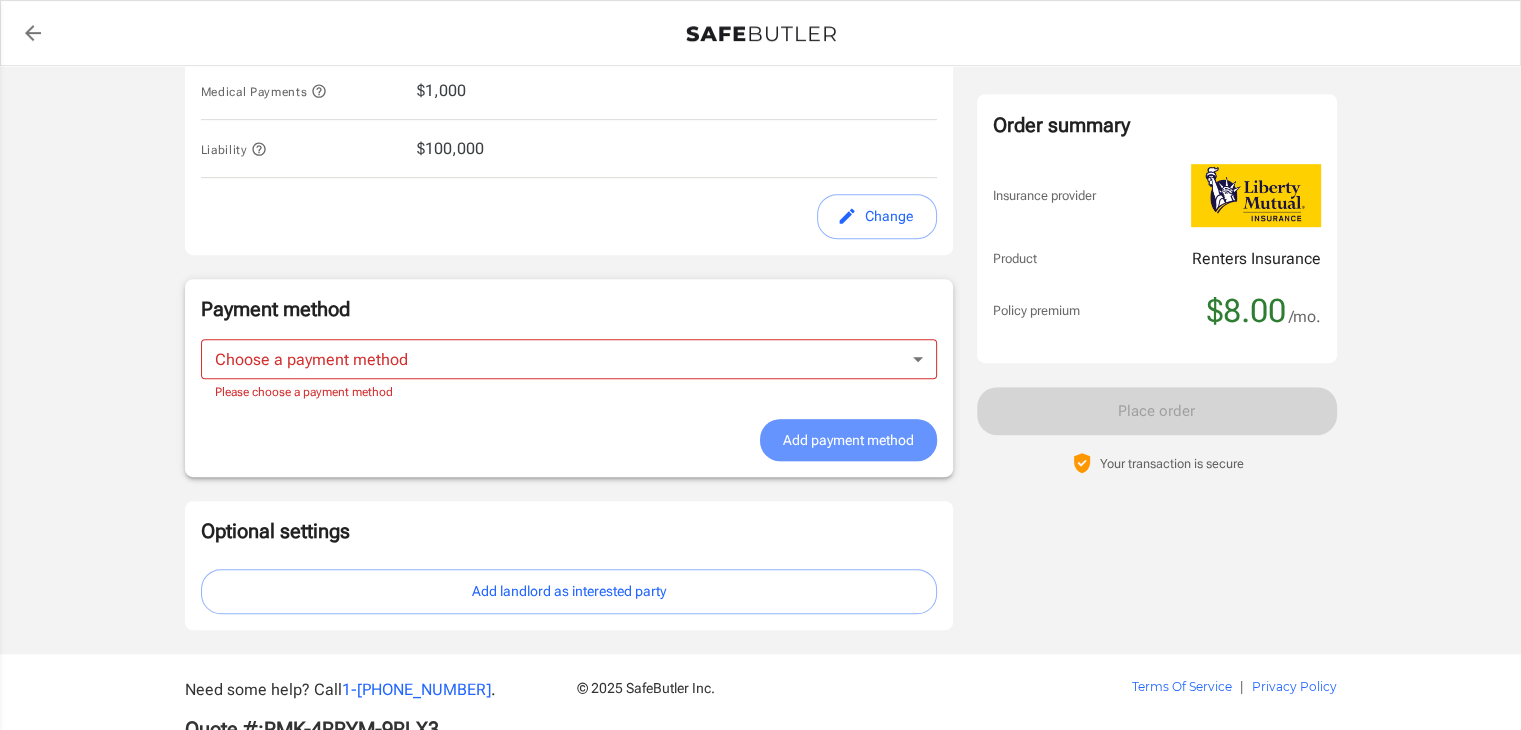 click on "Add payment method" at bounding box center (848, 440) 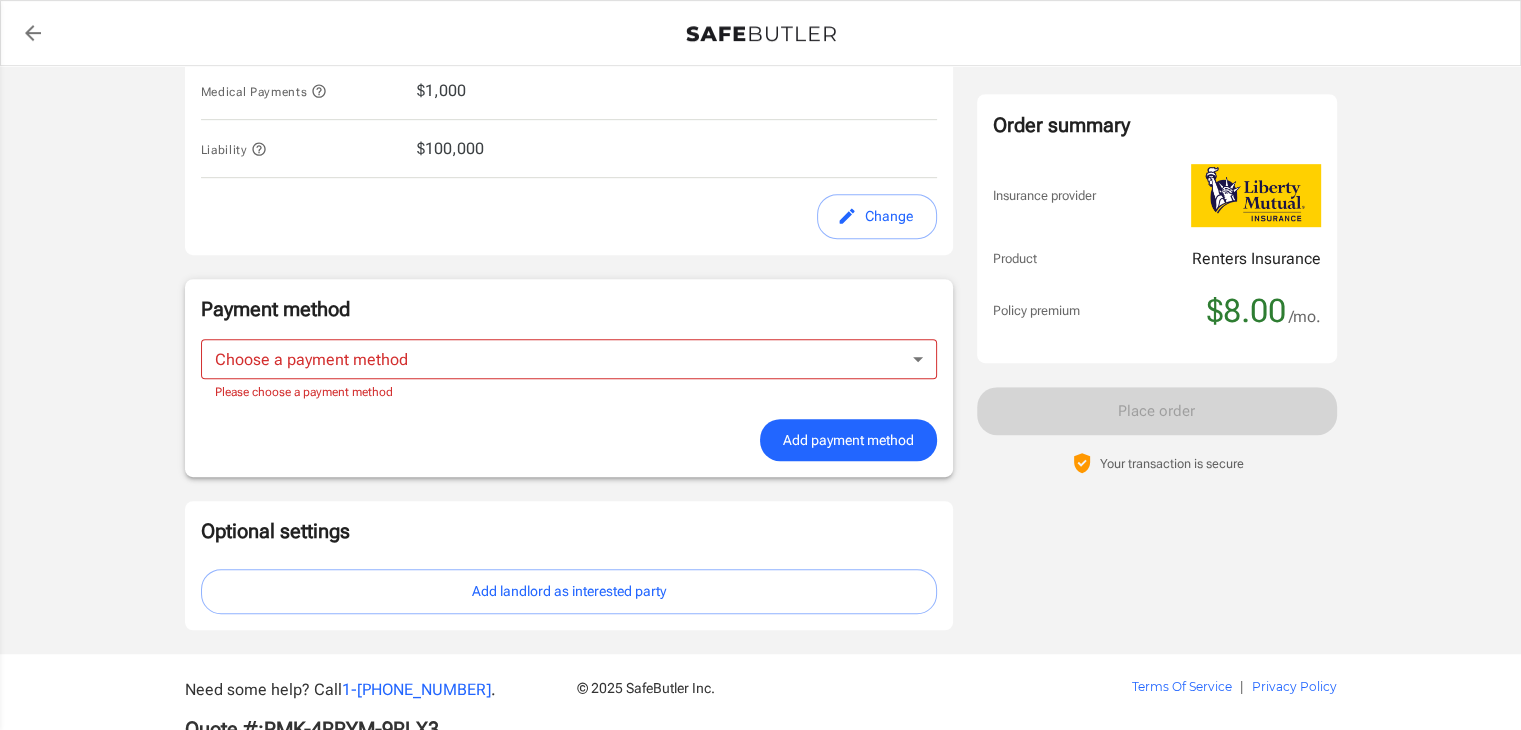 click on "Order summary Insurance provider Product Renters Insurance Policy premium $8.00 /mo. Online purchase discount applied. Payment frequency No additional fees. Today's Due $8.00" at bounding box center (1157, 228) 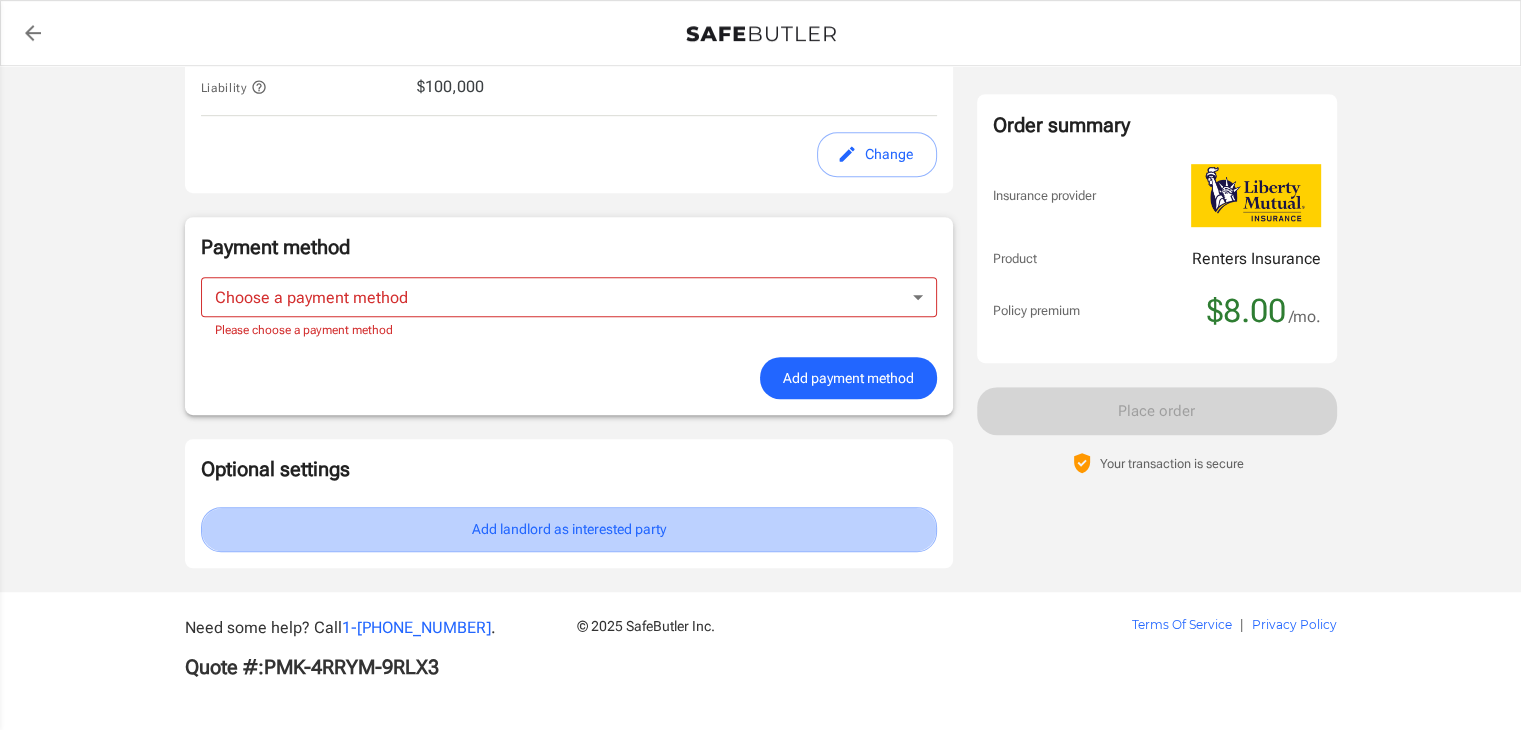 click on "Add landlord as interested party" at bounding box center (569, 529) 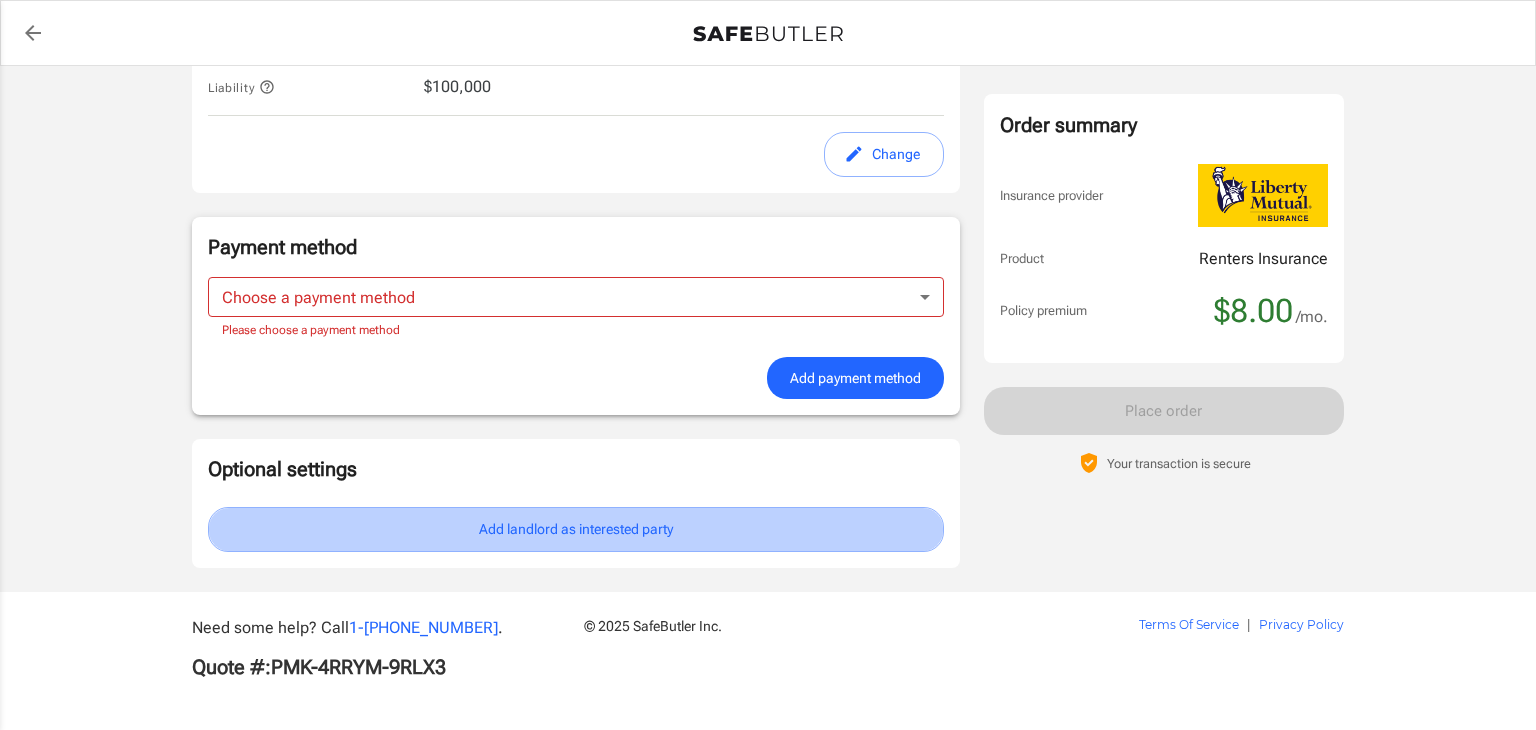 select on "NH" 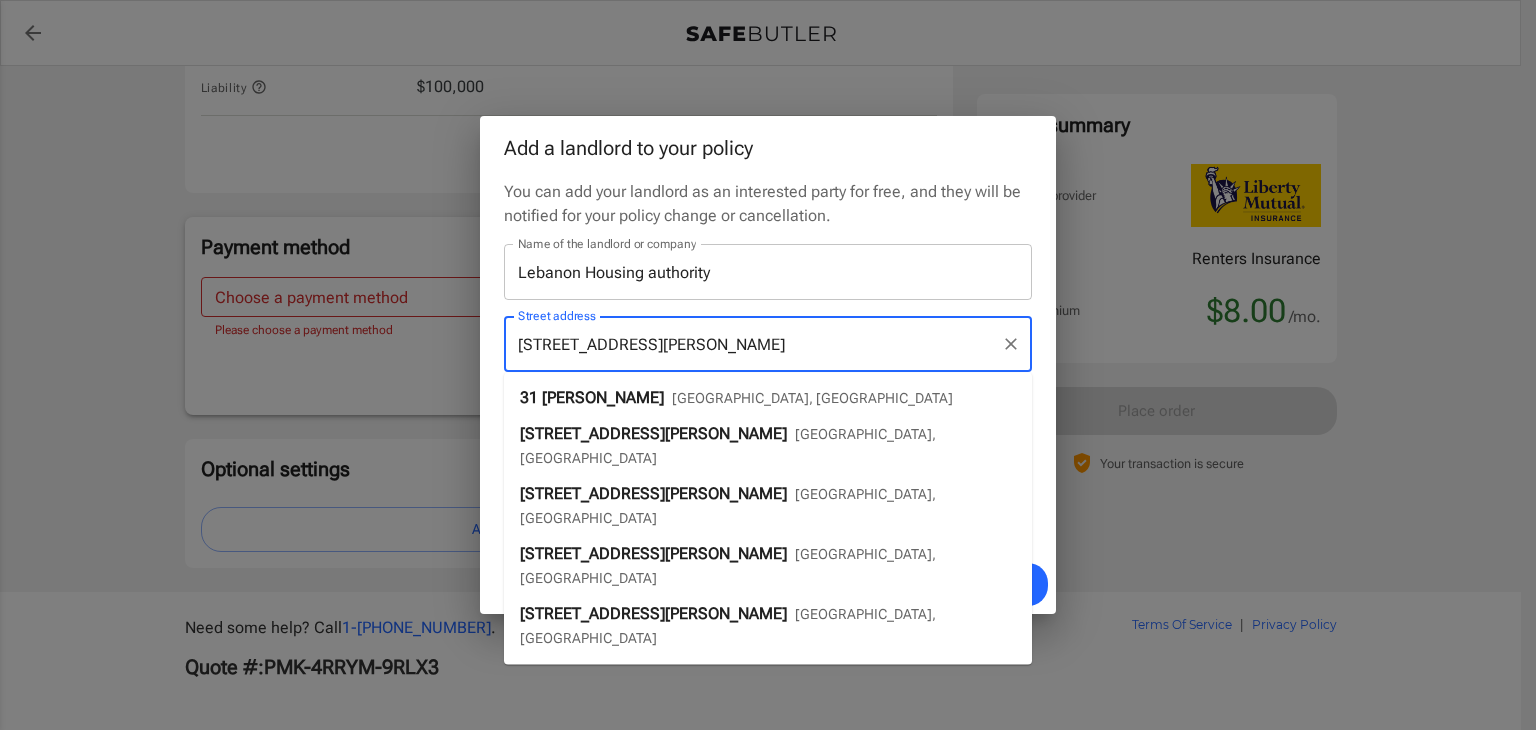 click on "31 Romano Cir." at bounding box center [753, 344] 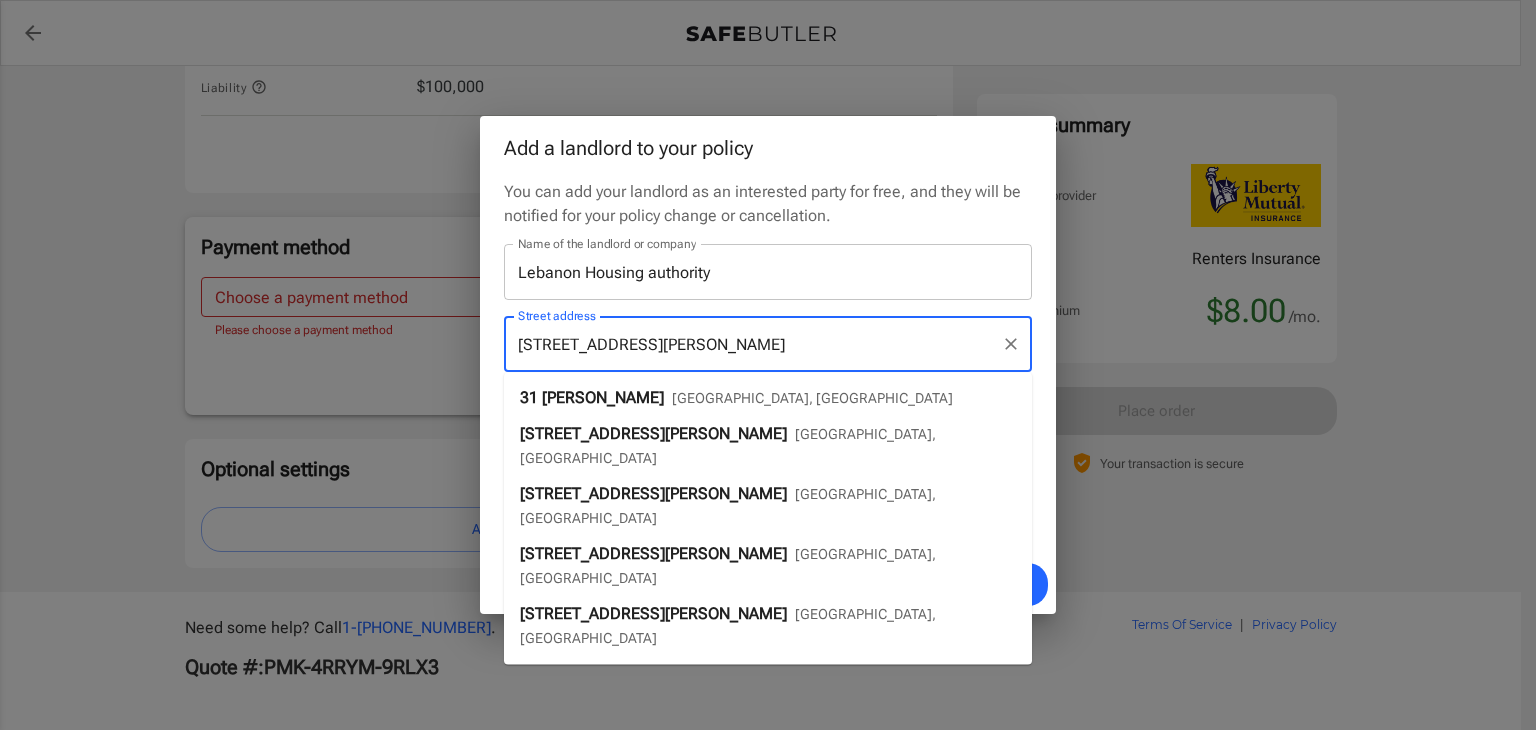 click on "West Lebanon, NH" at bounding box center [812, 398] 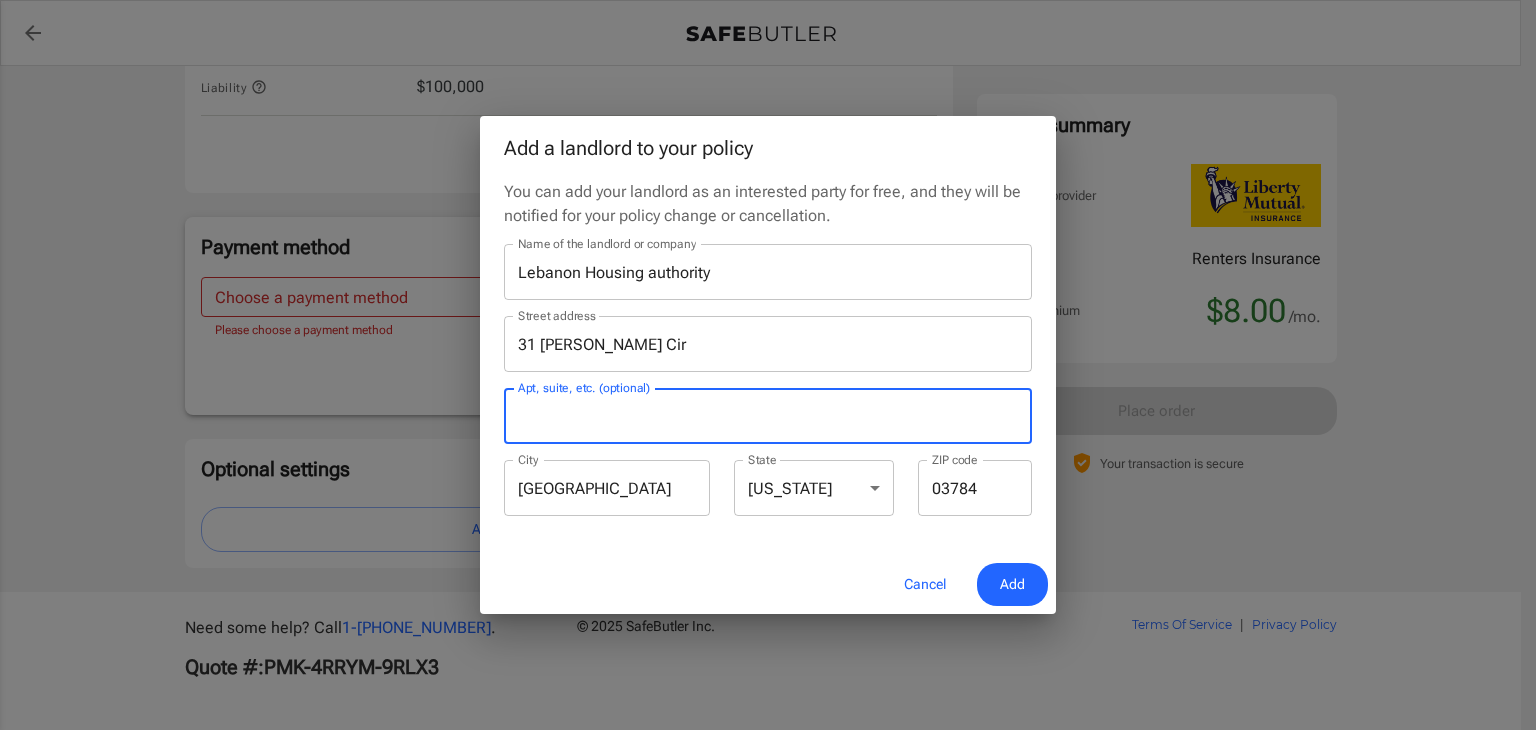 drag, startPoint x: 653, startPoint y: 392, endPoint x: 567, endPoint y: 564, distance: 192.30185 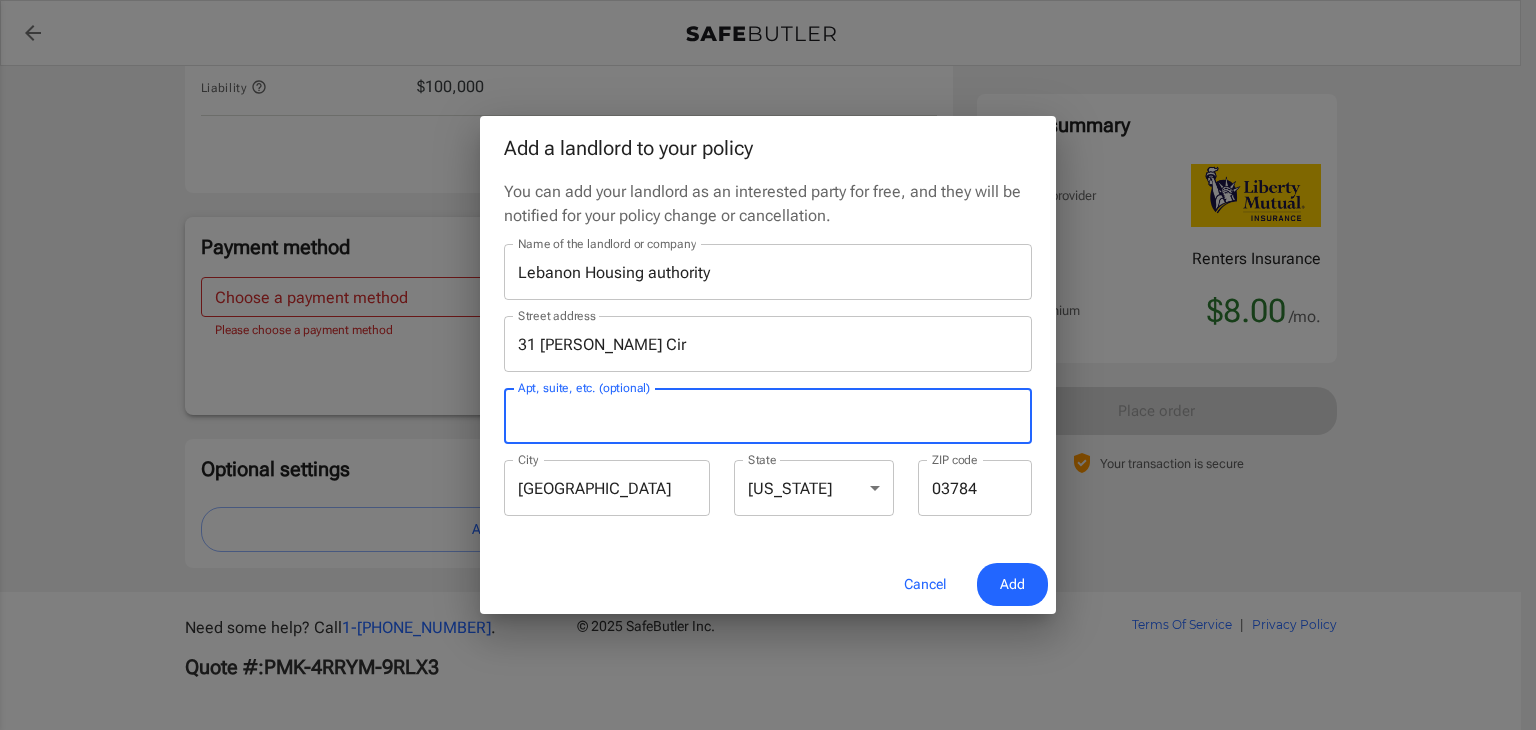 click on "Add a landlord to your policy You can add your landlord as an interested party for free, and they will be notified for your policy change or cancellation. Name of the landlord or company Lebanon Housing authority Name of the landlord or company Street address 31 Romano Cir Street address Apt, suite, etc. (optional) Apt, suite, etc. (optional) City Lebanon City State Alabama Alaska Arizona Arkansas California Colorado Connecticut Delaware District Of Columbia Florida Georgia Hawaii Idaho Illinois Indiana Iowa Kansas Kentucky Louisiana Maine Maryland Massachusetts Michigan Minnesota Mississippi Missouri Montana Nebraska Nevada New Hampshire New Jersey New Mexico New York North Carolina North Dakota Ohio Oklahoma Oregon Pennsylvania Rhode Island South Carolina South Dakota Tennessee Texas Utah Vermont Virginia Washington West Virginia Wisconsin Wyoming State ZIP code 03784 ZIP code Cancel Add" at bounding box center [768, 365] 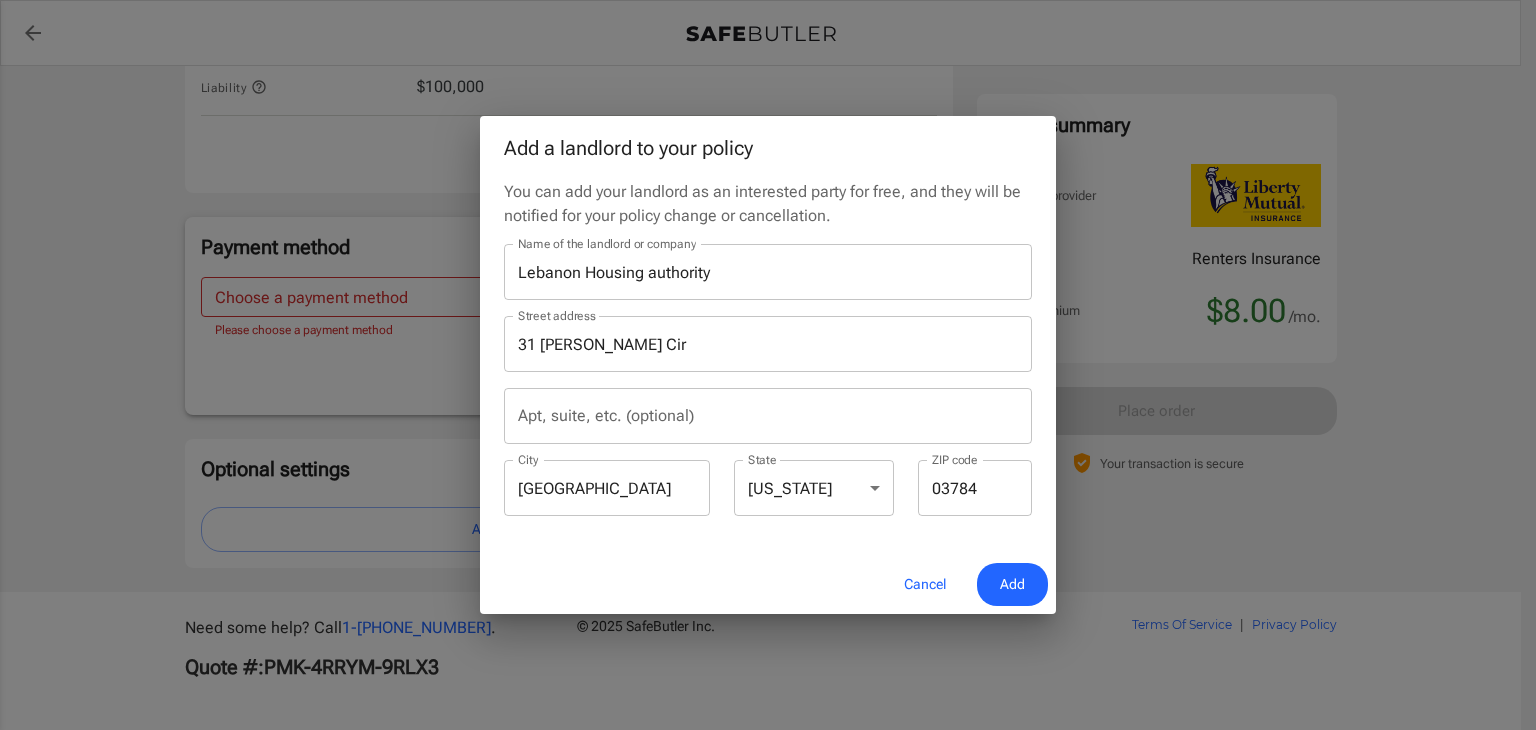 click on "Add a landlord to your policy You can add your landlord as an interested party for free, and they will be notified for your policy change or cancellation. Name of the landlord or company Lebanon Housing authority Name of the landlord or company Street address 31 Romano Cir Street address Apt, suite, etc. (optional) Apt, suite, etc. (optional) City Lebanon City State Alabama Alaska Arizona Arkansas California Colorado Connecticut Delaware District Of Columbia Florida Georgia Hawaii Idaho Illinois Indiana Iowa Kansas Kentucky Louisiana Maine Maryland Massachusetts Michigan Minnesota Mississippi Missouri Montana Nebraska Nevada New Hampshire New Jersey New Mexico New York North Carolina North Dakota Ohio Oklahoma Oregon Pennsylvania Rhode Island South Carolina South Dakota Tennessee Texas Utah Vermont Virginia Washington West Virginia Wisconsin Wyoming State ZIP code 03784 ZIP code Cancel Add" at bounding box center (768, 365) 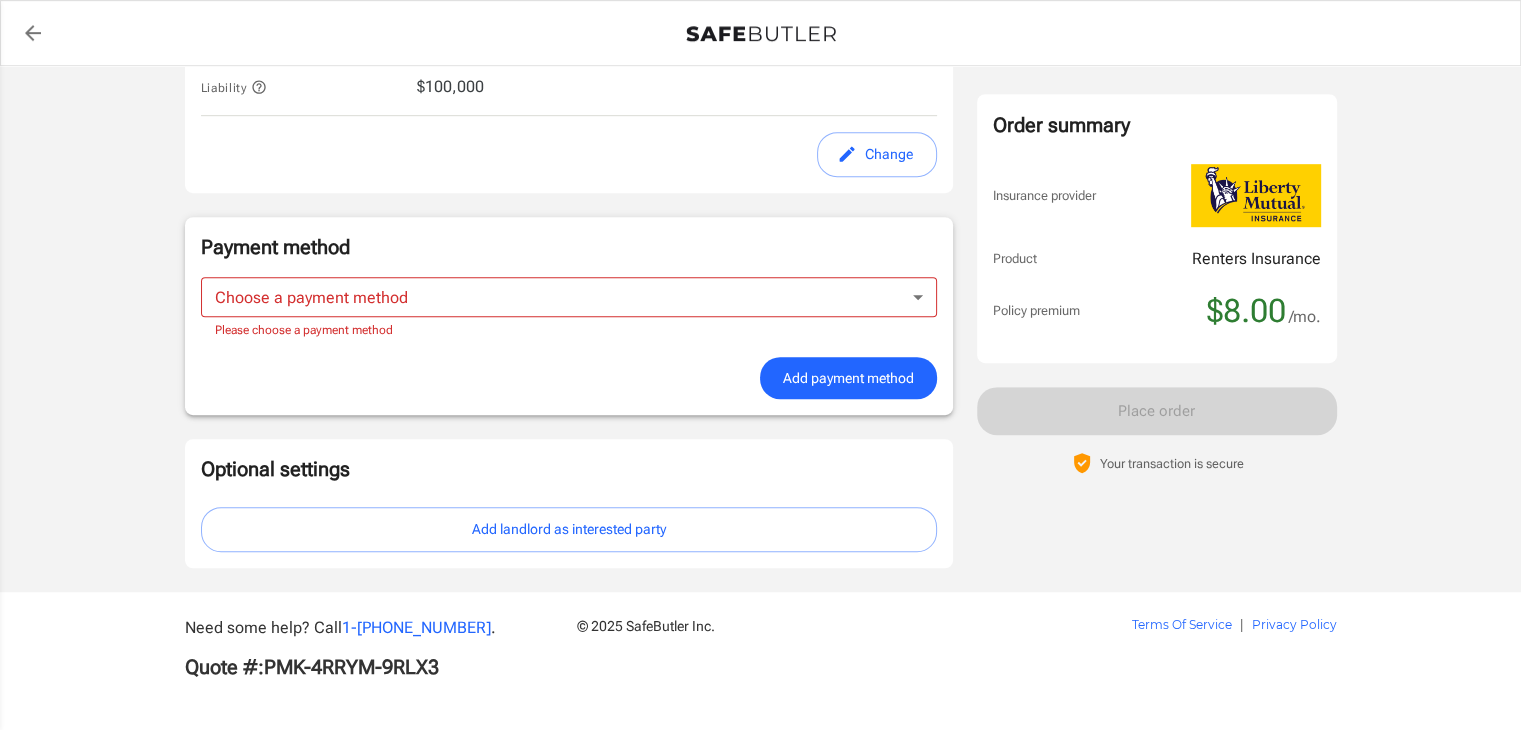 click on "Optional settings" at bounding box center (569, 469) 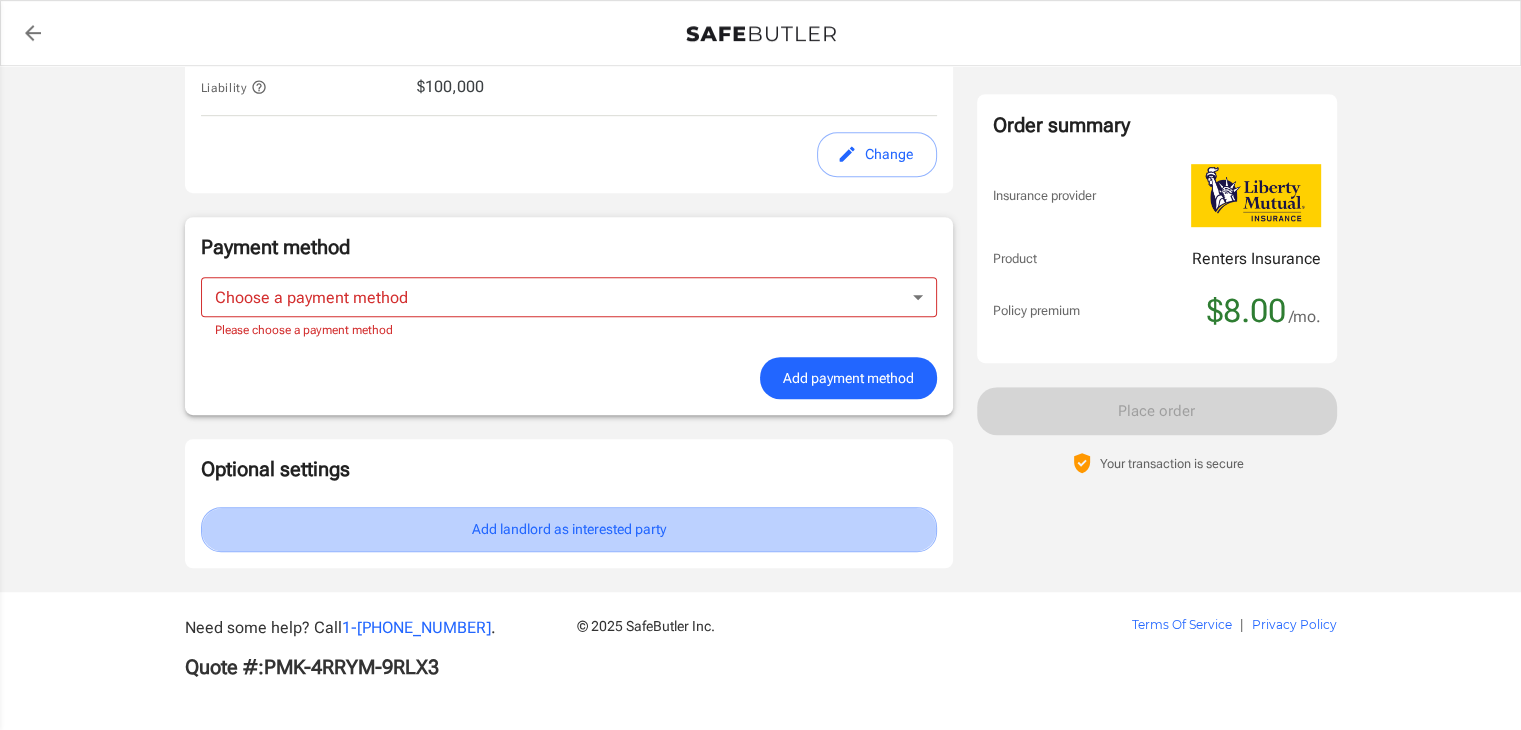 click on "Add landlord as interested party" at bounding box center [569, 529] 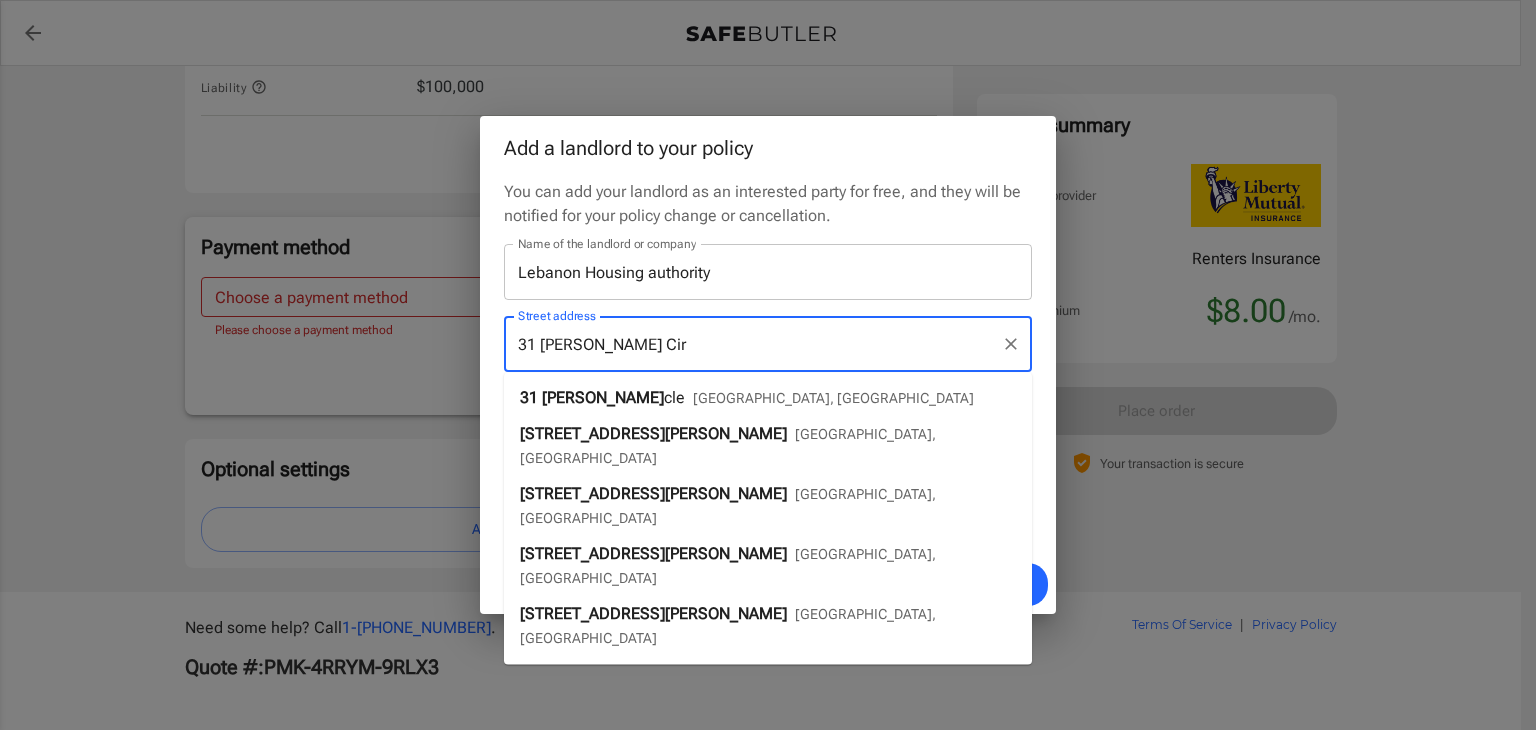 click on "31 Romano Cir" at bounding box center [753, 344] 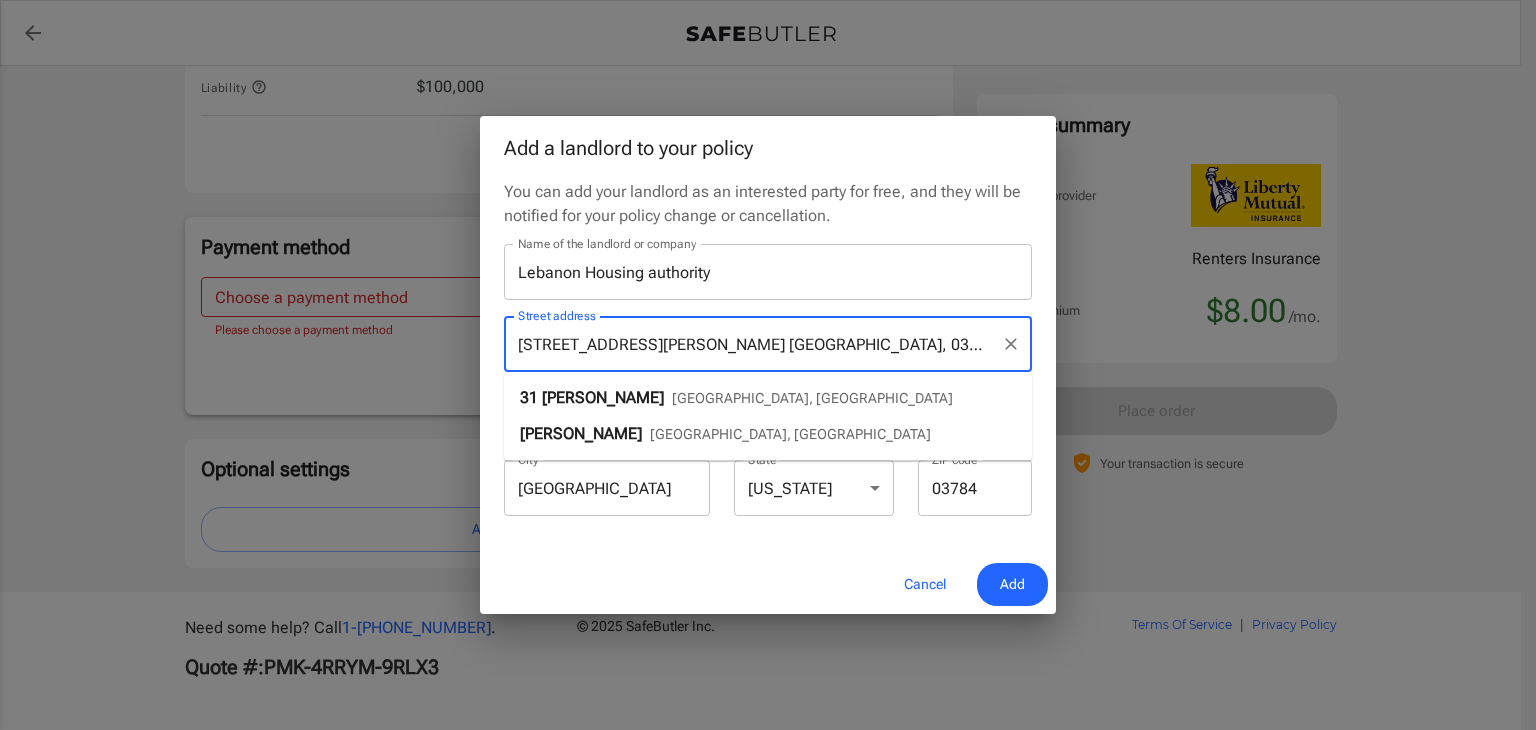 click on "31   Romano Cir West Lebanon, NH" at bounding box center [768, 398] 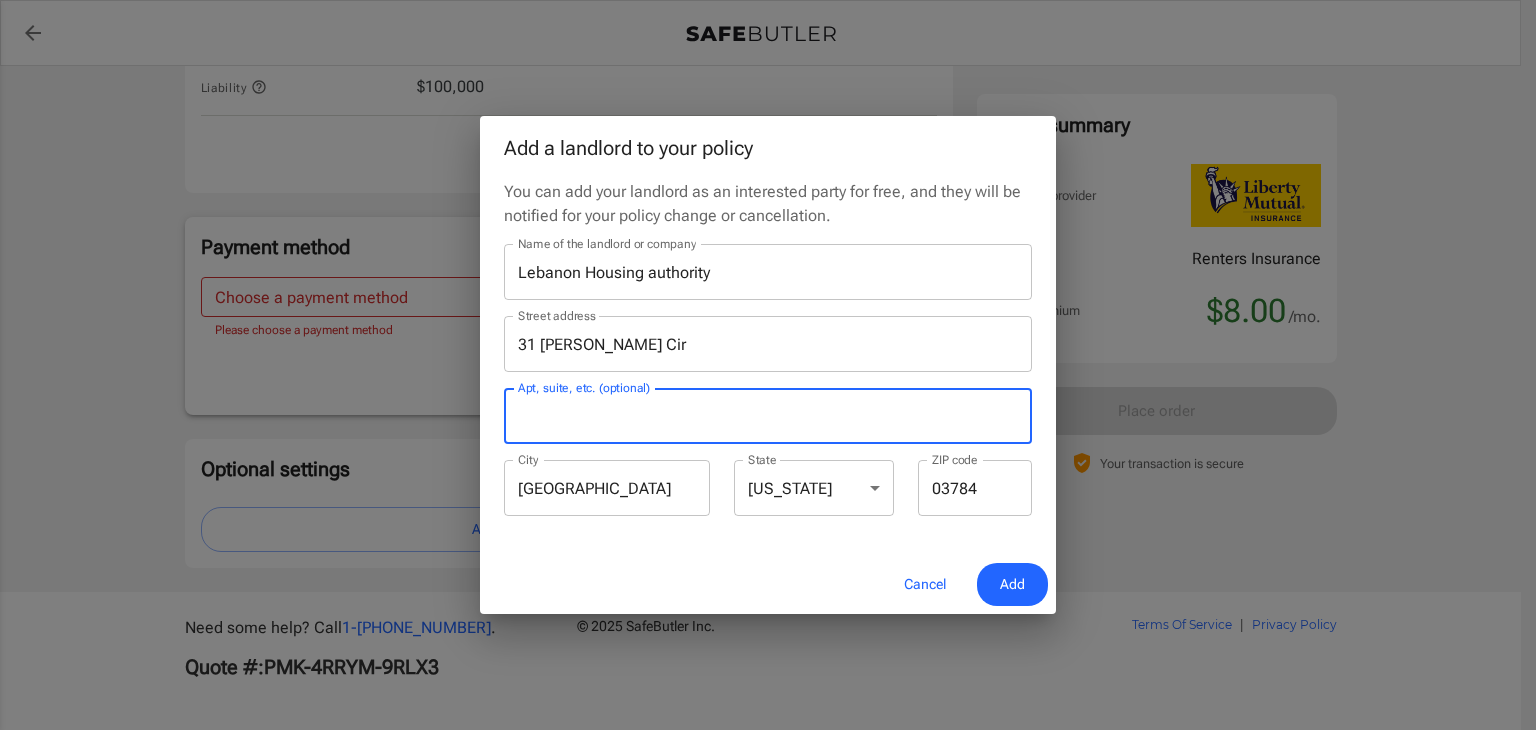 click on "Apt, suite, etc. (optional)" at bounding box center (768, 416) 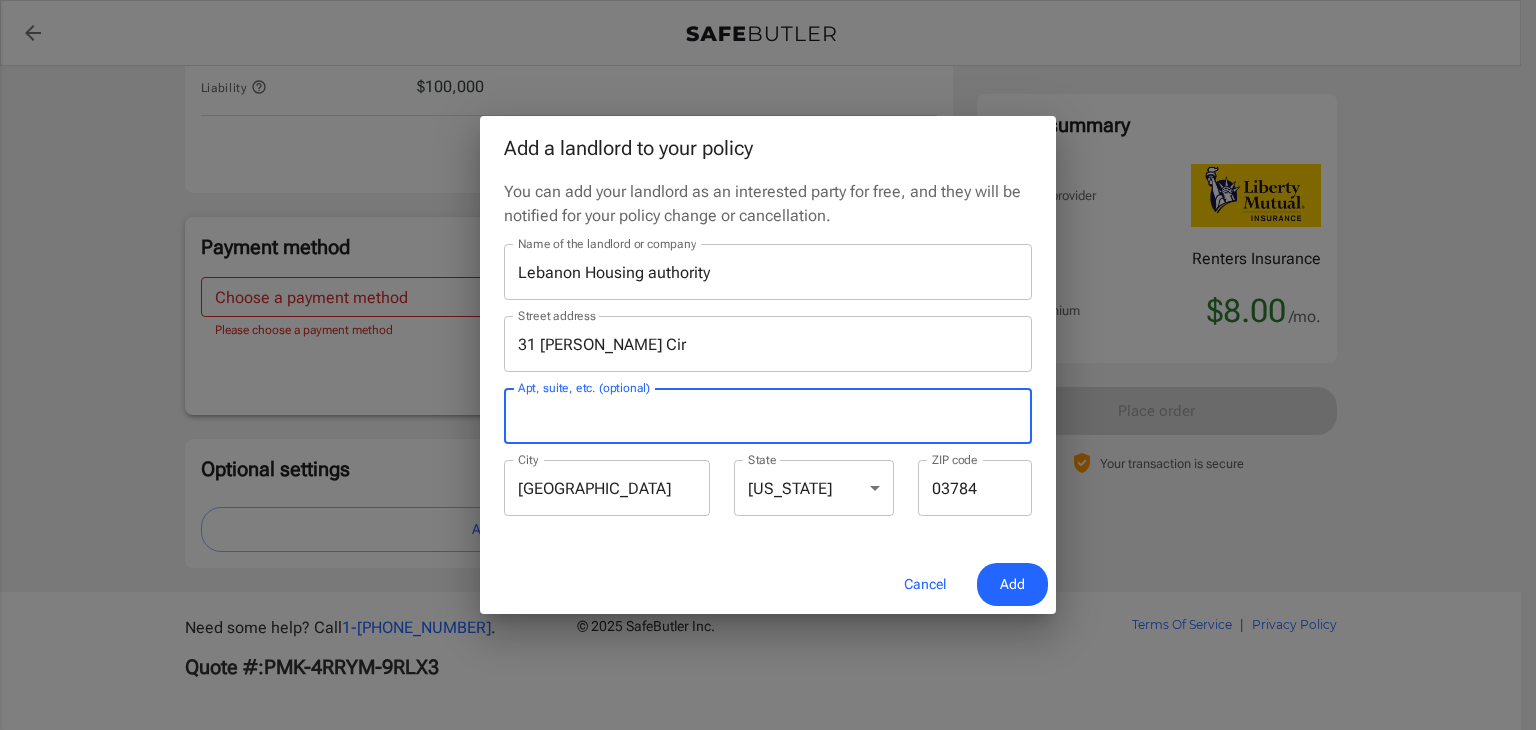 type on "Apt. 4E" 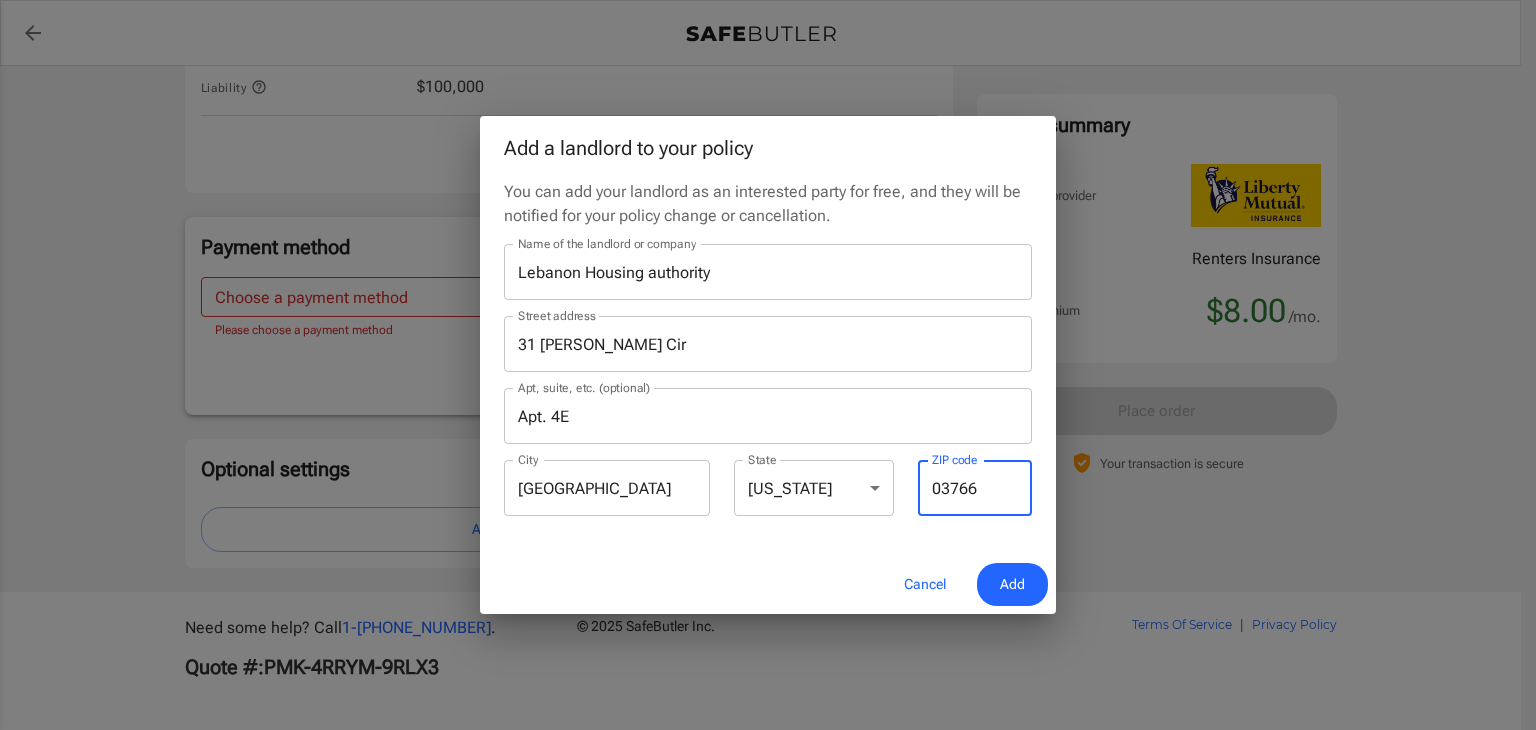 click on "03766" at bounding box center [975, 488] 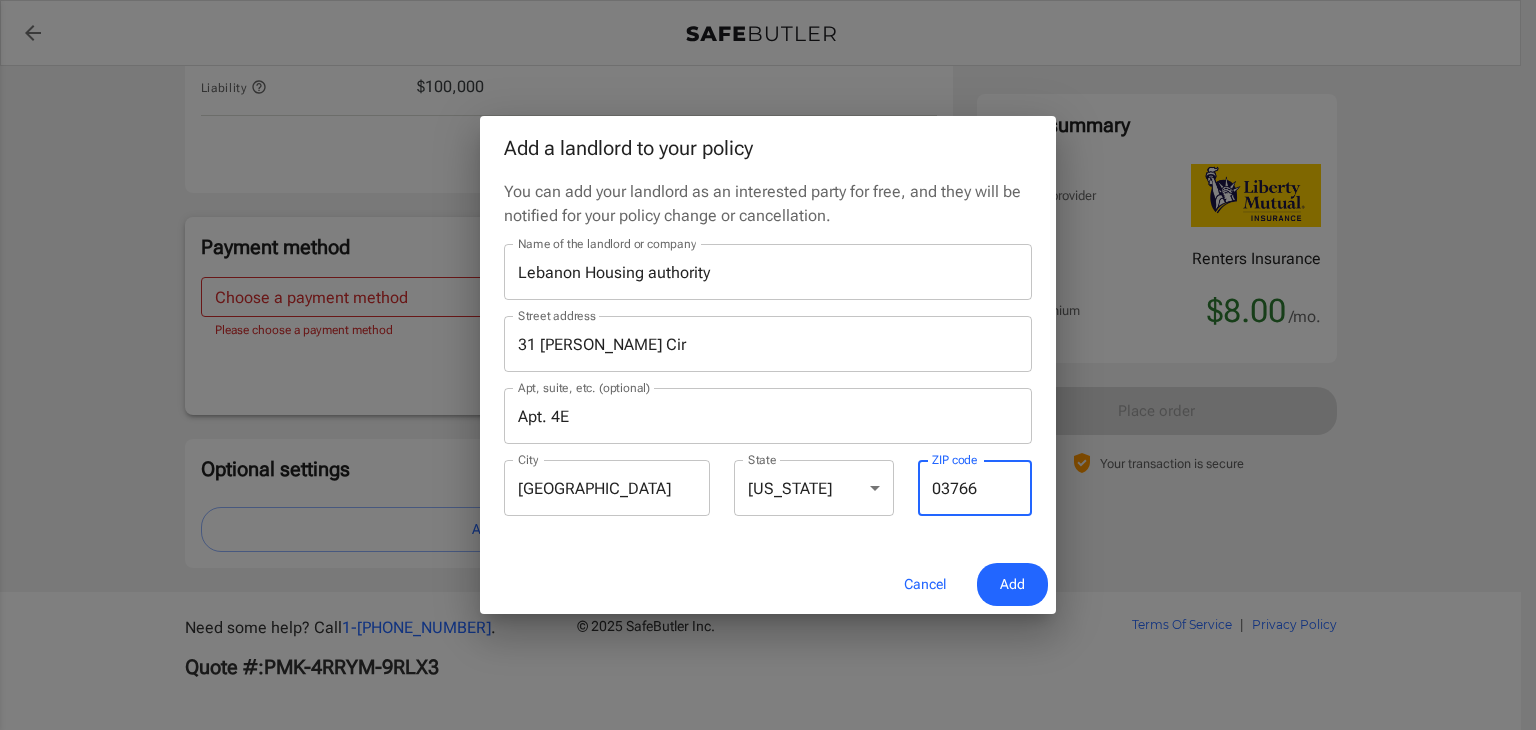 type on "03784" 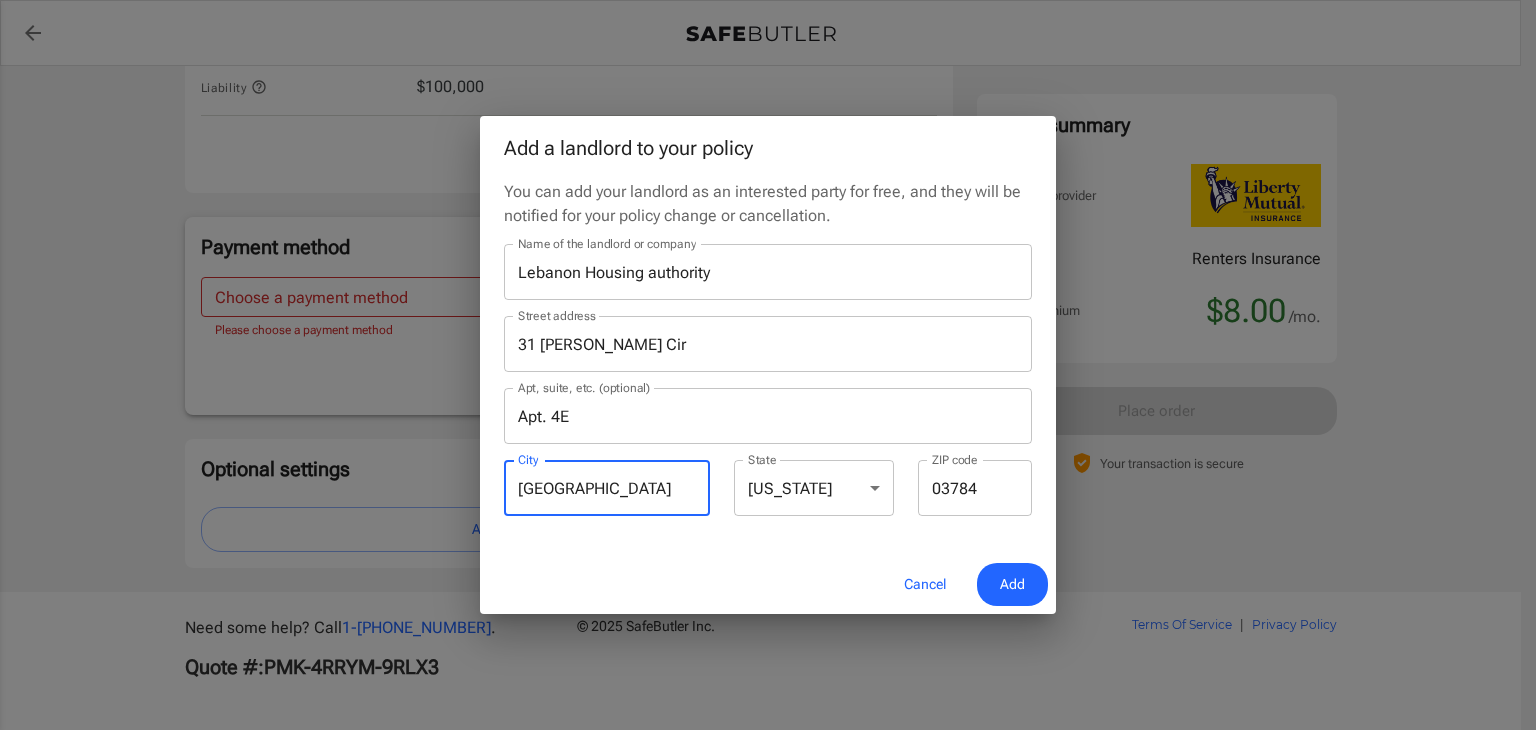 drag, startPoint x: 1020, startPoint y: 588, endPoint x: 582, endPoint y: 478, distance: 451.6016 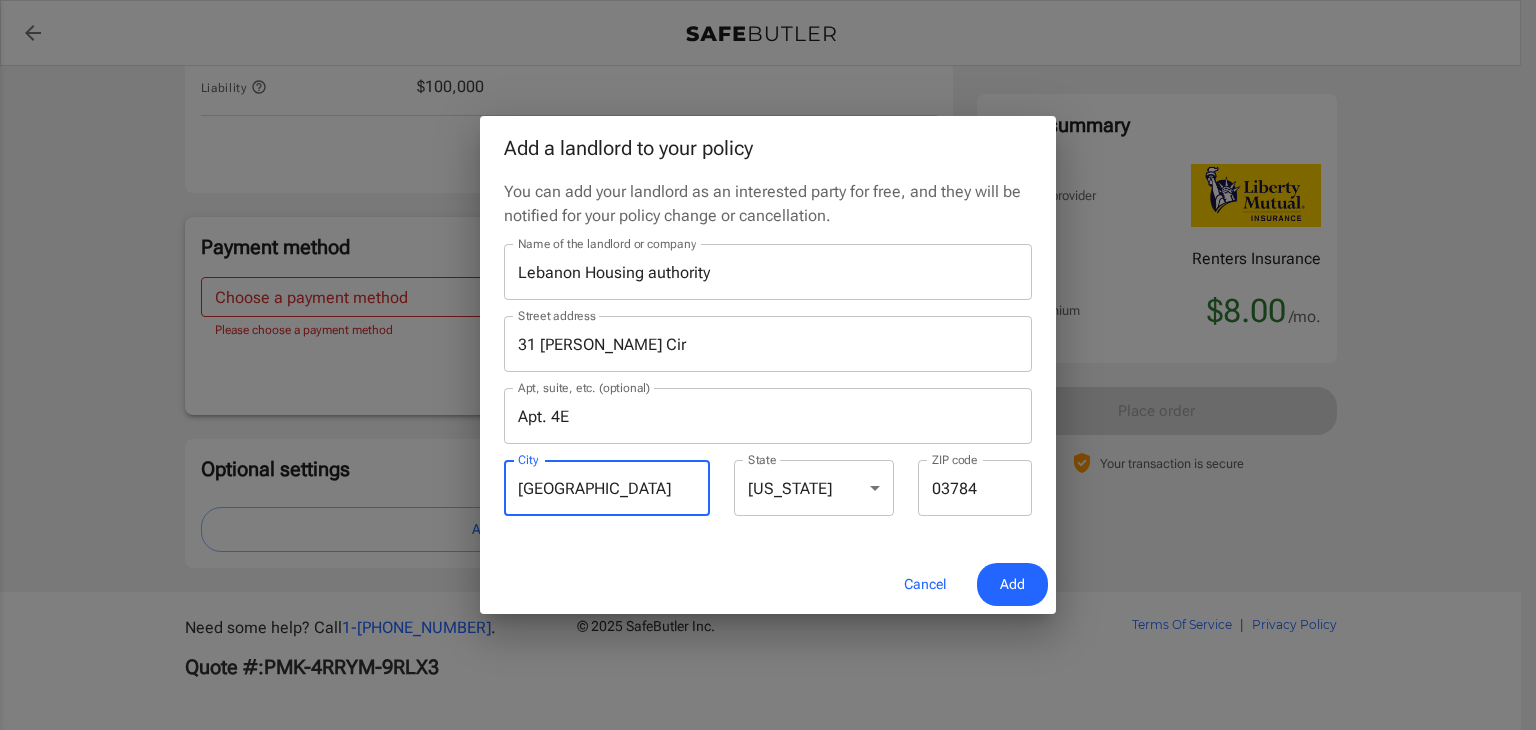click on "Lebanon" at bounding box center [607, 488] 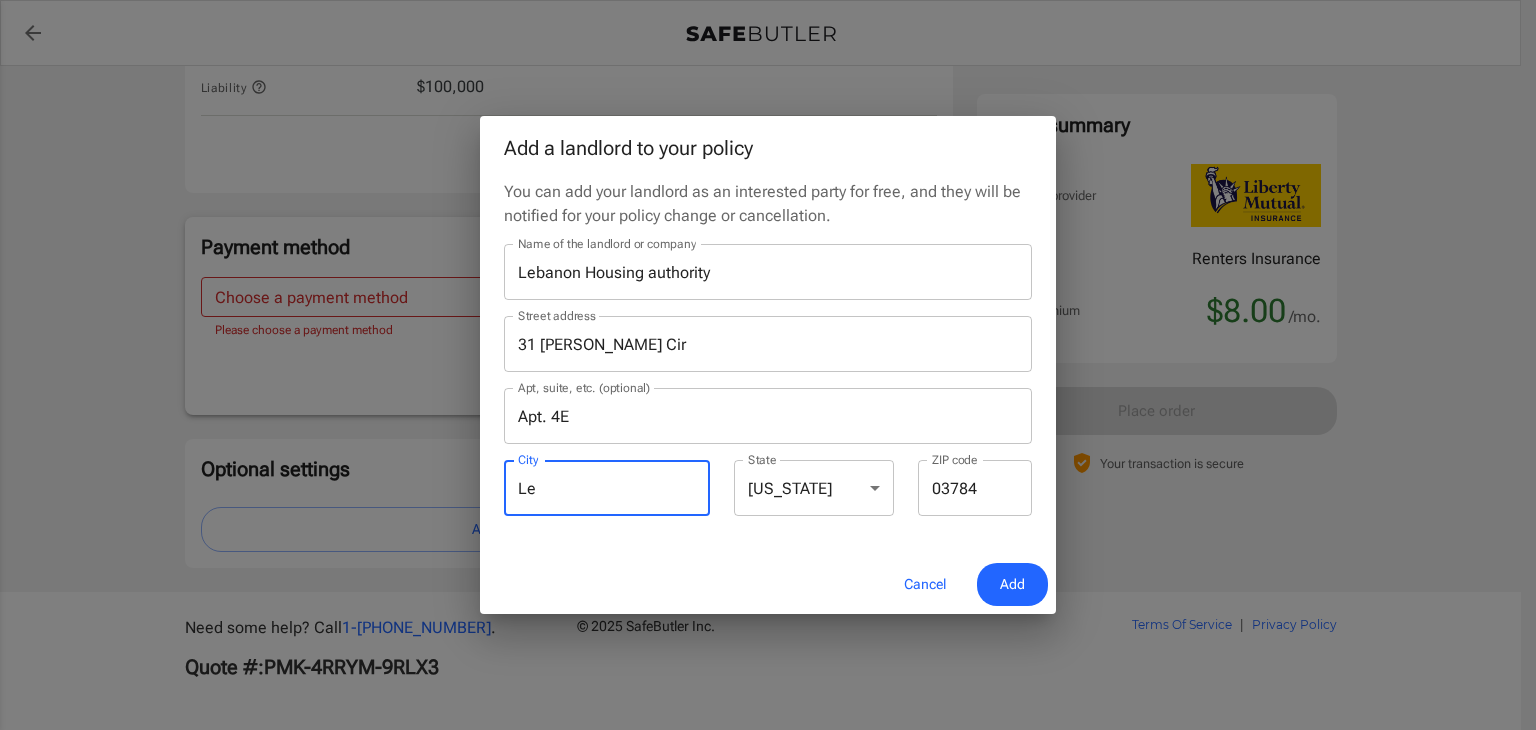 type on "L" 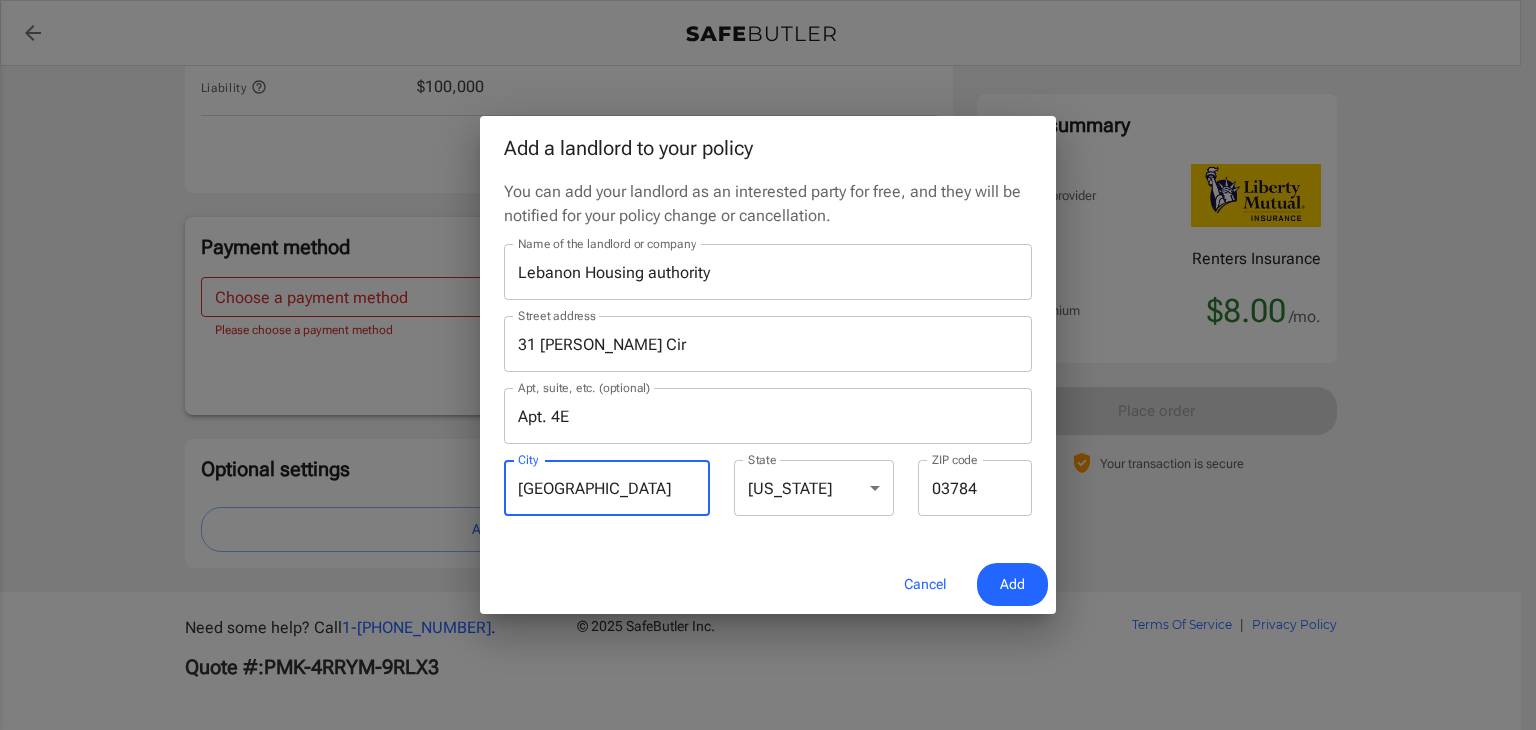 type on "West Lebanon" 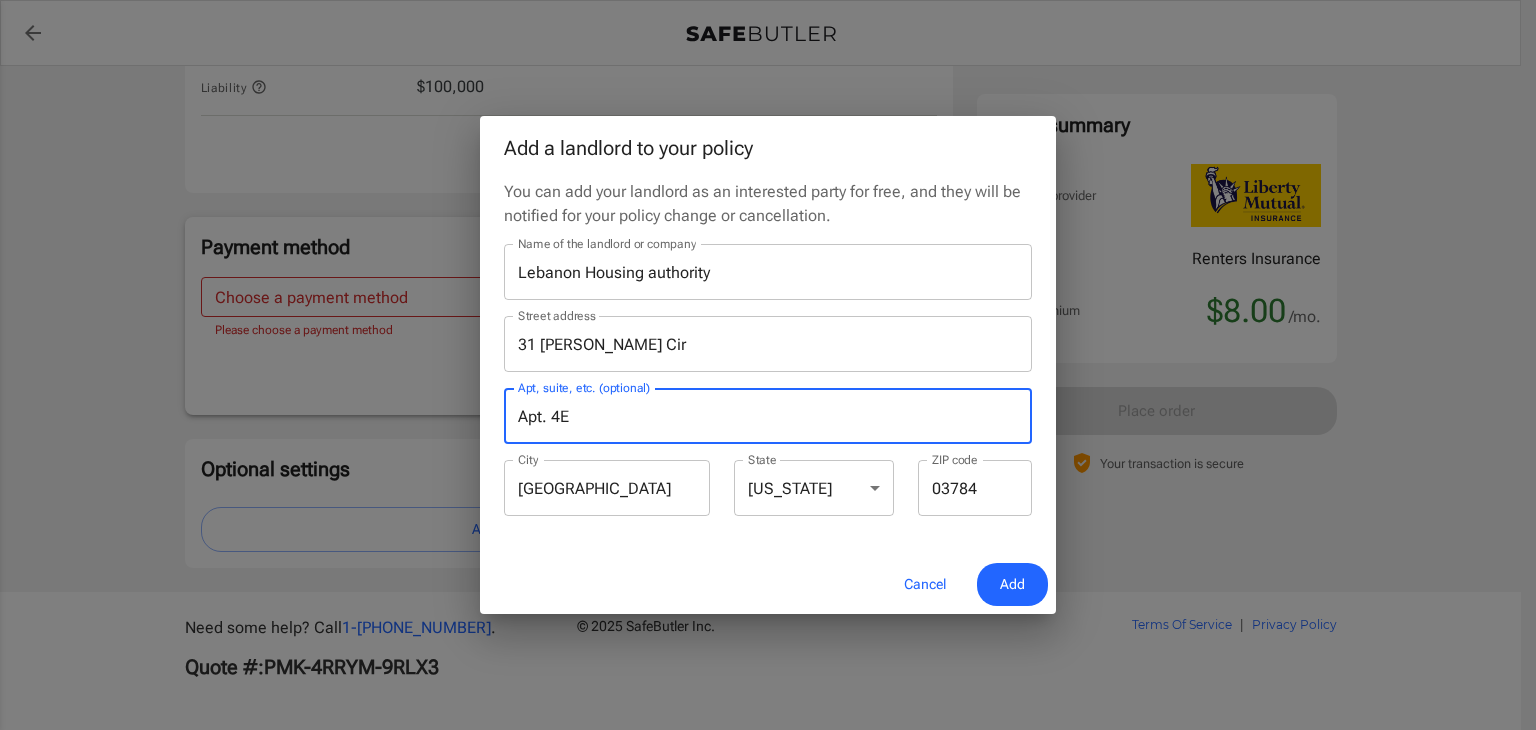 click on "Apt. 4E" at bounding box center (768, 416) 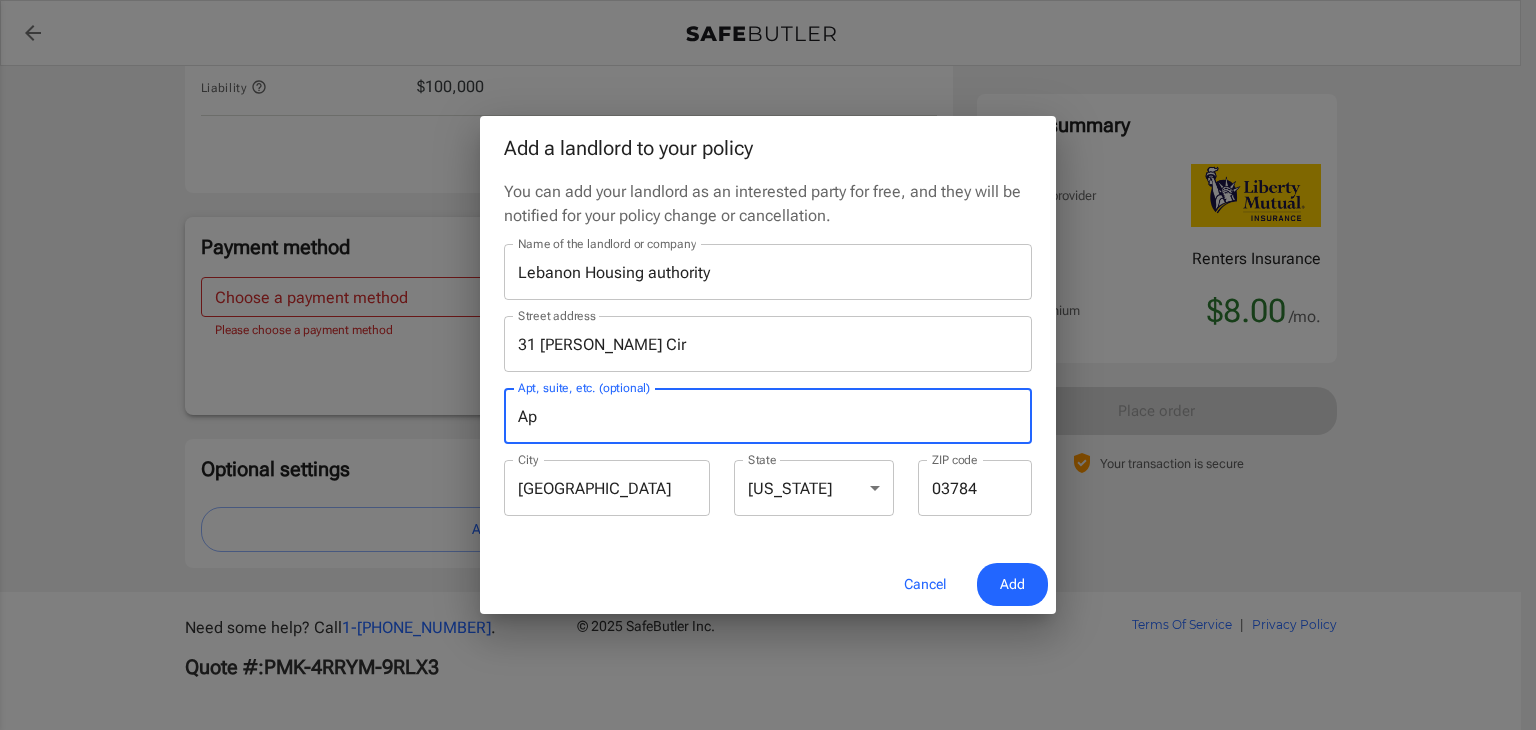type on "A" 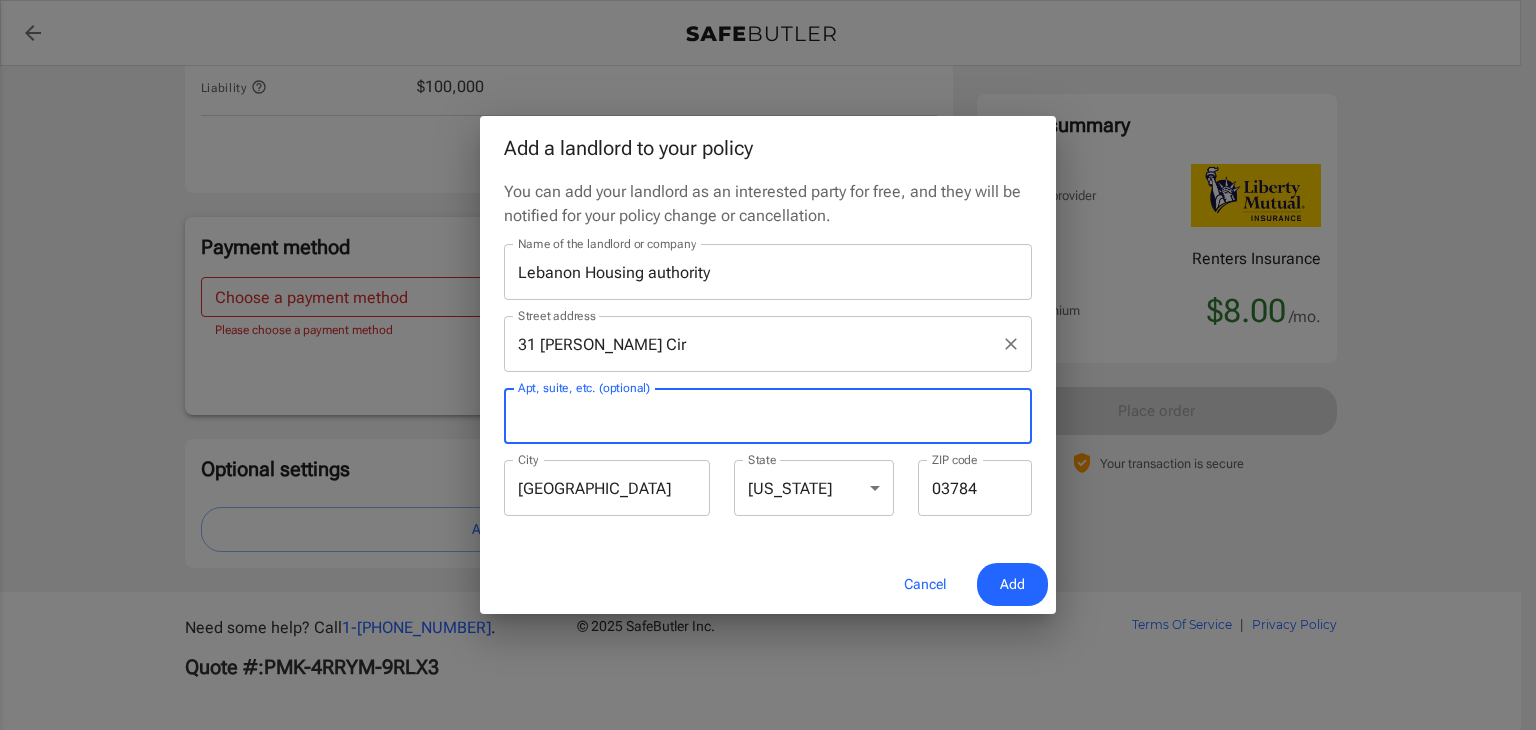 type 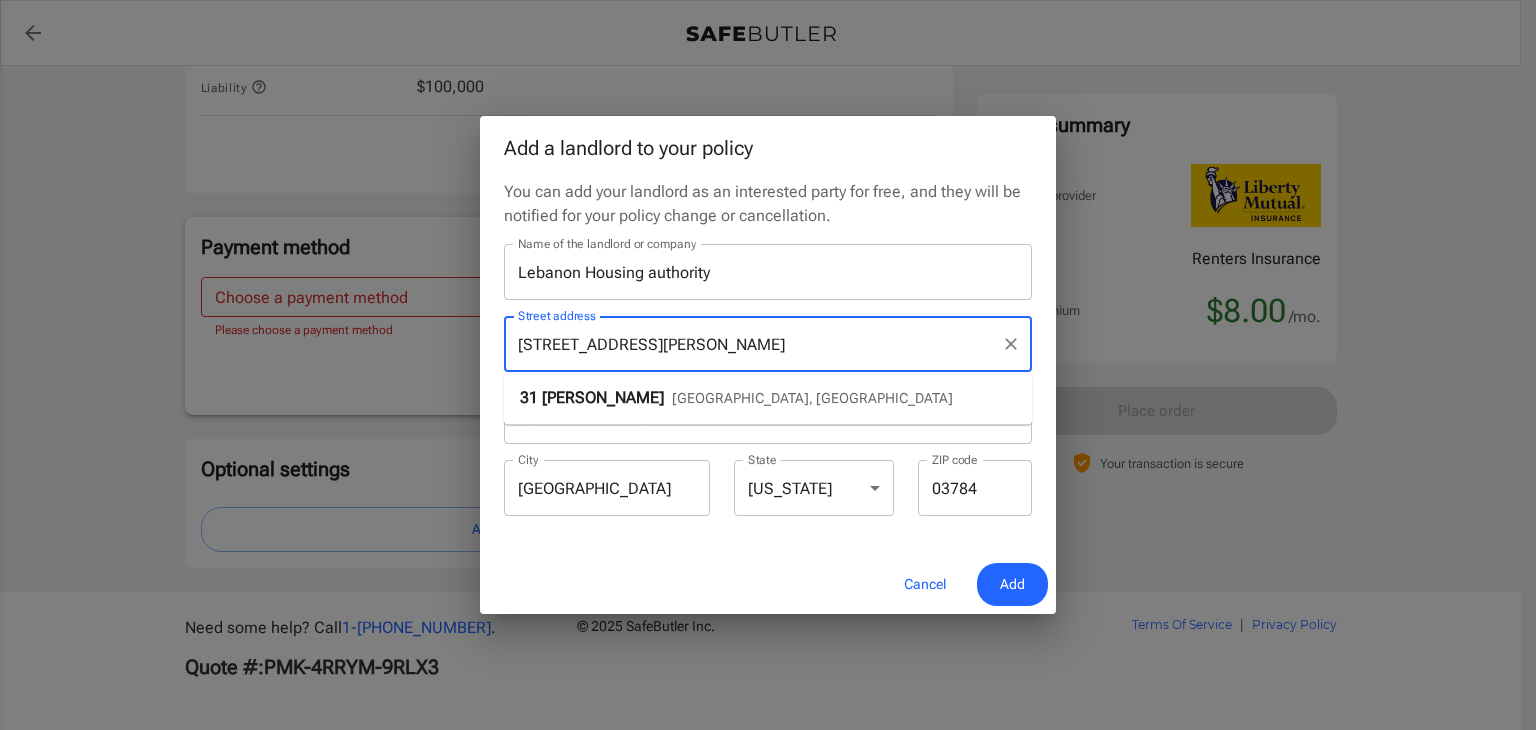 type on "31 Romano Cir PO box 5475" 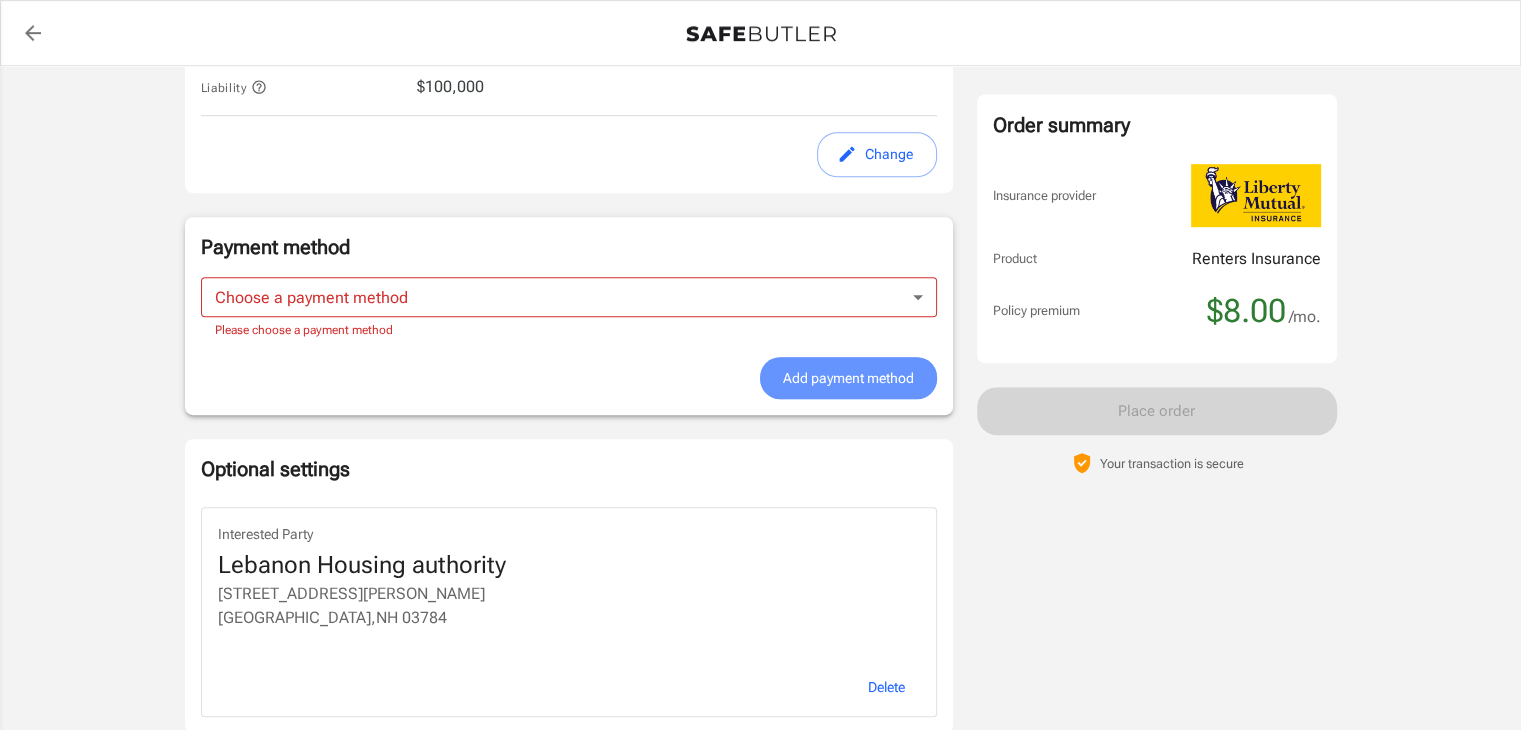 click on "Add payment method" at bounding box center [848, 378] 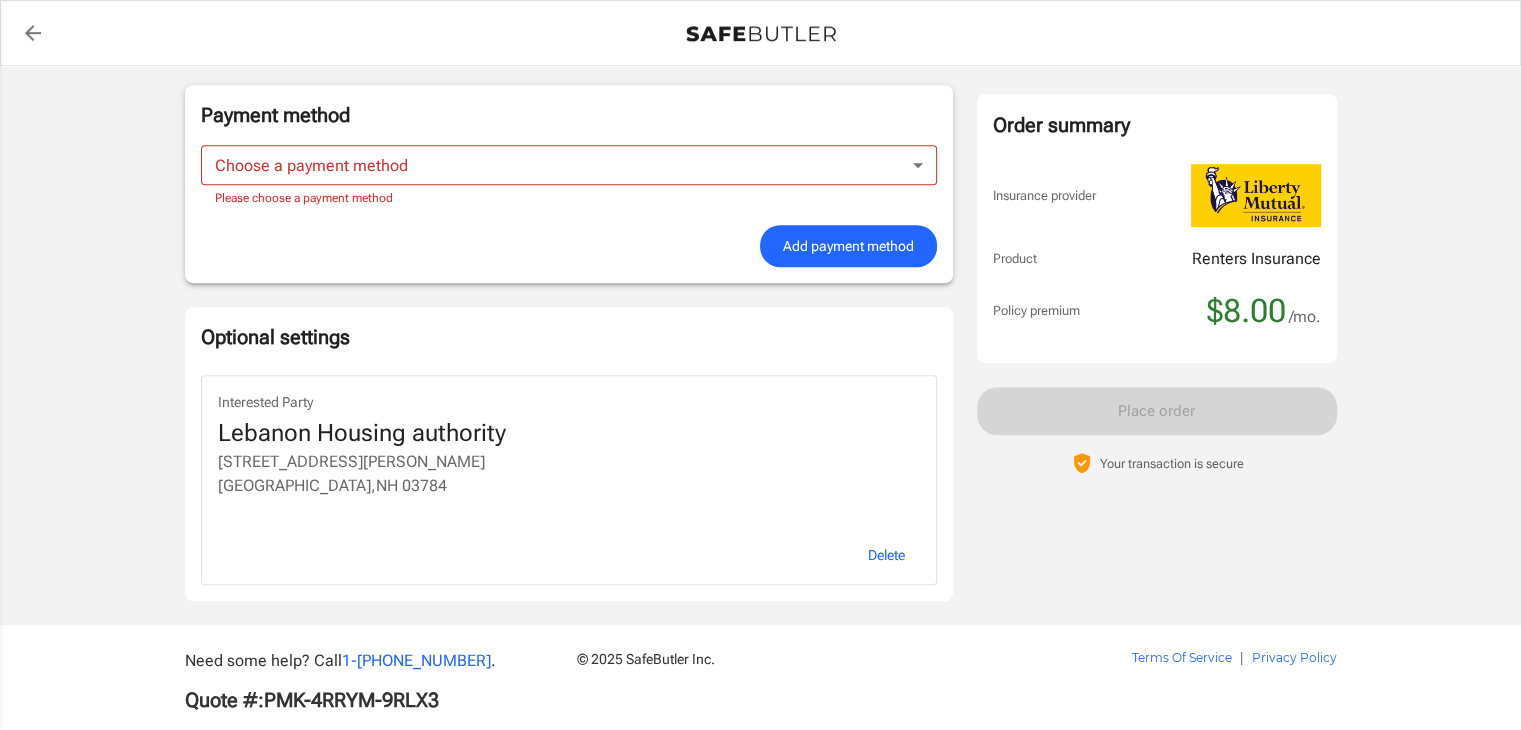 scroll, scrollTop: 1295, scrollLeft: 0, axis: vertical 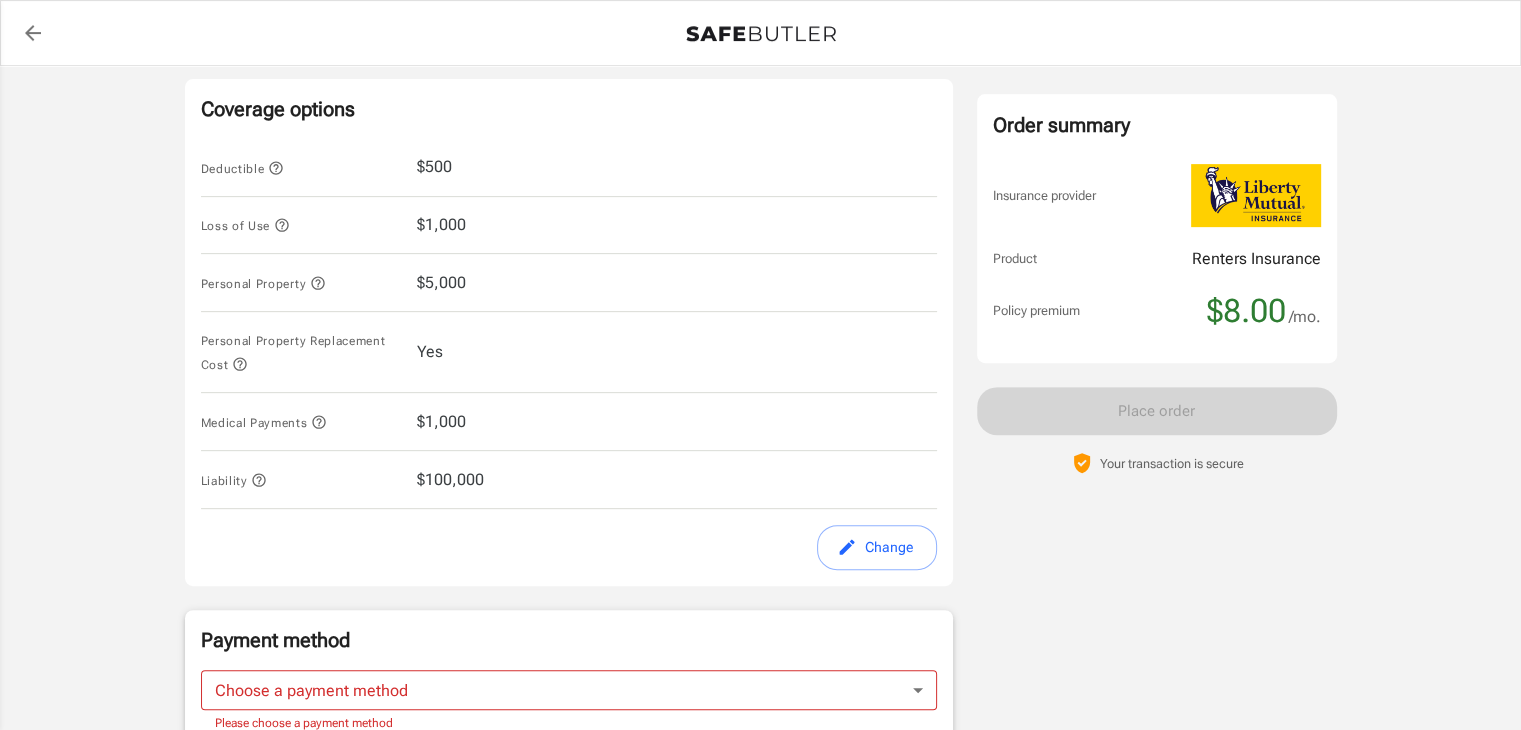 click on "$1,000" at bounding box center (441, 422) 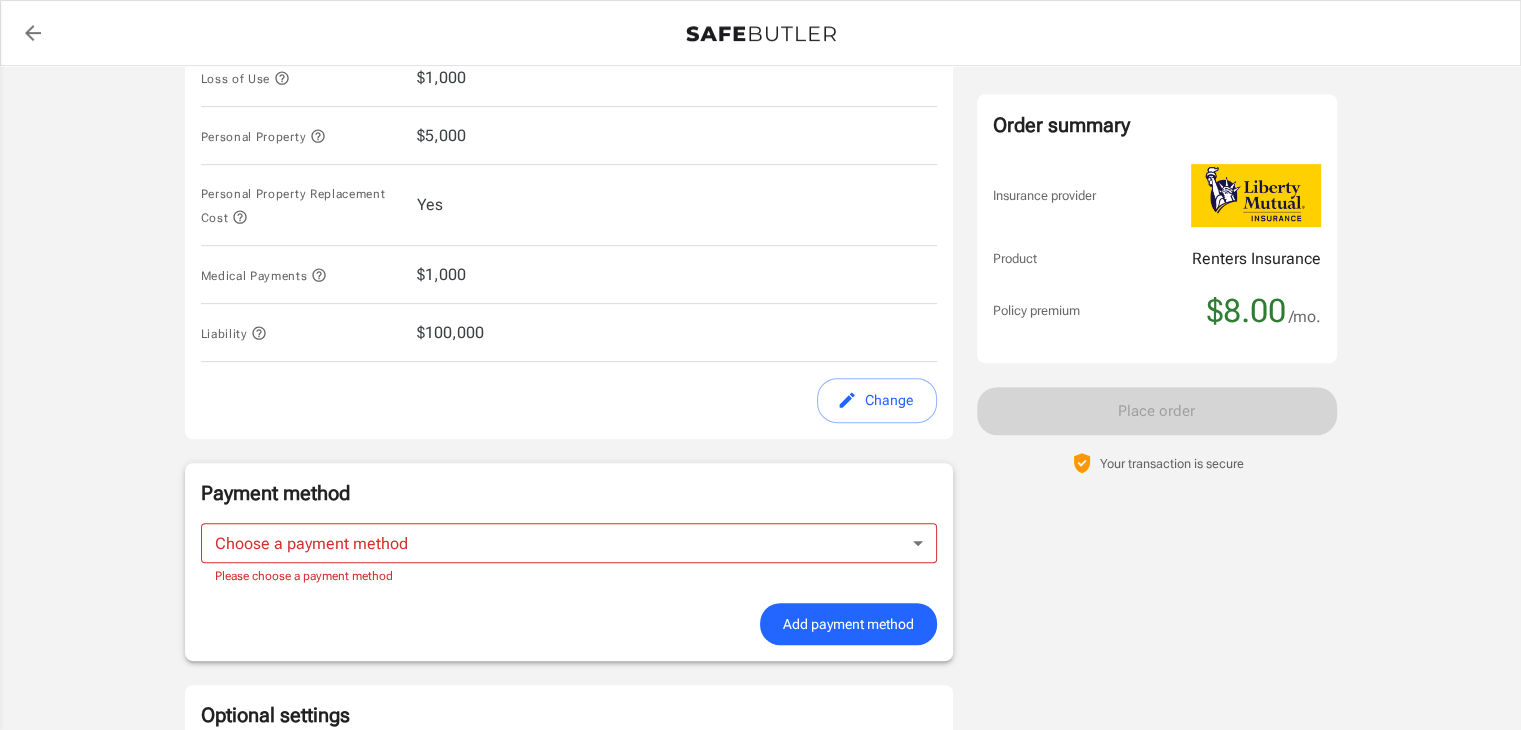 scroll, scrollTop: 1073, scrollLeft: 0, axis: vertical 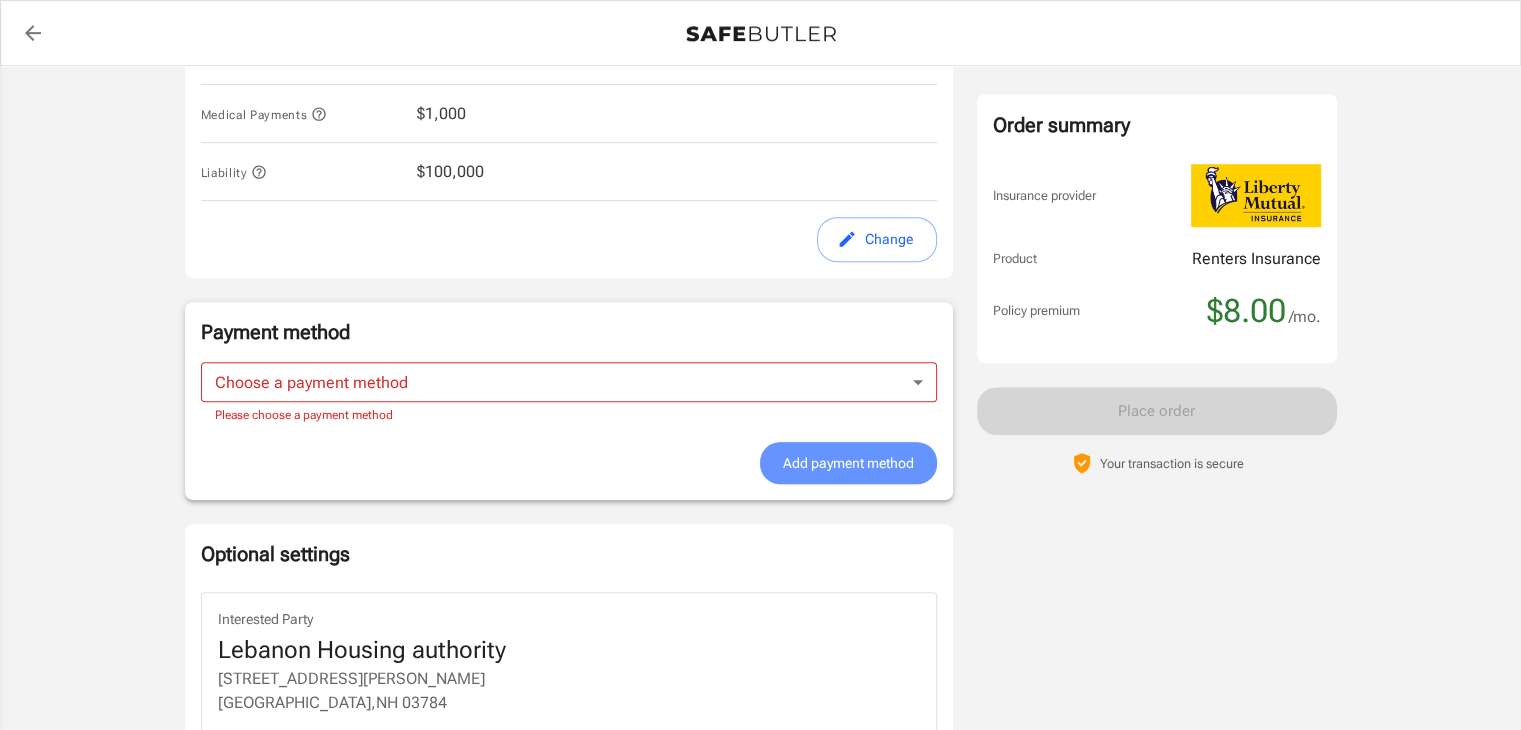 click on "Add payment method" at bounding box center [848, 463] 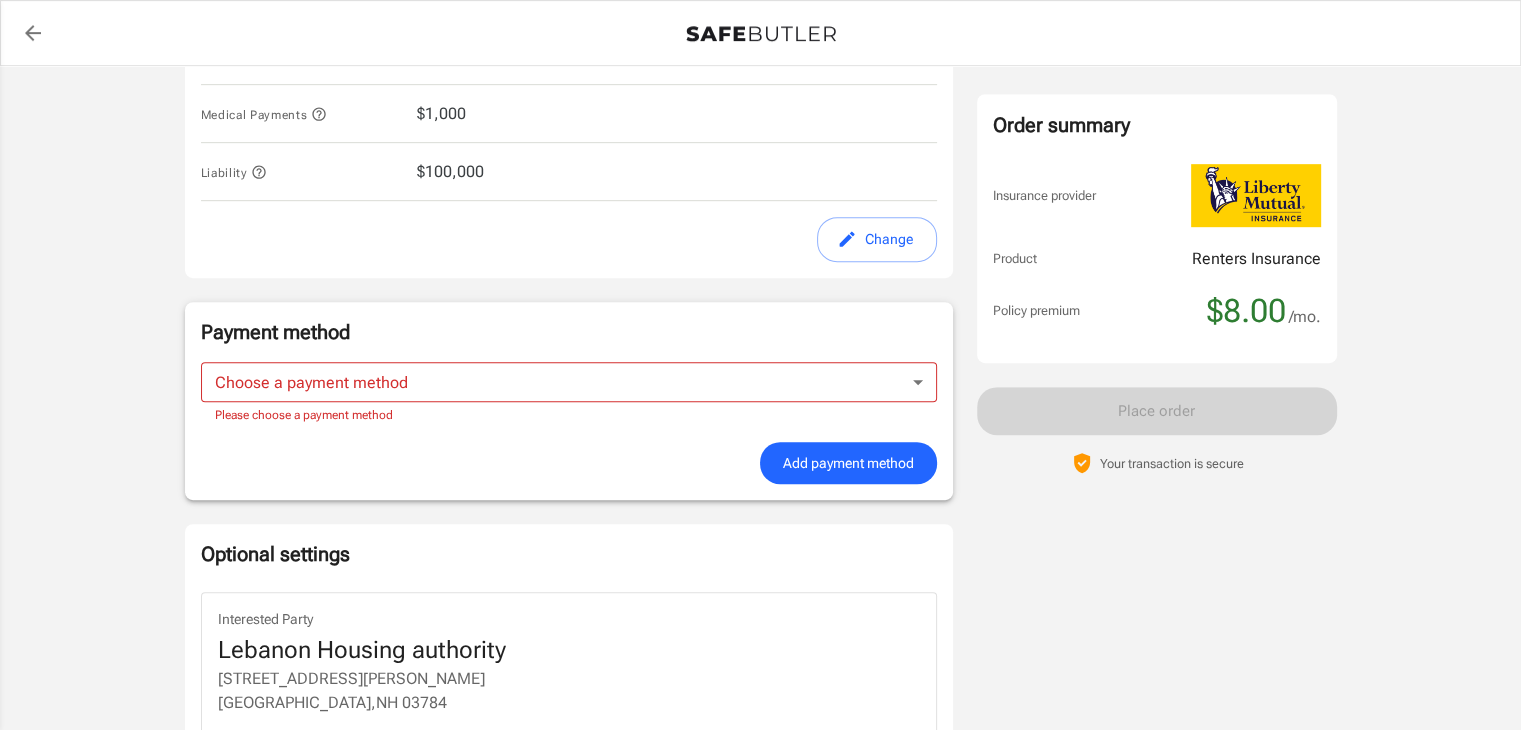 click on "Add payment method" at bounding box center (848, 463) 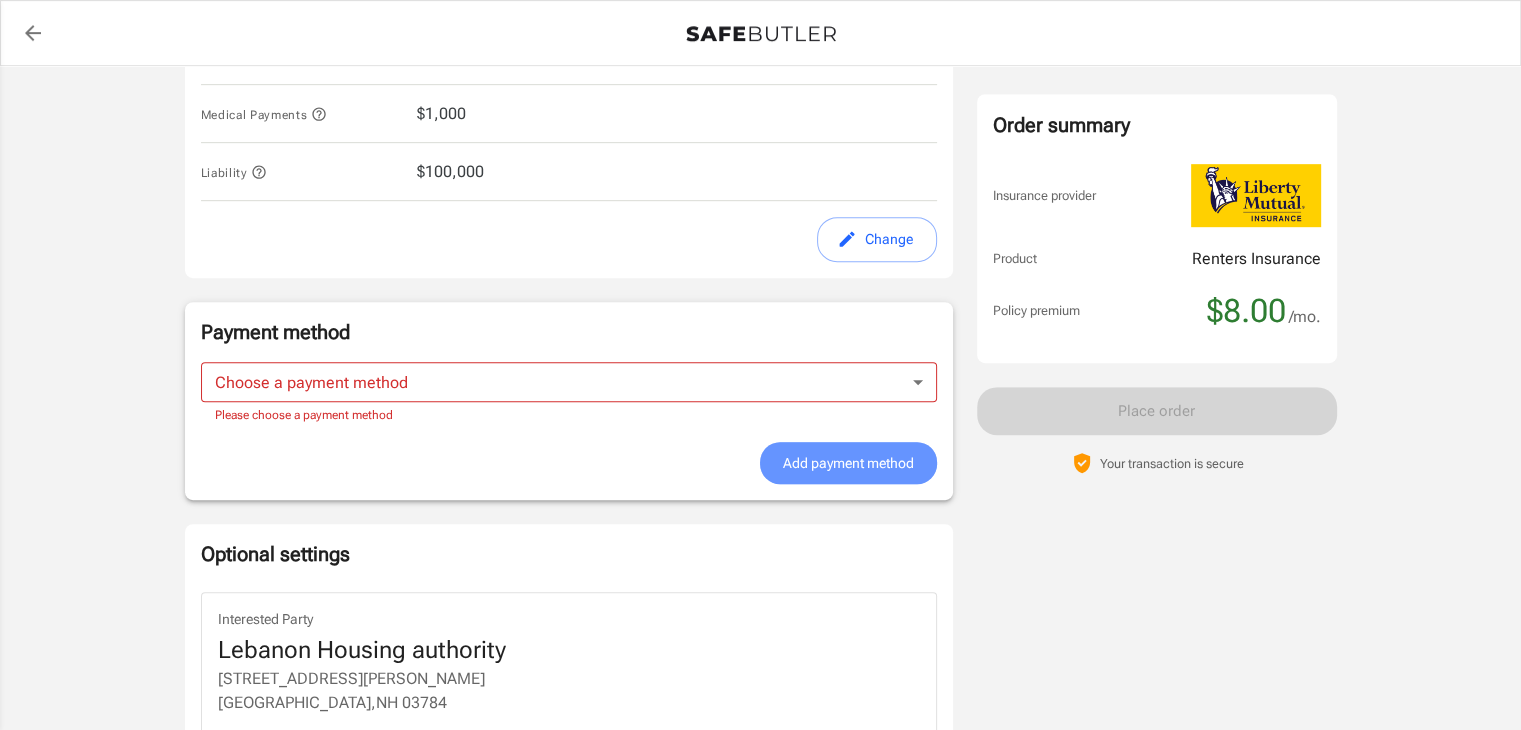 click on "Add payment method" at bounding box center [848, 463] 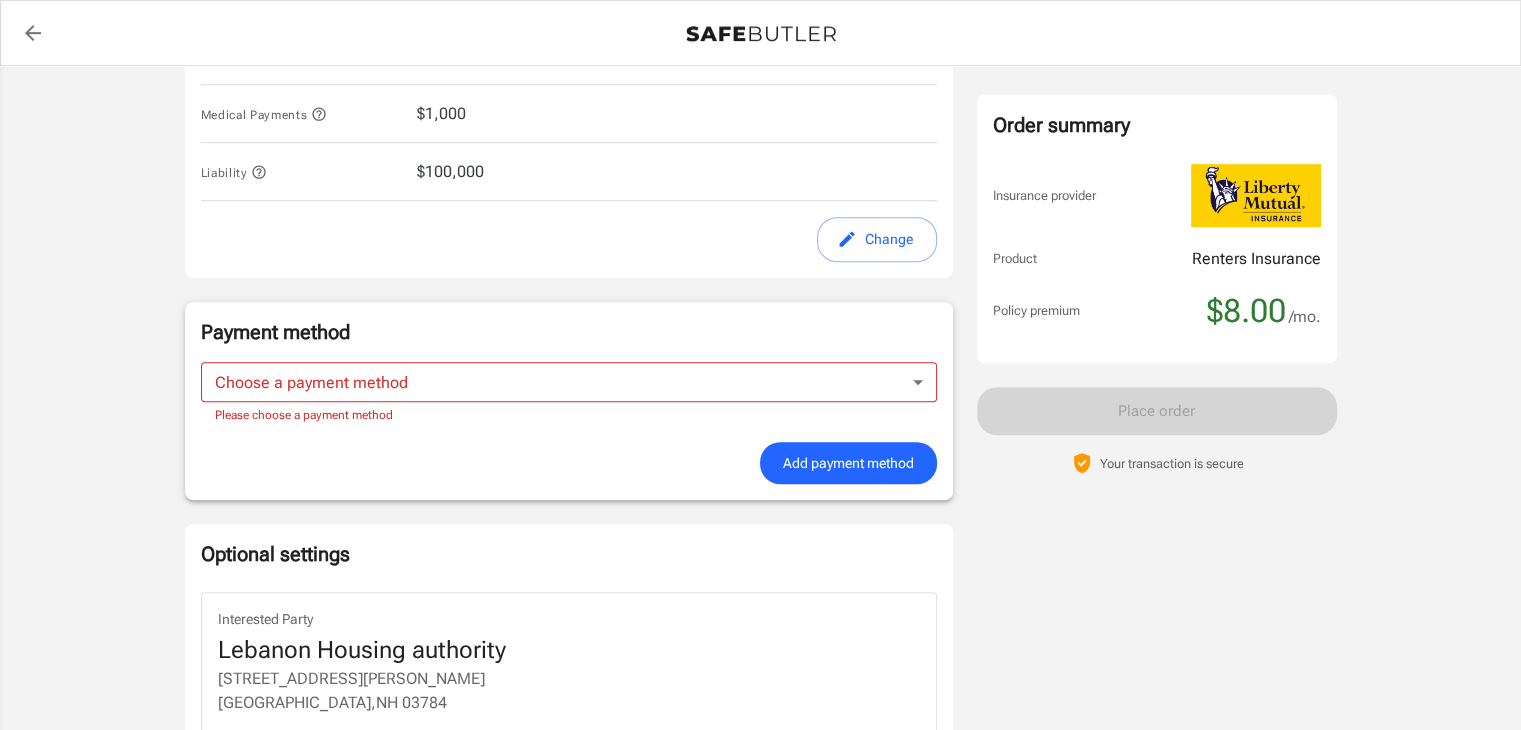 click on "Add payment method" at bounding box center [848, 463] 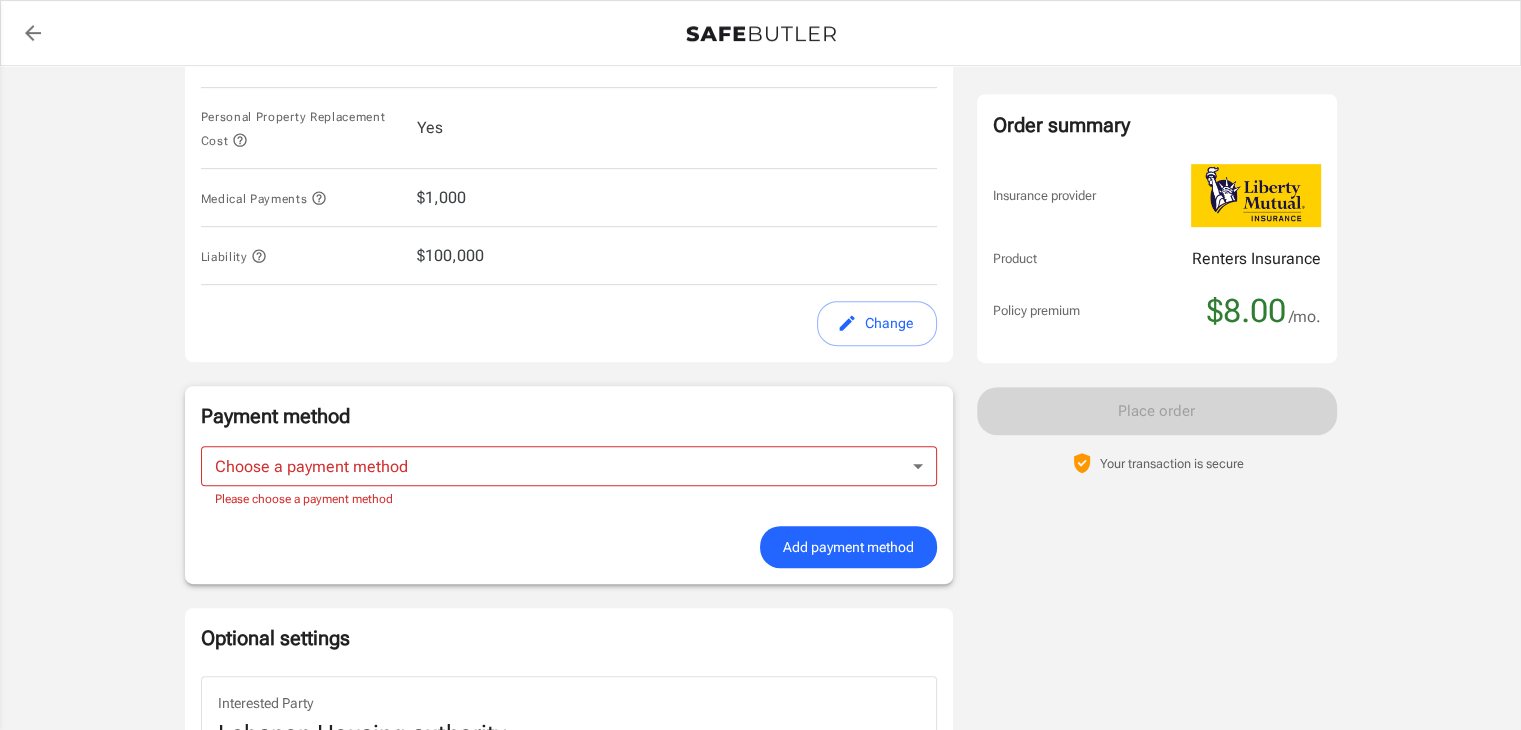 scroll, scrollTop: 1324, scrollLeft: 0, axis: vertical 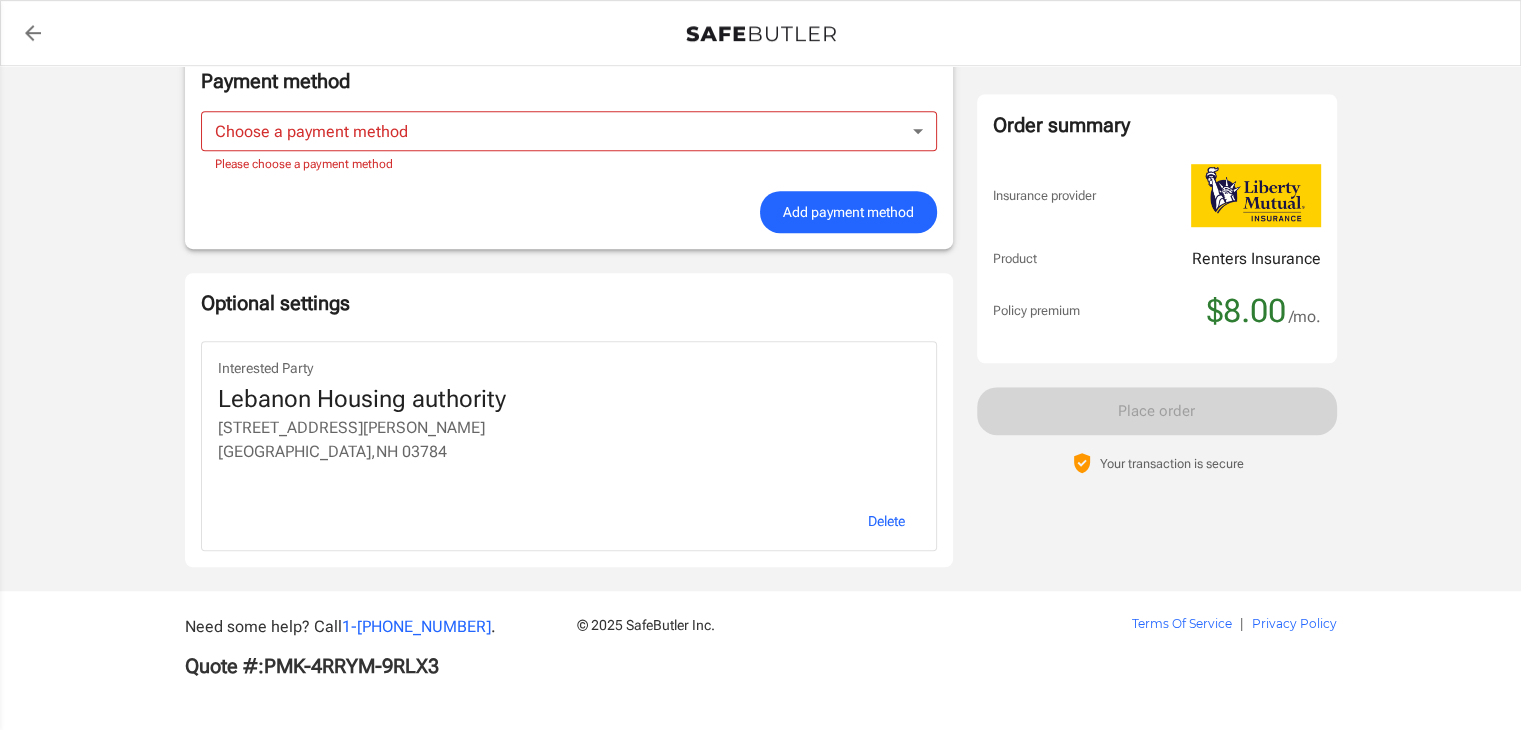 click on "Order summary Insurance provider Product Renters Insurance Policy premium $8.00 /mo. Online purchase discount applied. Payment frequency No additional fees. [DATE] Due $8.00 Place order   Your transaction is secure" at bounding box center (1157, 284) 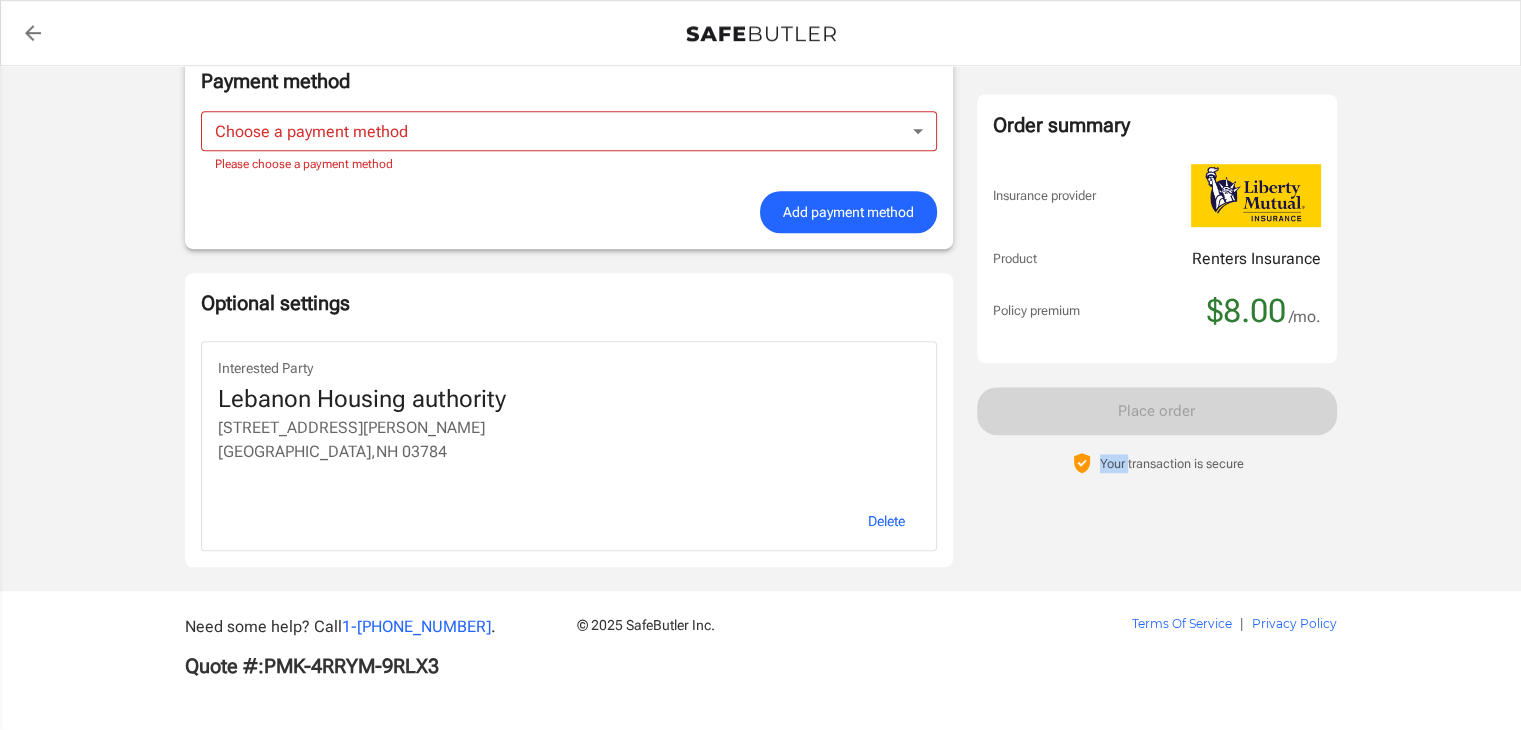 click on "Order summary Insurance provider Product Renters Insurance Policy premium $8.00 /mo. Online purchase discount applied. Payment frequency No additional fees. [DATE] Due $8.00 Place order   Your transaction is secure" at bounding box center [1157, 284] 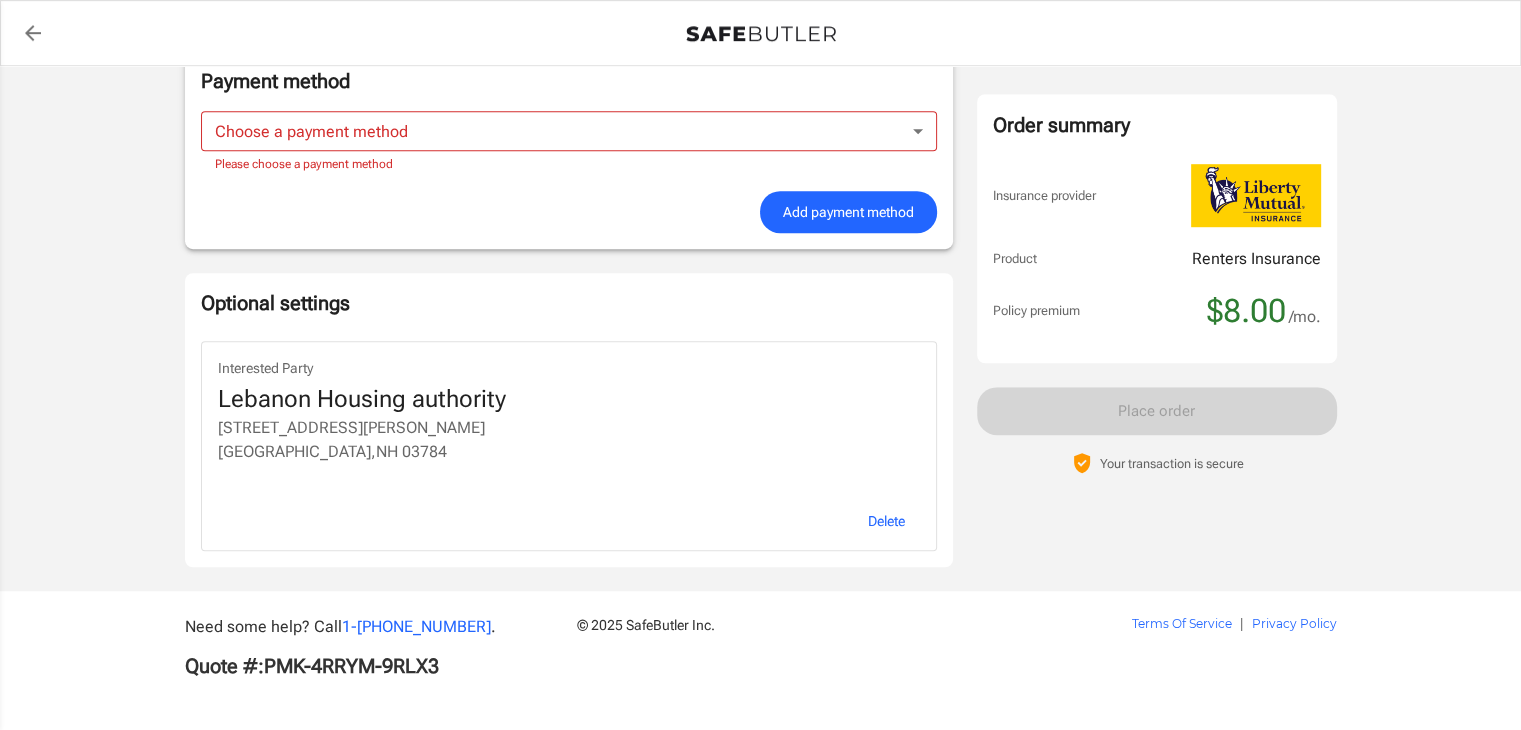 click on "Order summary Insurance provider Product Renters Insurance Policy premium $8.00 /mo. Online purchase discount applied. Payment frequency No additional fees. [DATE] Due $8.00 Place order   Your transaction is secure" at bounding box center (1157, 284) 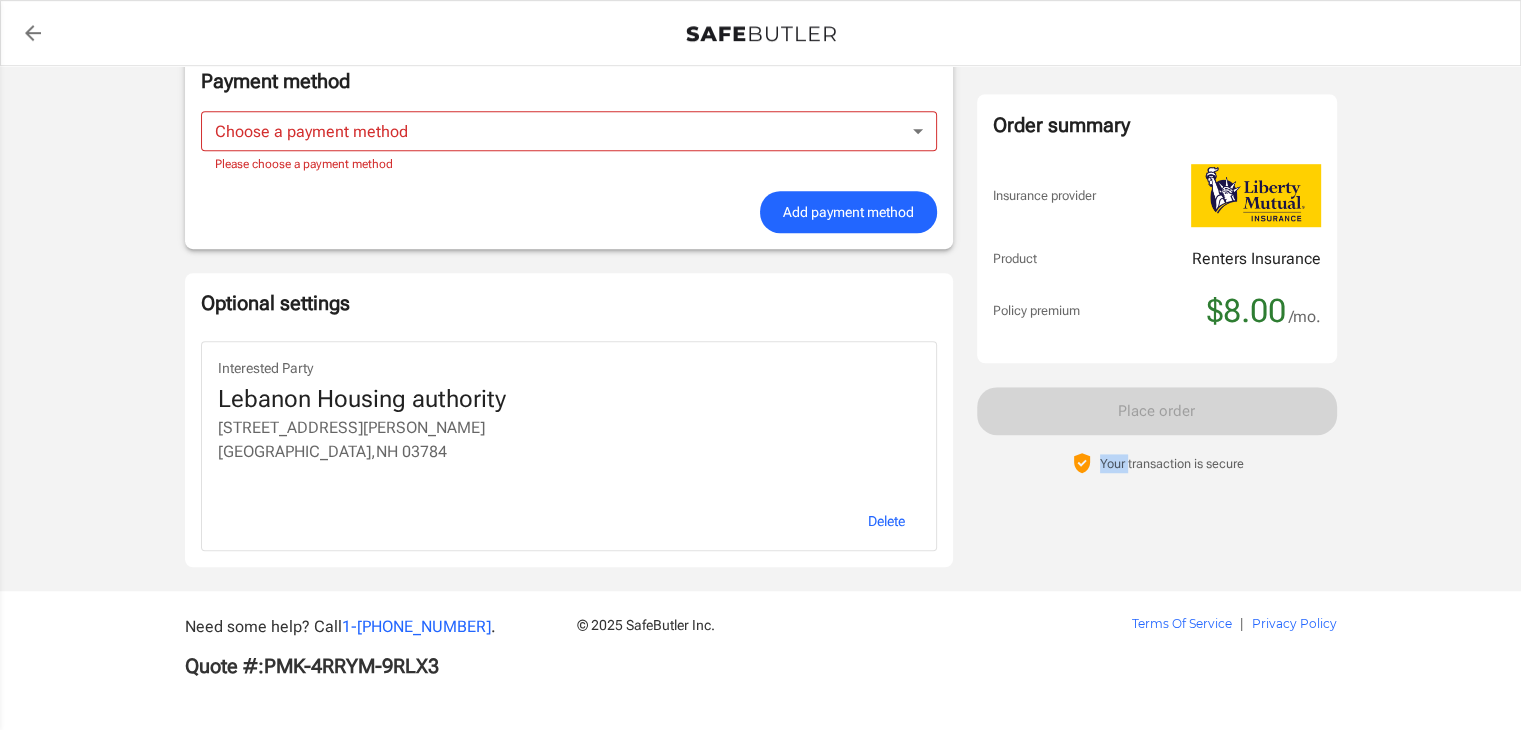 click on "Order summary Insurance provider Product Renters Insurance Policy premium $8.00 /mo. Online purchase discount applied. Payment frequency No additional fees. [DATE] Due $8.00 Place order   Your transaction is secure" at bounding box center (1157, 284) 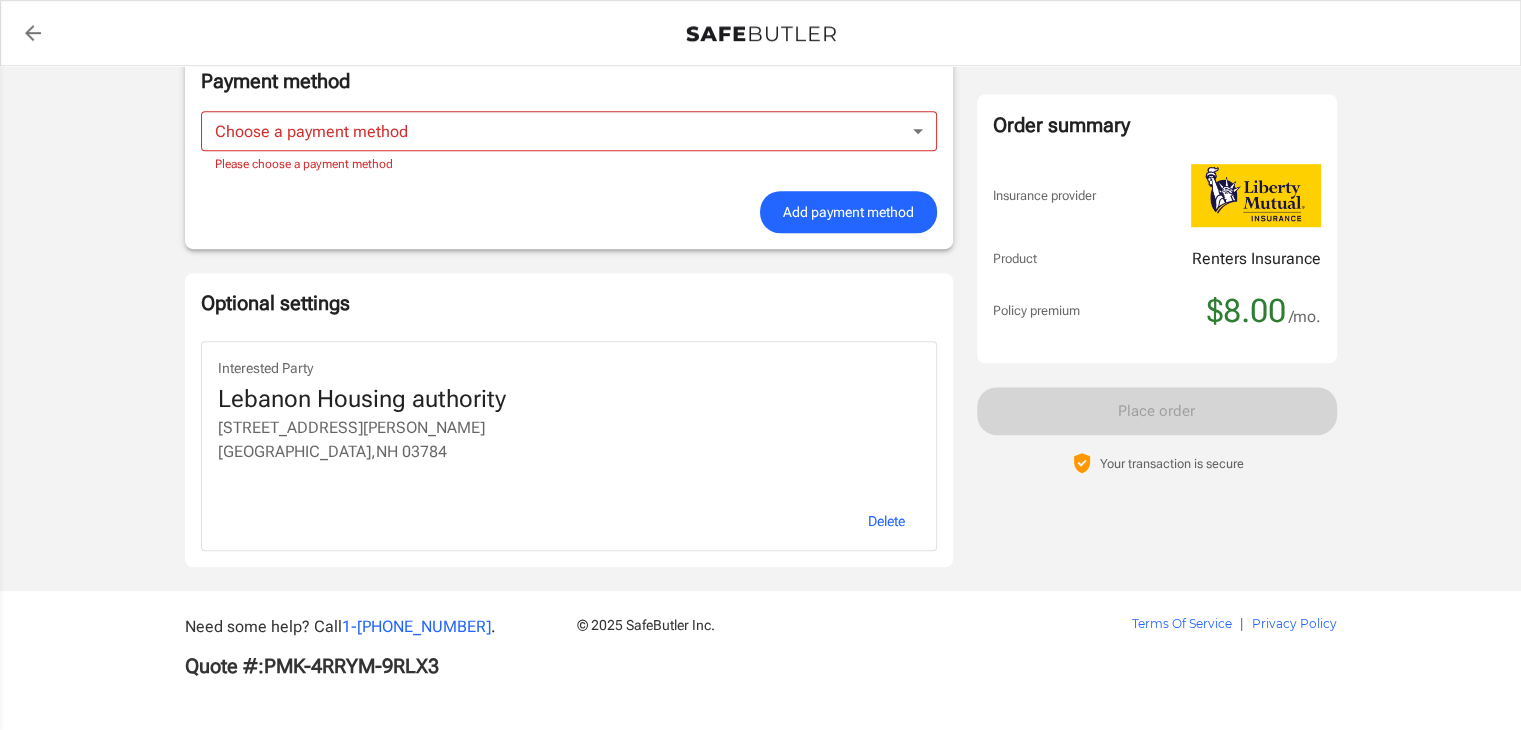 click on "Order summary Insurance provider Product Renters Insurance Policy premium $8.00 /mo. Online purchase discount applied. Payment frequency No additional fees. [DATE] Due $8.00 Place order   Your transaction is secure" at bounding box center (1157, 284) 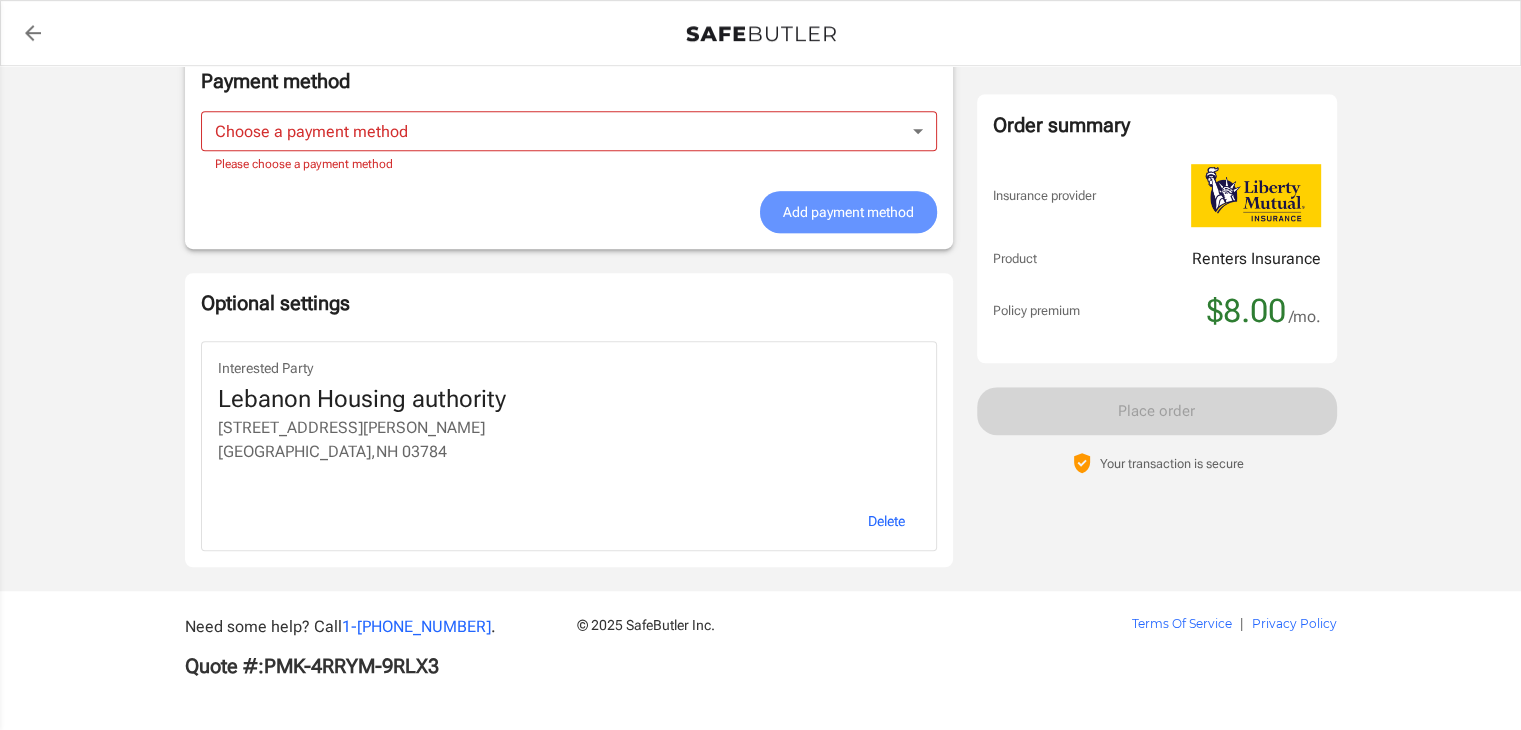 drag, startPoint x: 992, startPoint y: 249, endPoint x: 900, endPoint y: 209, distance: 100.31949 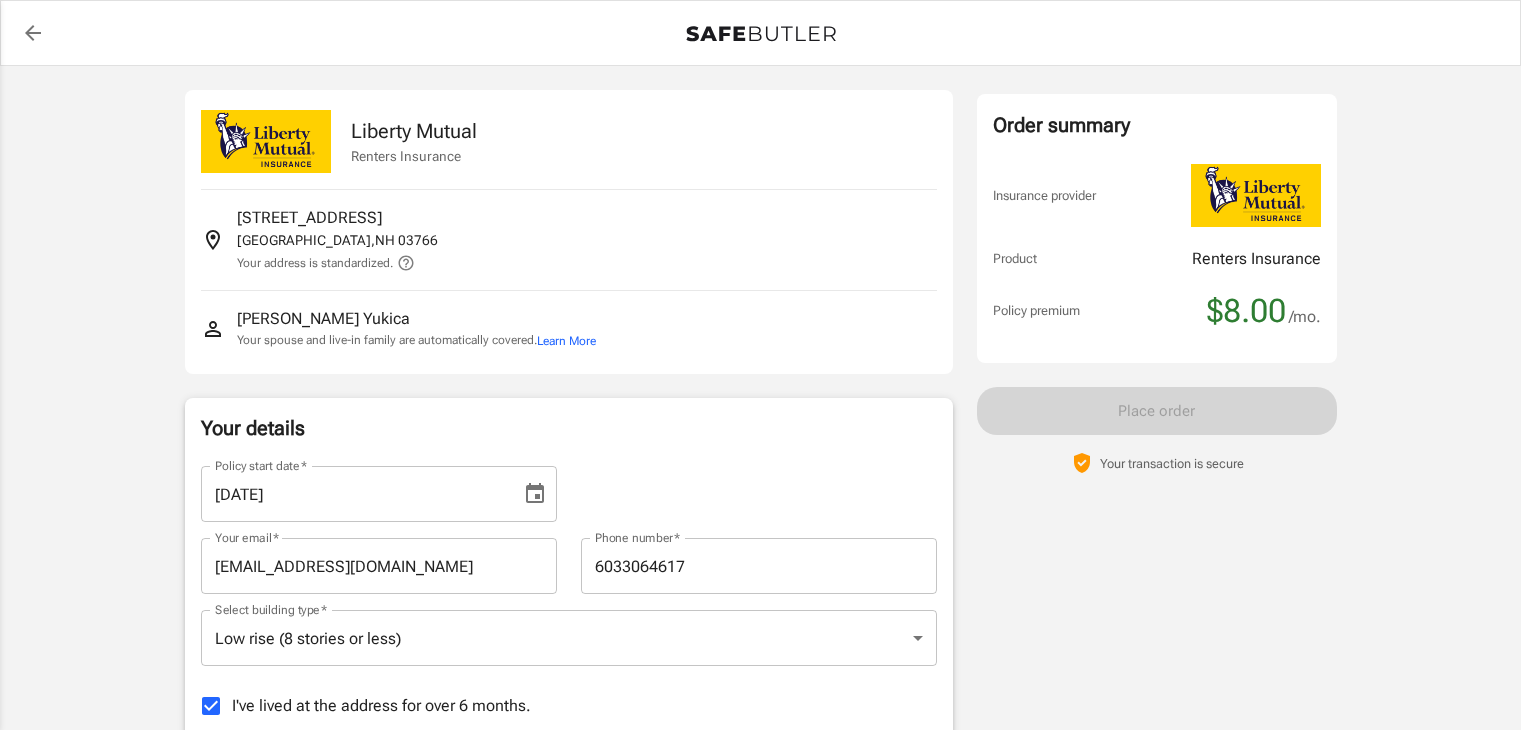 scroll, scrollTop: 0, scrollLeft: 0, axis: both 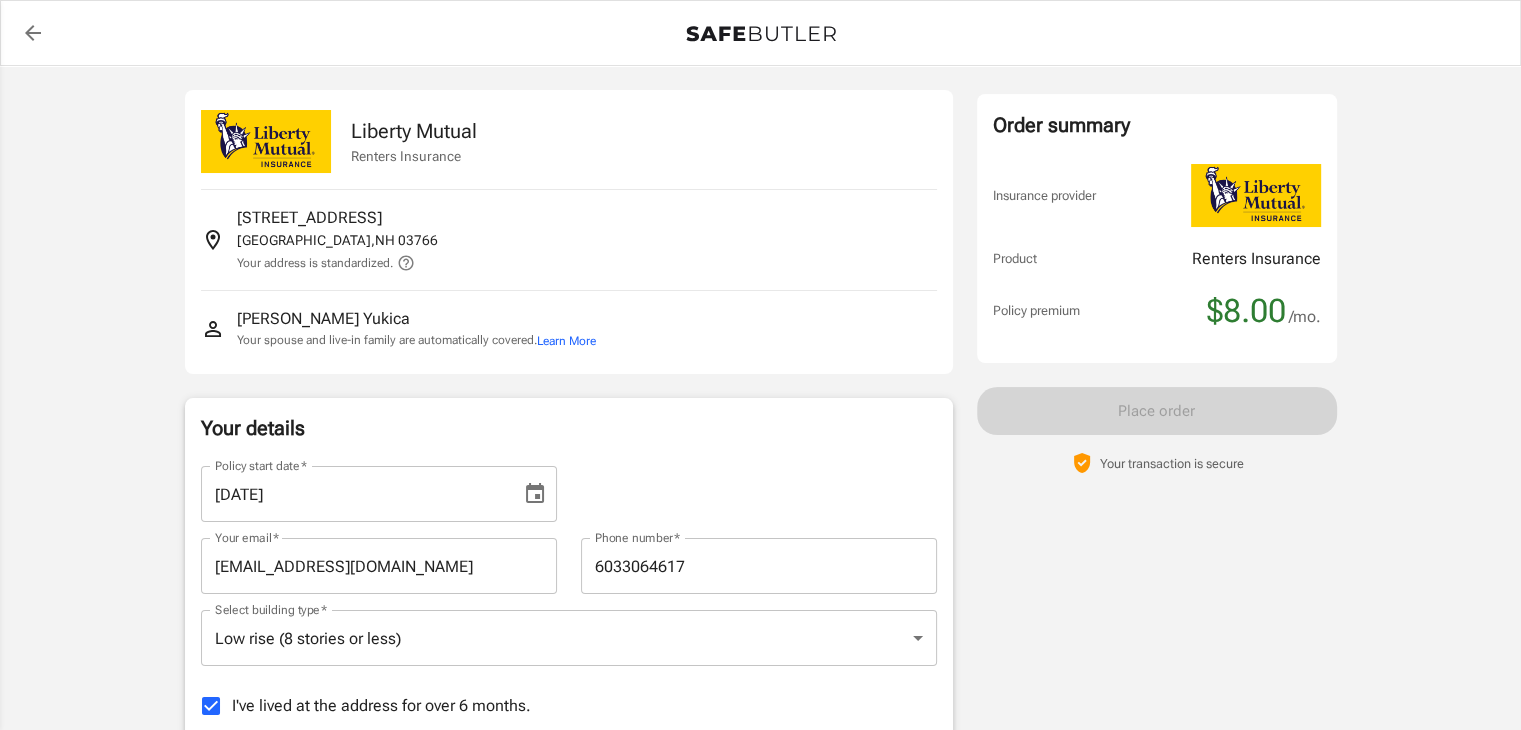 click on "Order summary Insurance provider Product Renters Insurance Policy premium $8.00 /mo. Online purchase discount applied. Payment frequency No additional fees. Today's Due $8.00 Place order   Your transaction is secure" at bounding box center [1157, 284] 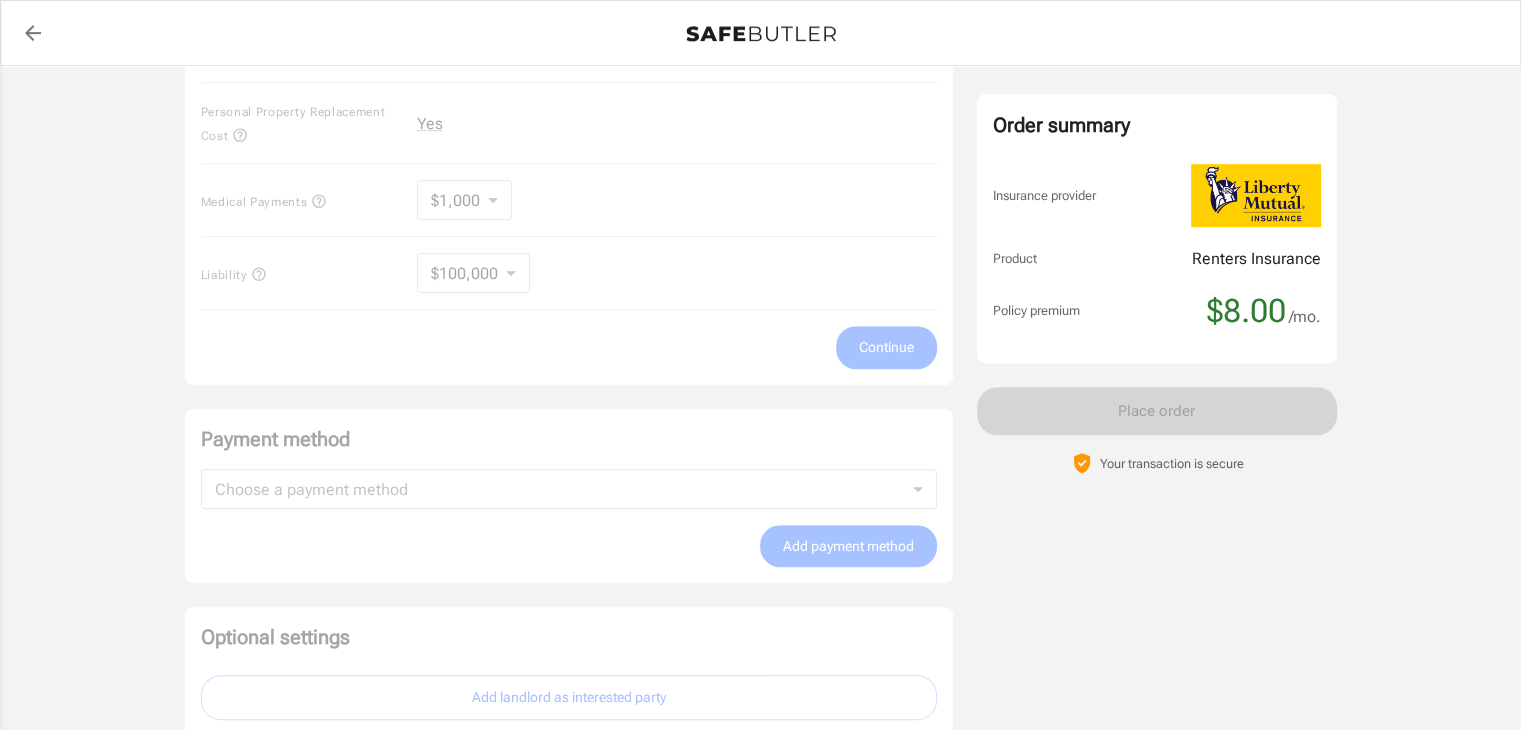 scroll, scrollTop: 989, scrollLeft: 0, axis: vertical 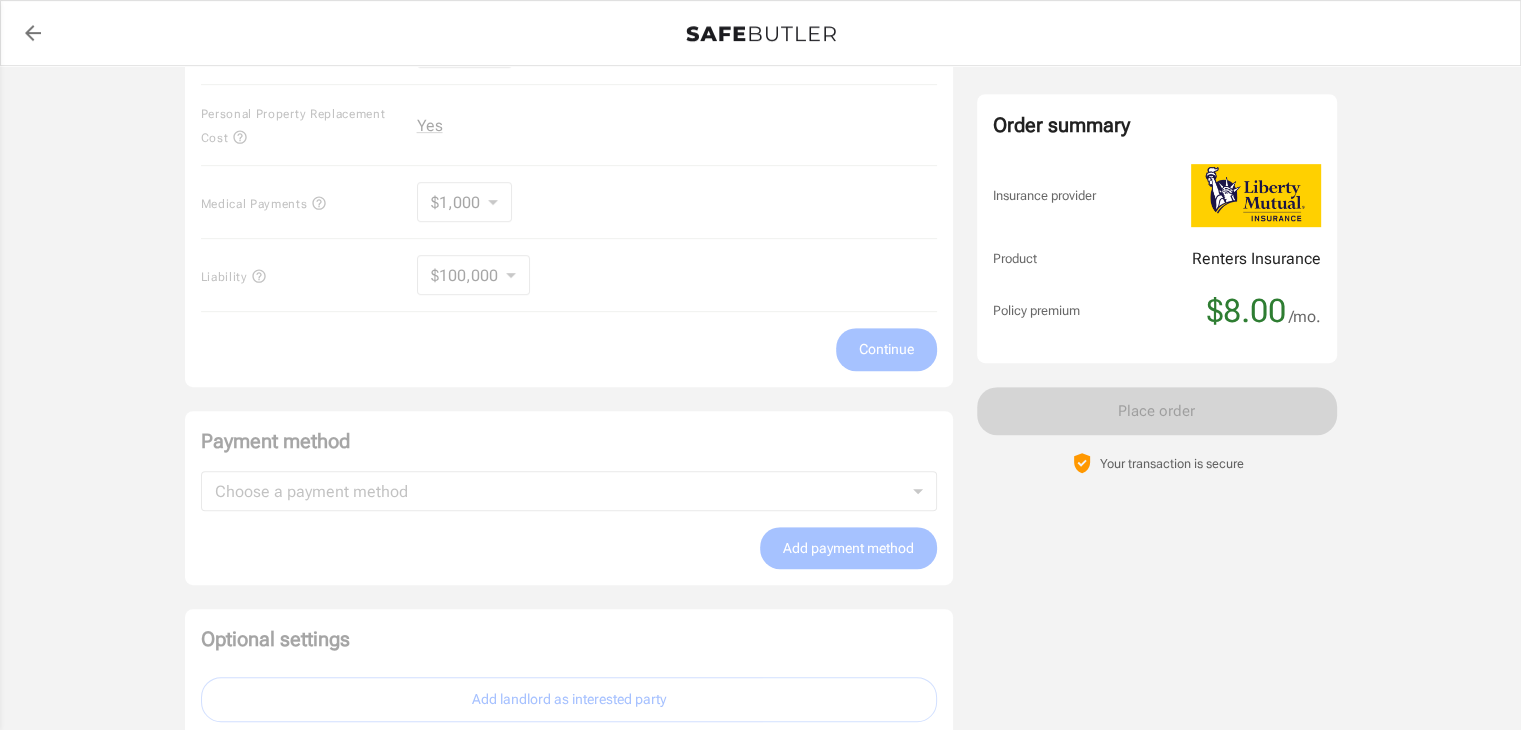click on "Coverage options Deductible   $500 Loss of Use   $1,000 Personal Property   $5,000 5000 ​ Personal Property Replacement Cost   Yes Medical Payments   $1,000 1000 ​ Liability   $100,000 100000 ​ Continue" at bounding box center (569, 112) 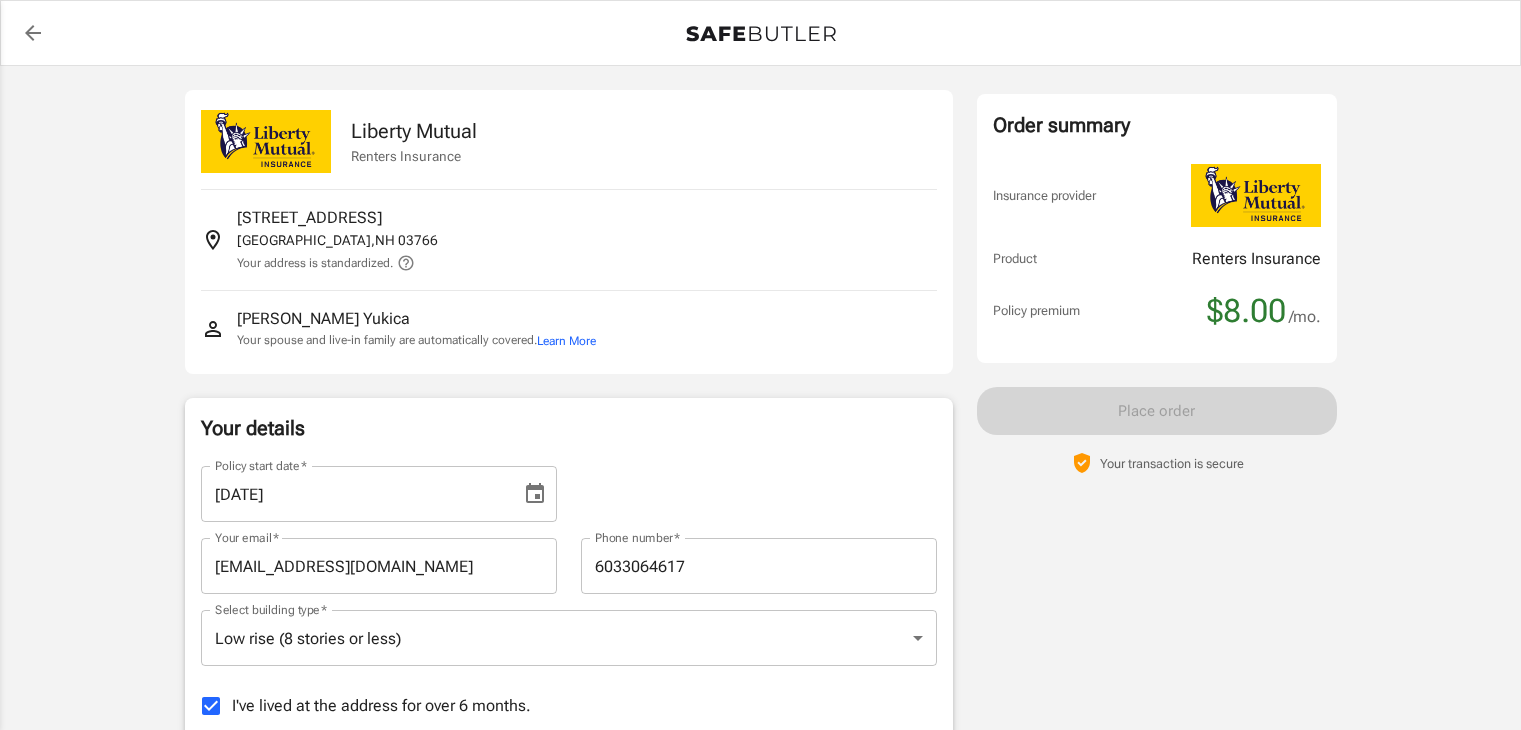 scroll, scrollTop: 989, scrollLeft: 0, axis: vertical 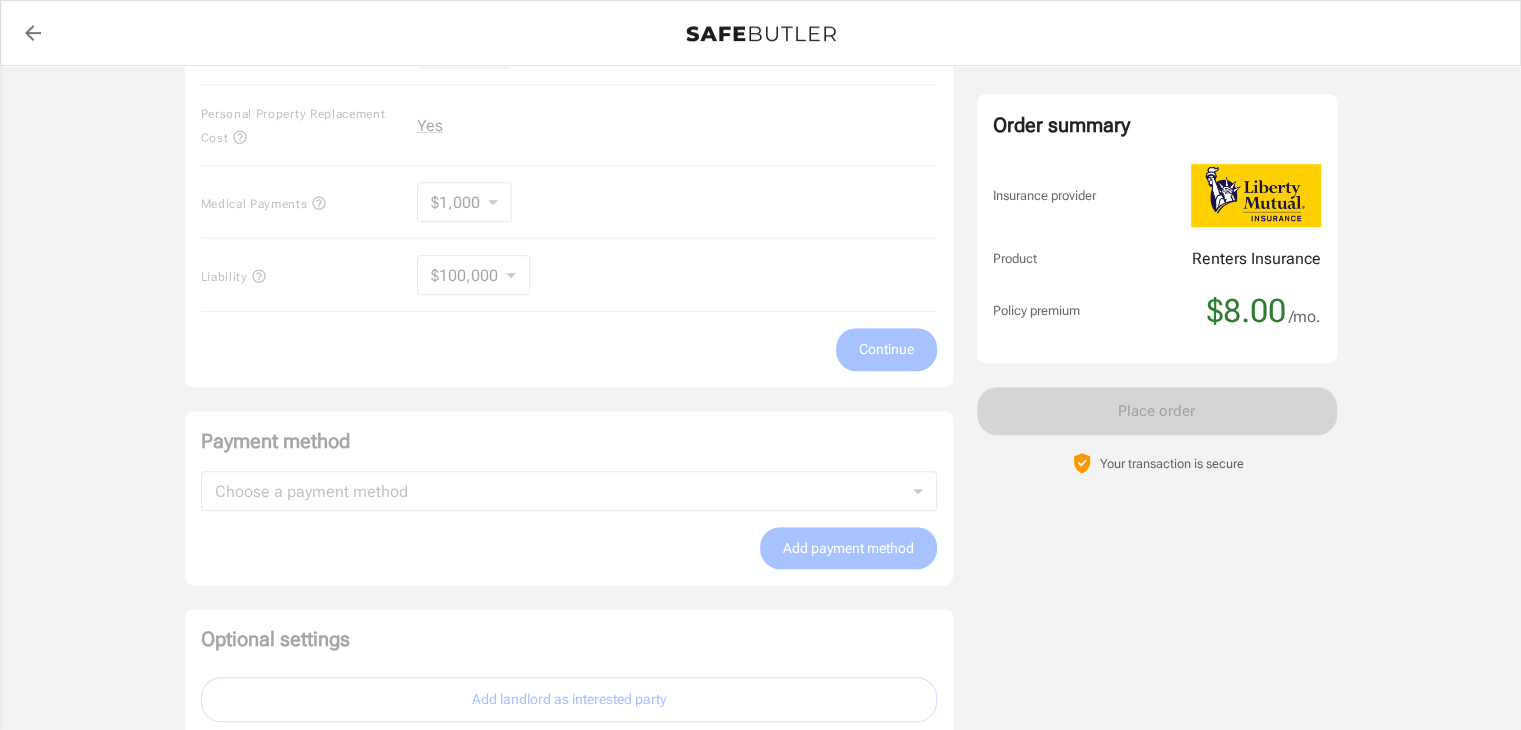 click on "Coverage options Deductible   $500 Loss of Use   $1,000 Personal Property   $5,000 5000 ​ Personal Property Replacement Cost   Yes Medical Payments   $1,000 1000 ​ Liability   $100,000 100000 ​ Continue" at bounding box center [569, 112] 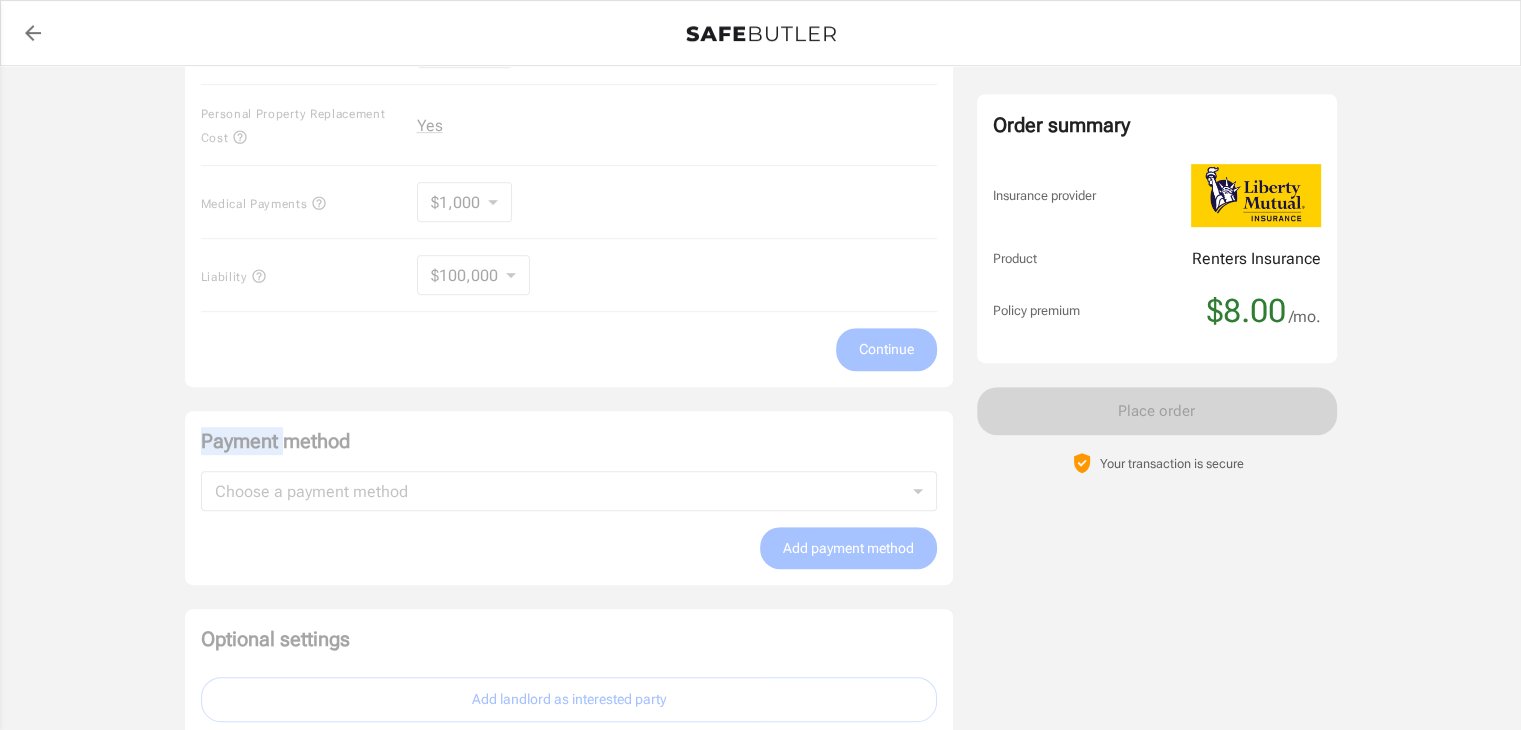 click on "Coverage options Deductible   $500 Loss of Use   $1,000 Personal Property   $5,000 5000 ​ Personal Property Replacement Cost   Yes Medical Payments   $1,000 1000 ​ Liability   $100,000 100000 ​ Continue" at bounding box center [569, 112] 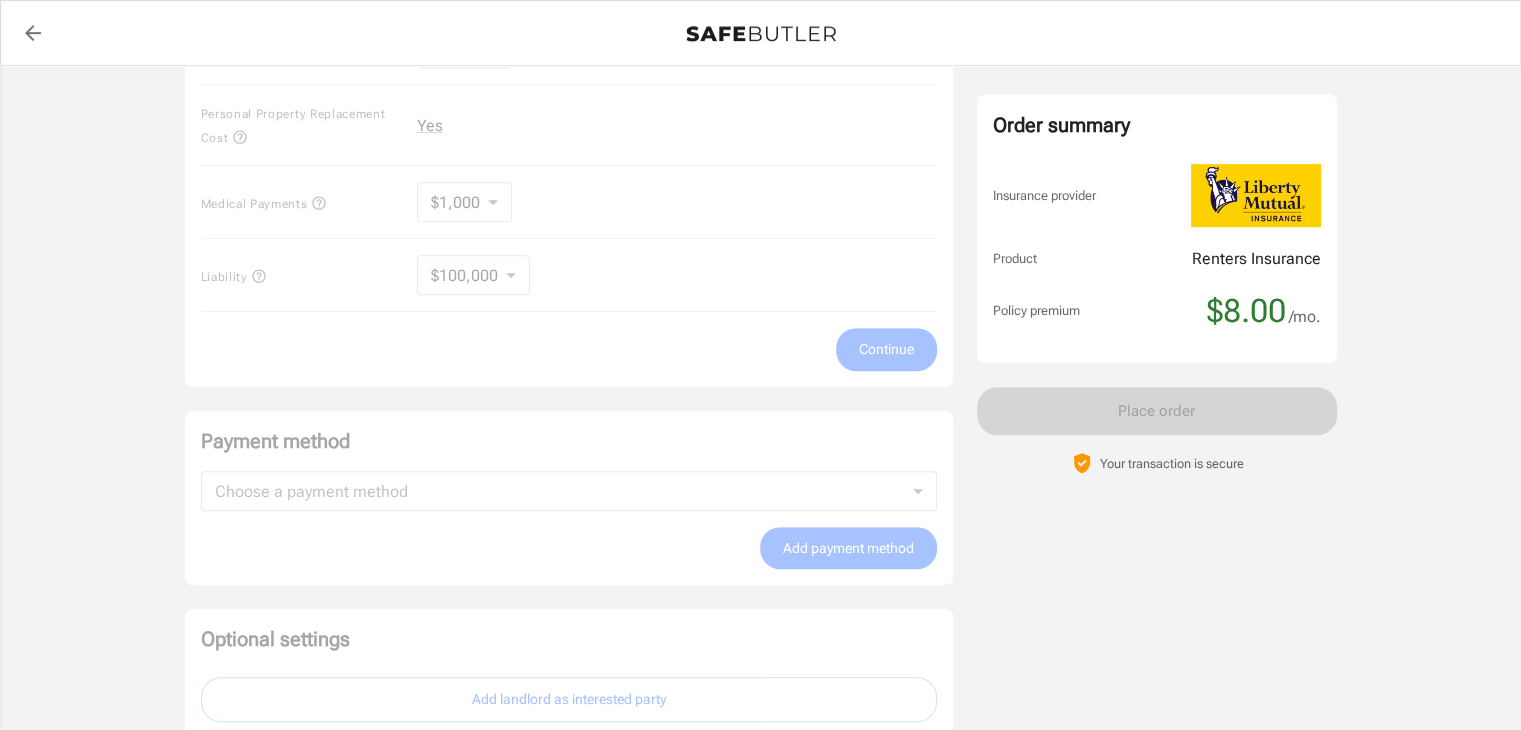 click on "Coverage options Deductible   $500 Loss of Use   $1,000 Personal Property   $5,000 5000 ​ Personal Property Replacement Cost   Yes Medical Payments   $1,000 1000 ​ Liability   $100,000 100000 ​ Continue" at bounding box center (569, 112) 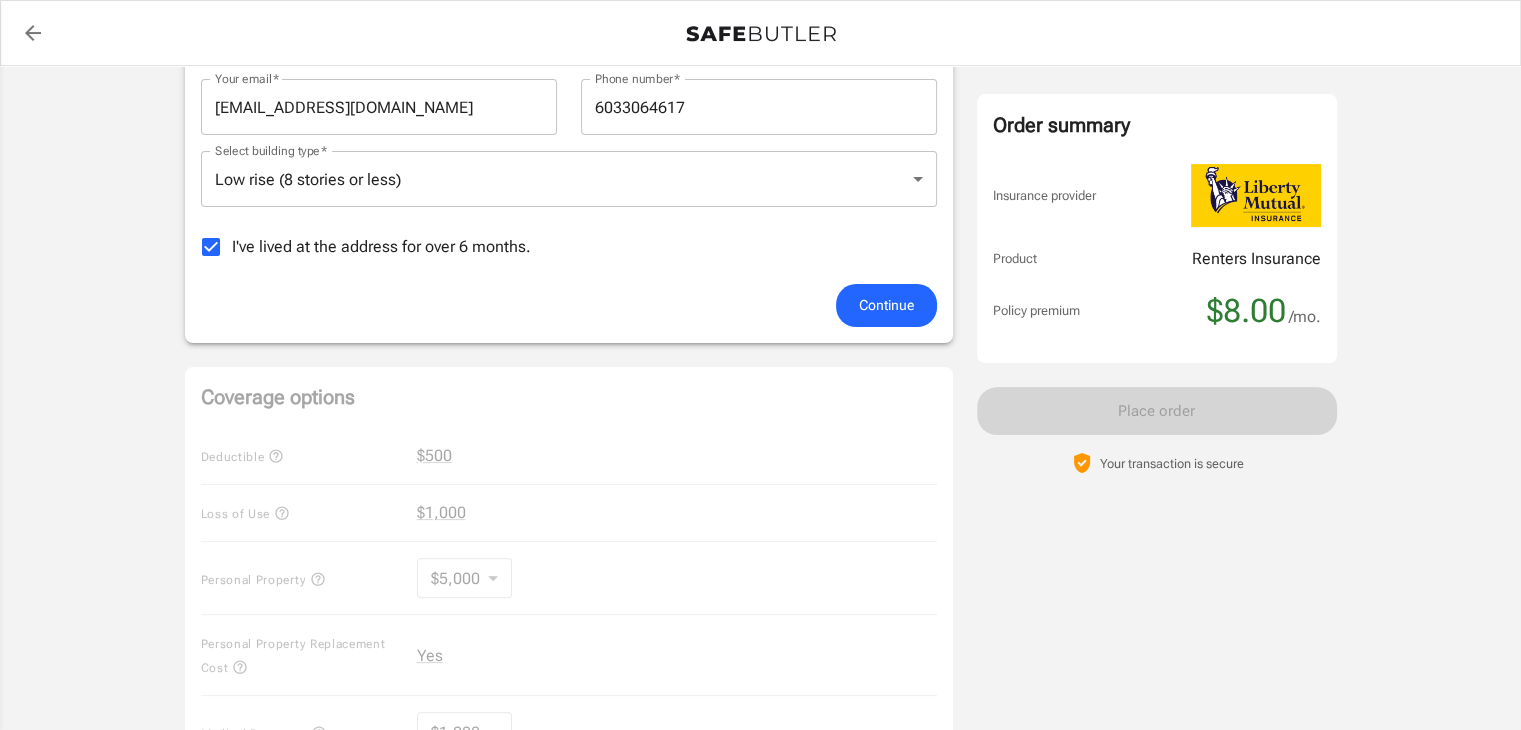 scroll, scrollTop: 0, scrollLeft: 0, axis: both 